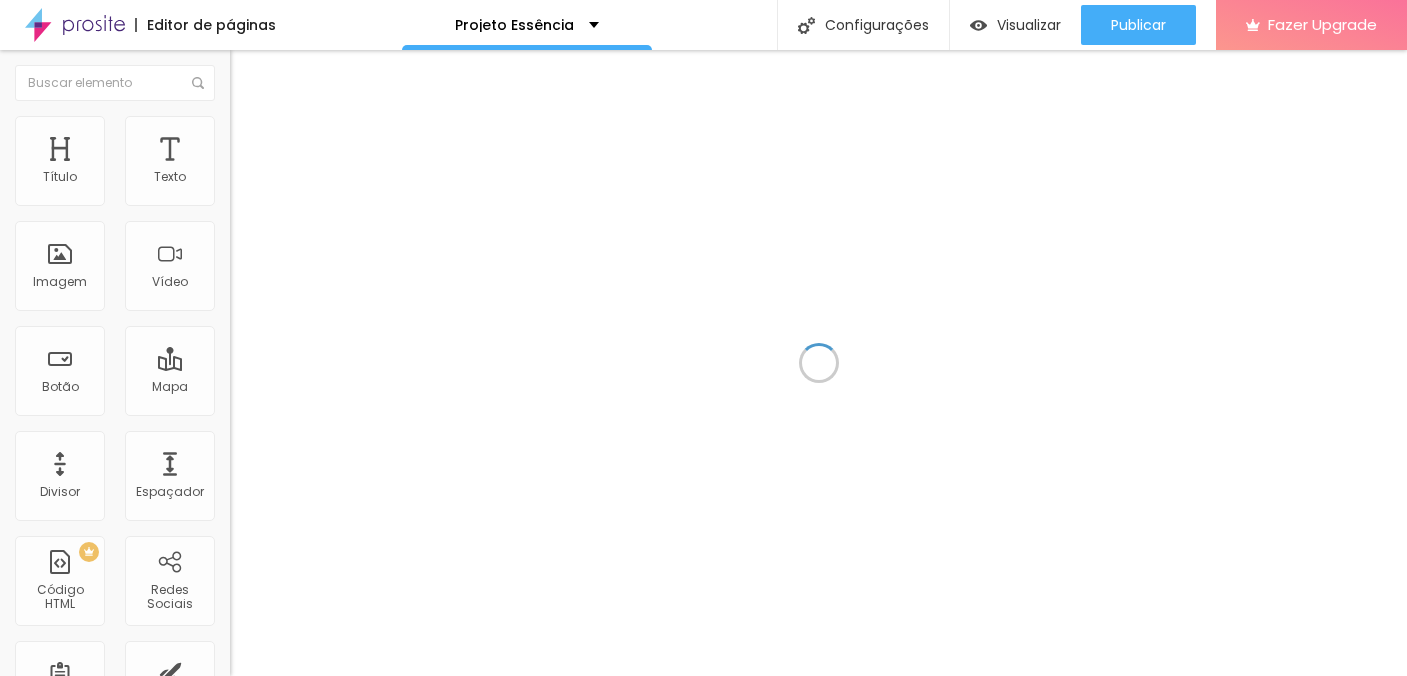 scroll, scrollTop: 0, scrollLeft: 0, axis: both 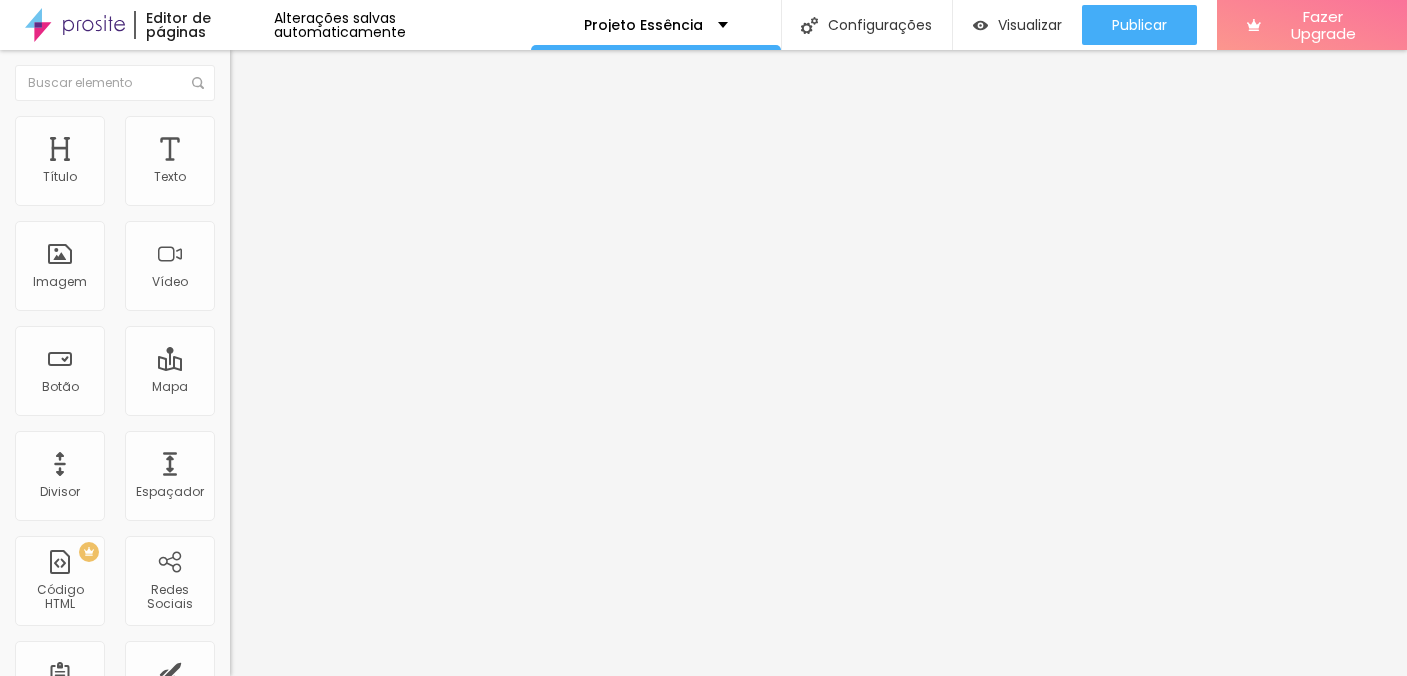 click on "Estilo" at bounding box center (263, 129) 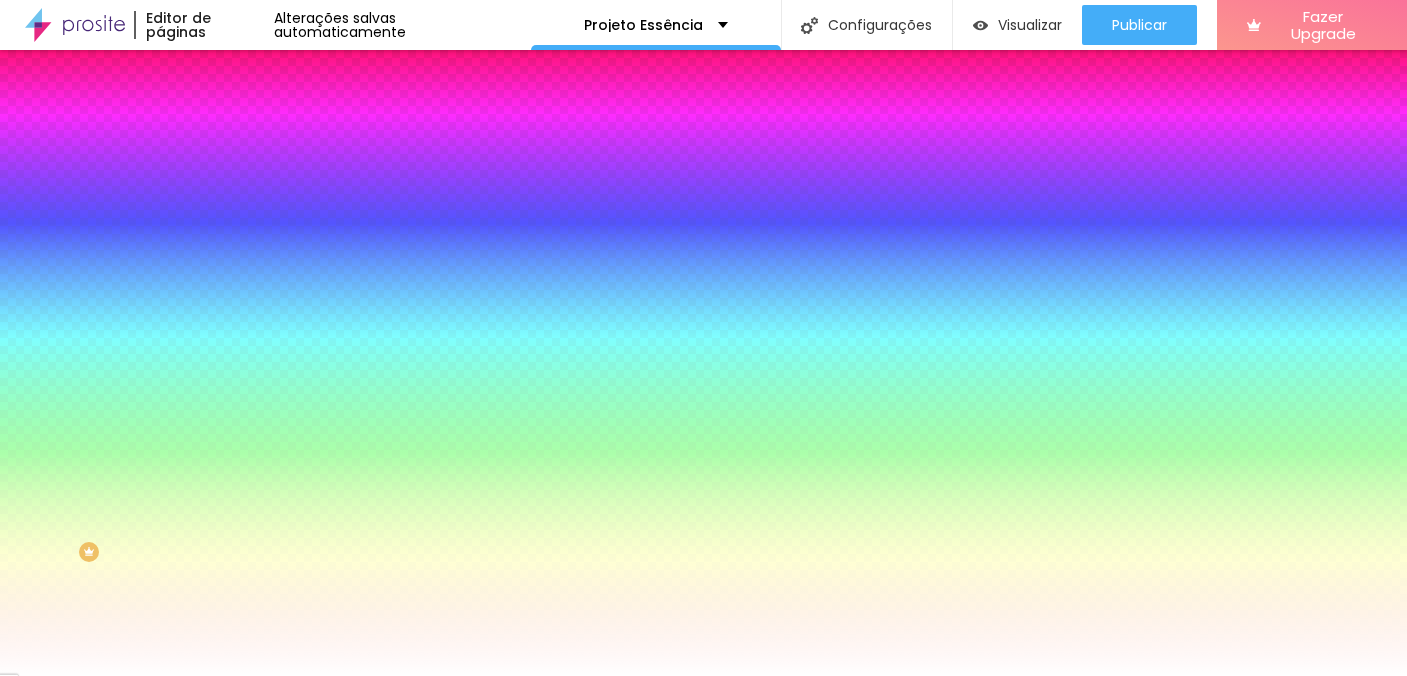 click on "Avançado" at bounding box center (345, 146) 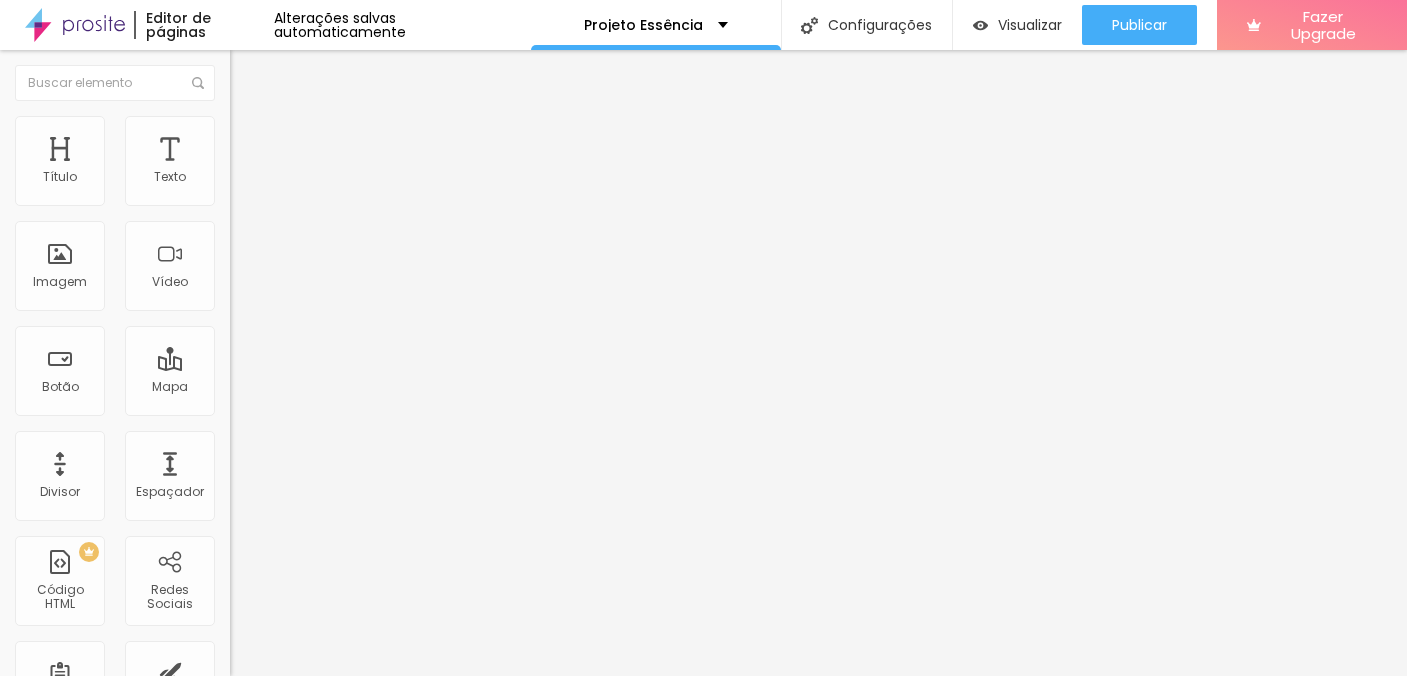 click on "Conteúdo" at bounding box center [279, 109] 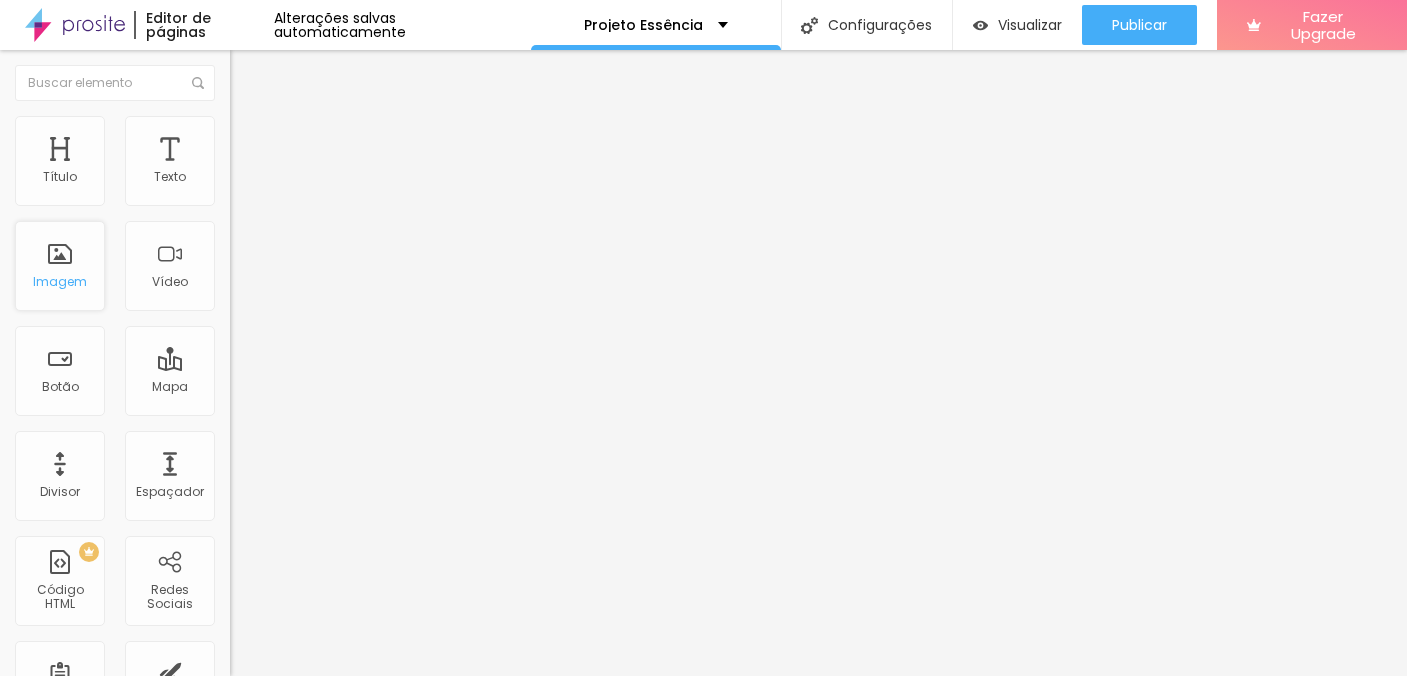 click on "Imagem" at bounding box center [60, 266] 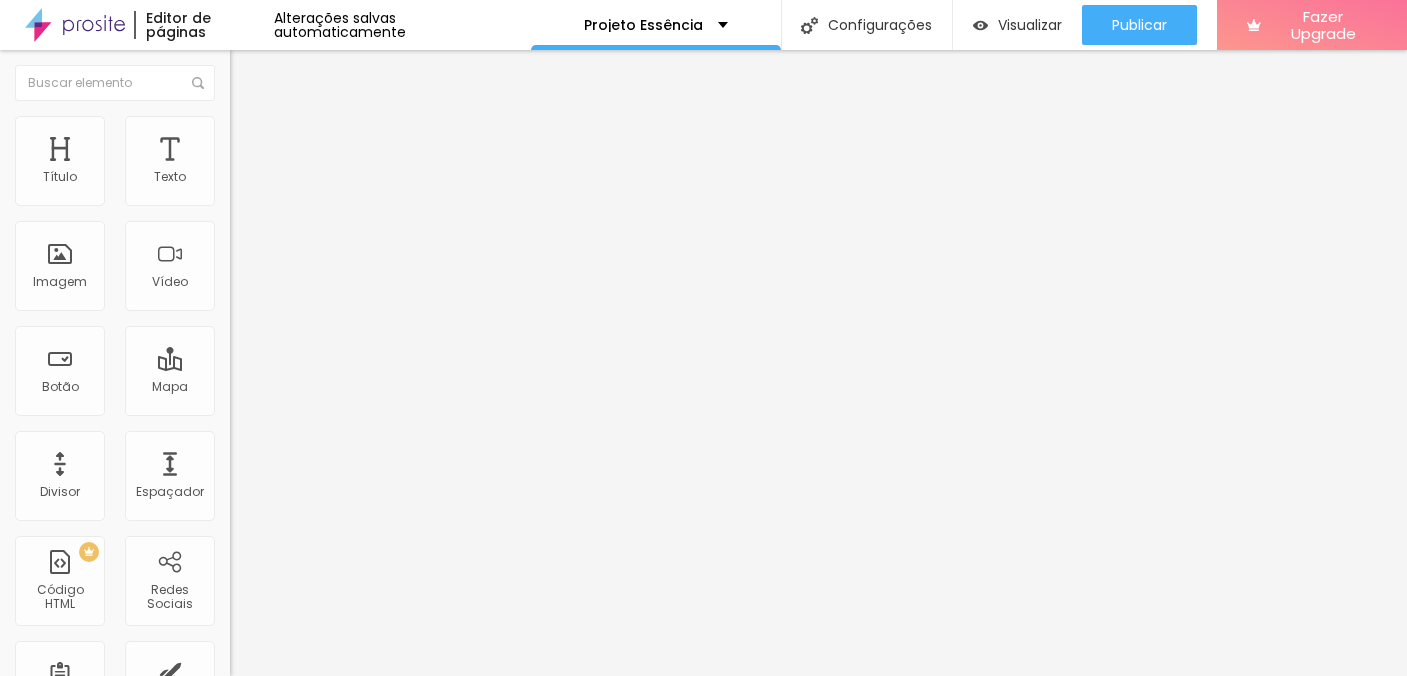 click on "Estilo" at bounding box center [345, 126] 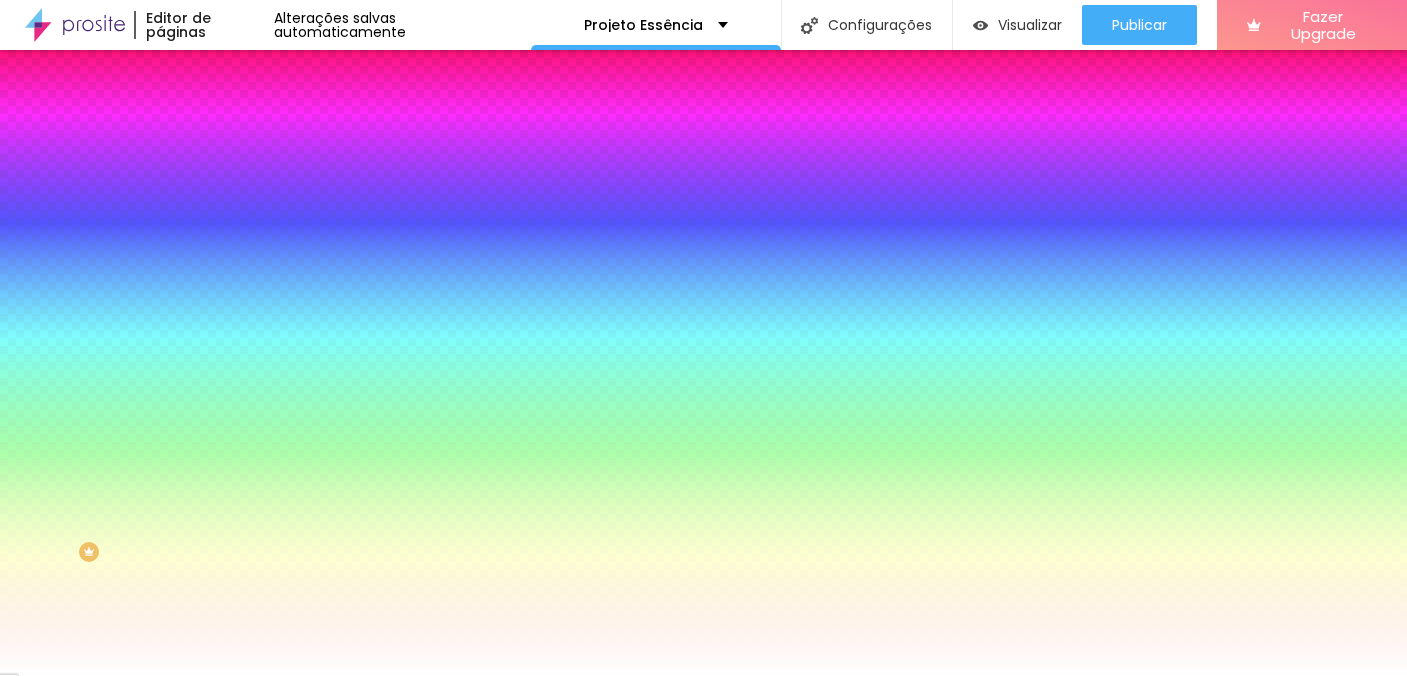 click on "Avançado" at bounding box center [345, 146] 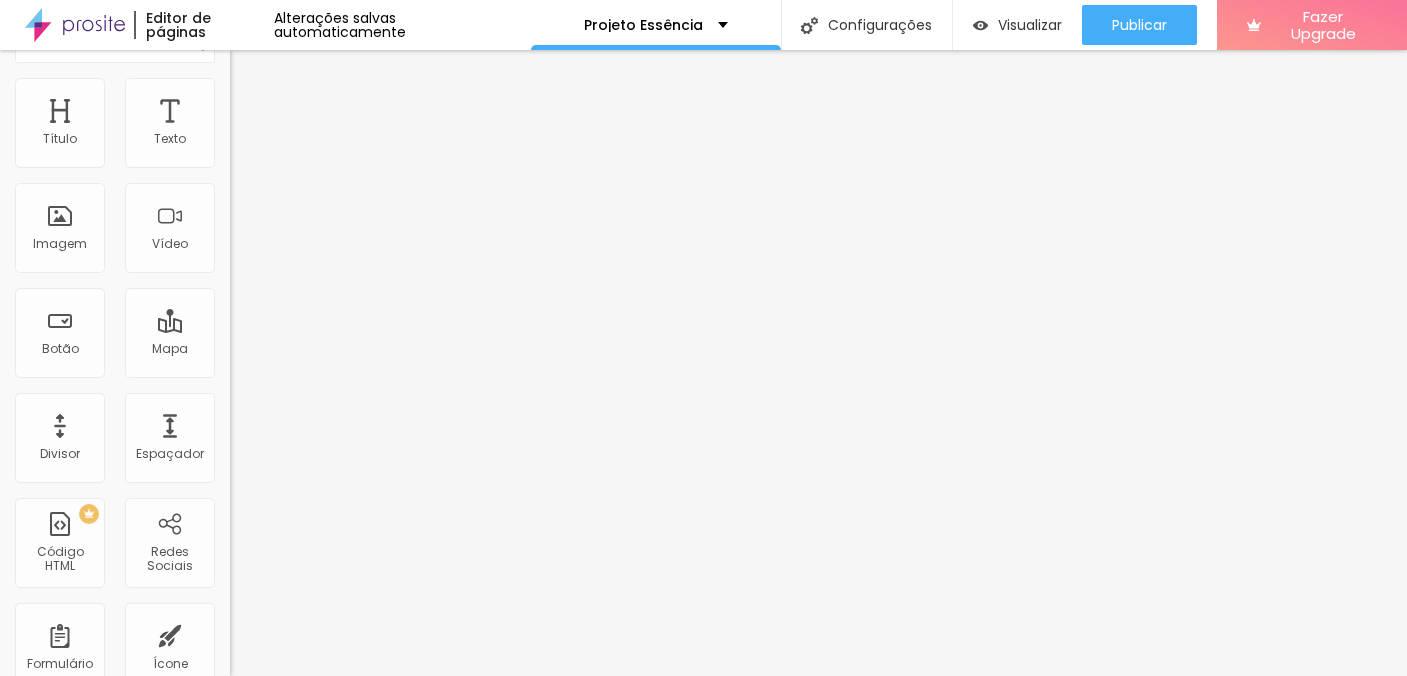 scroll, scrollTop: 0, scrollLeft: 0, axis: both 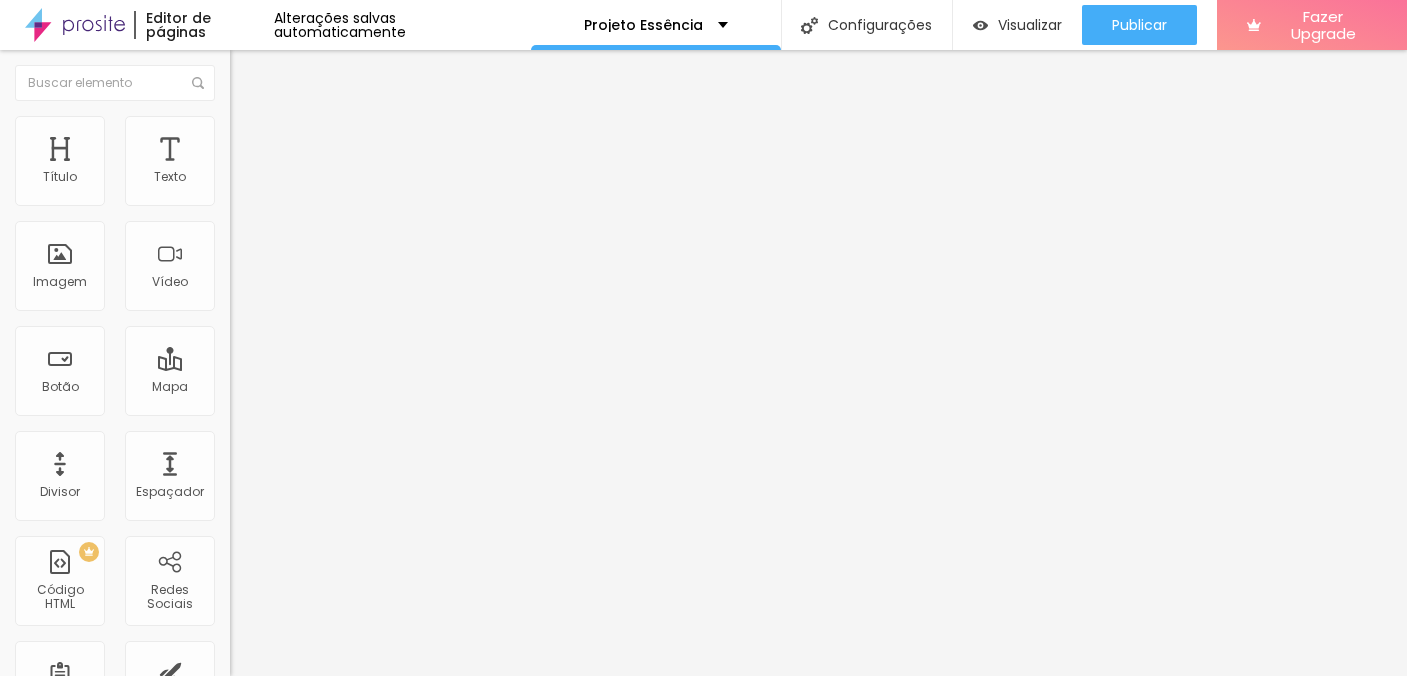 click on "Conteúdo" at bounding box center [279, 109] 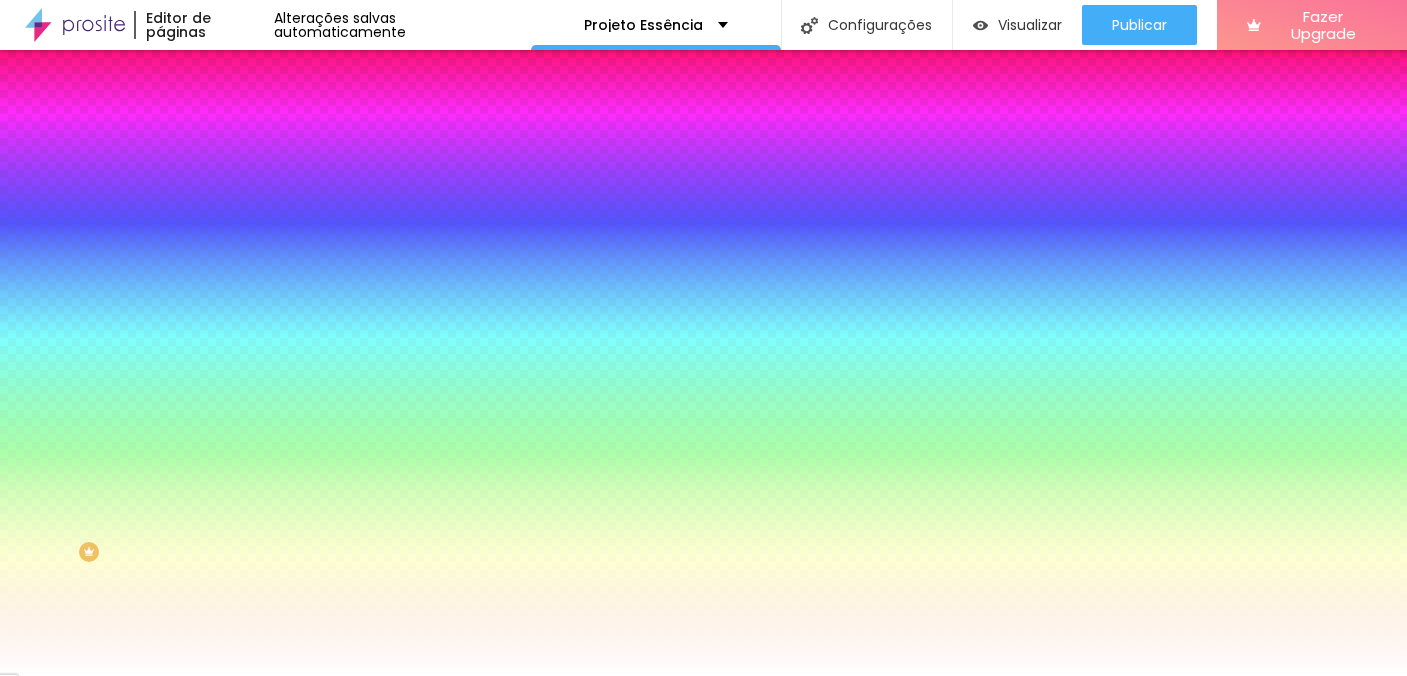 click on "Conteúdo" at bounding box center [279, 109] 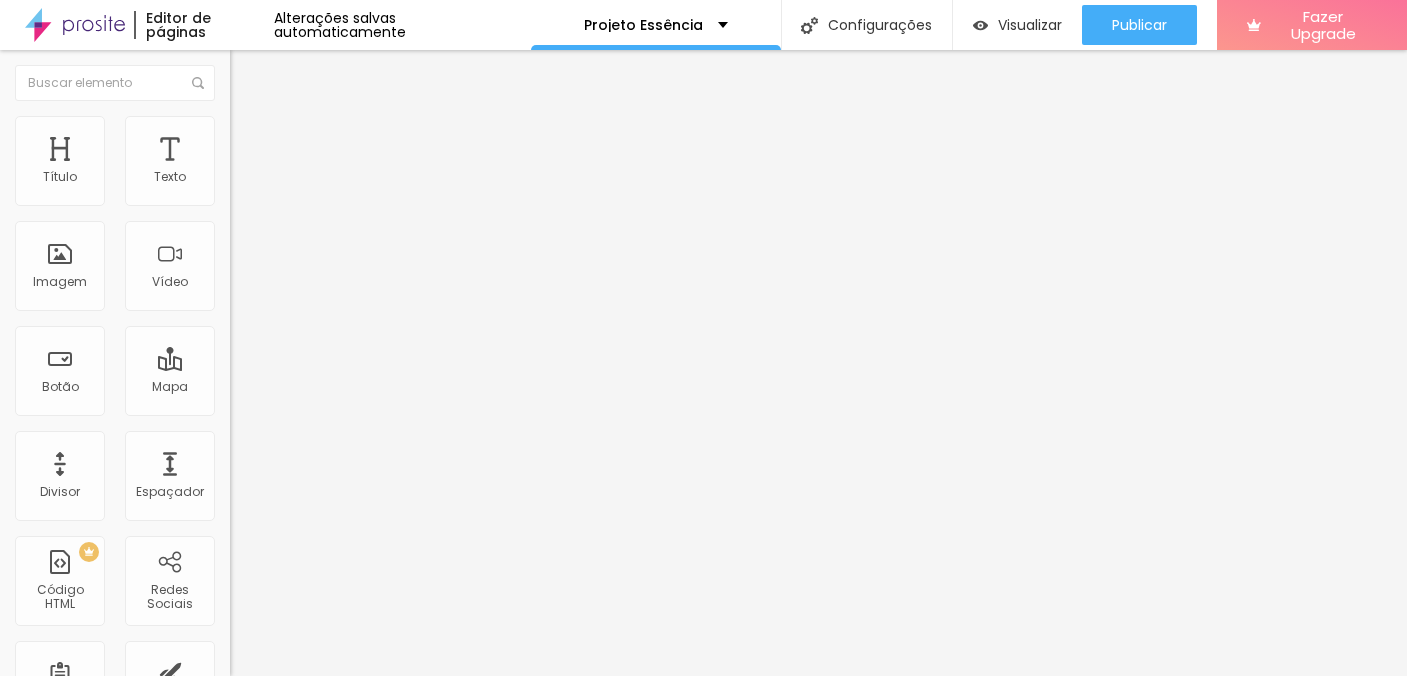 click on "Estilo" at bounding box center [345, 126] 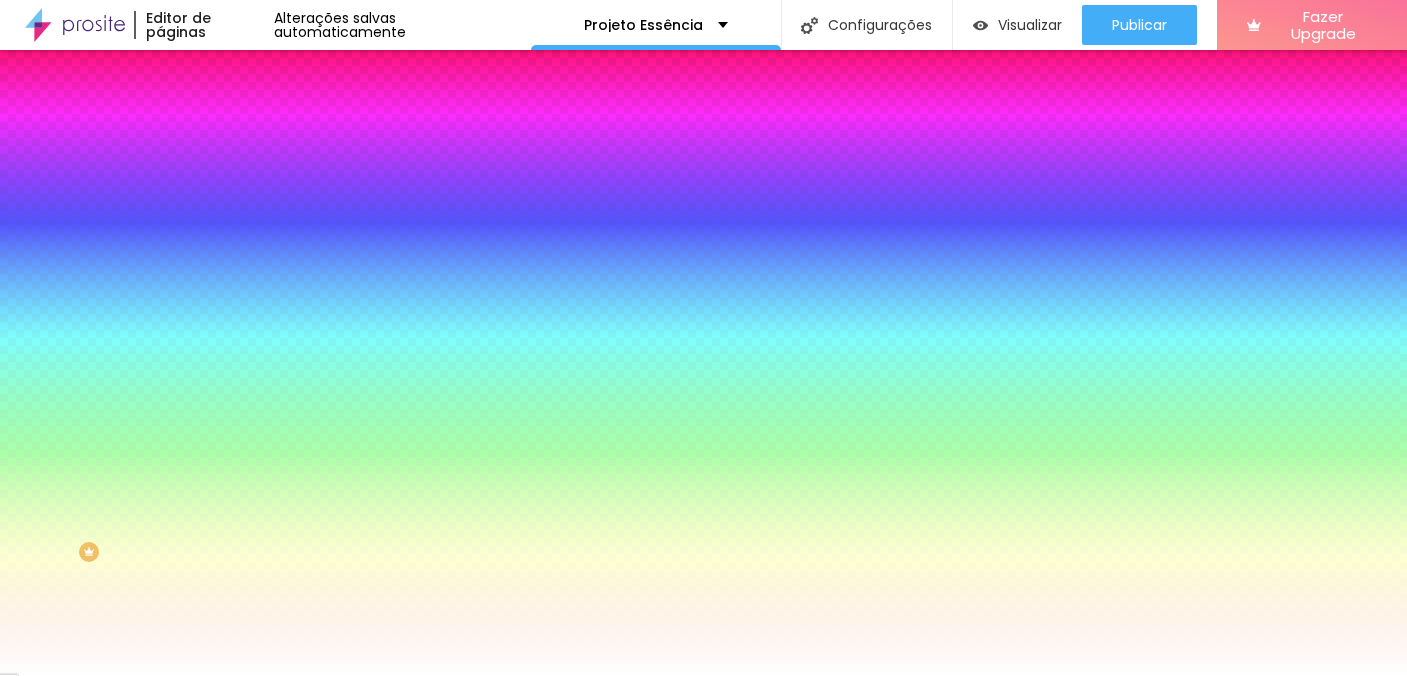click on "Avançado" at bounding box center (281, 149) 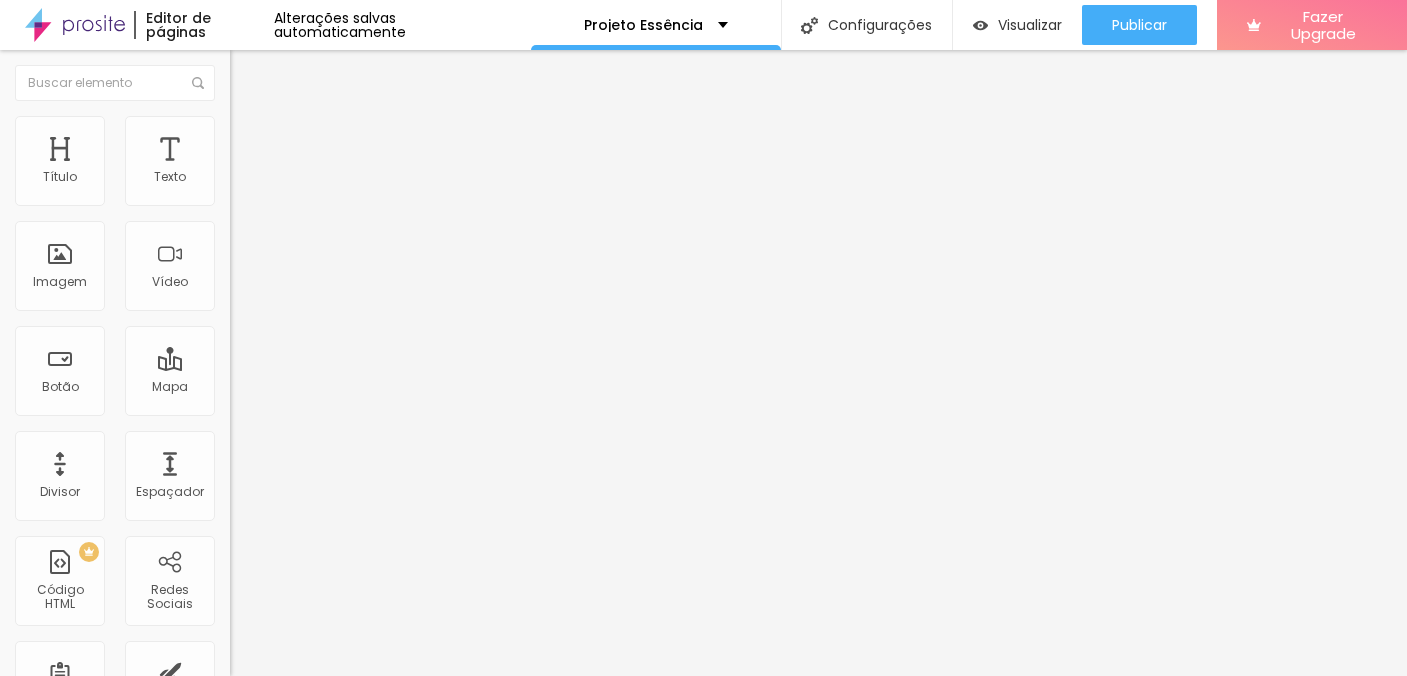 click on "Conteúdo Estilo Avançado" at bounding box center [345, 126] 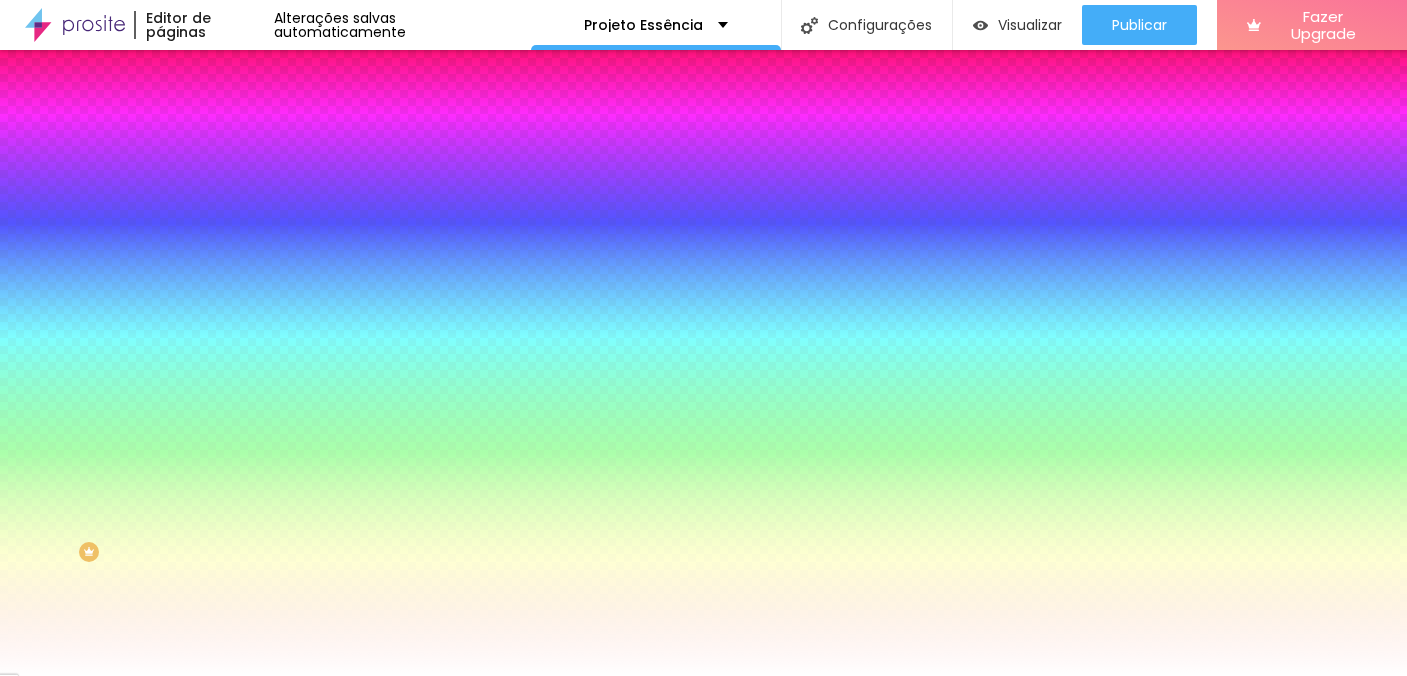 click on "Editar Coluna" at bounding box center [345, 73] 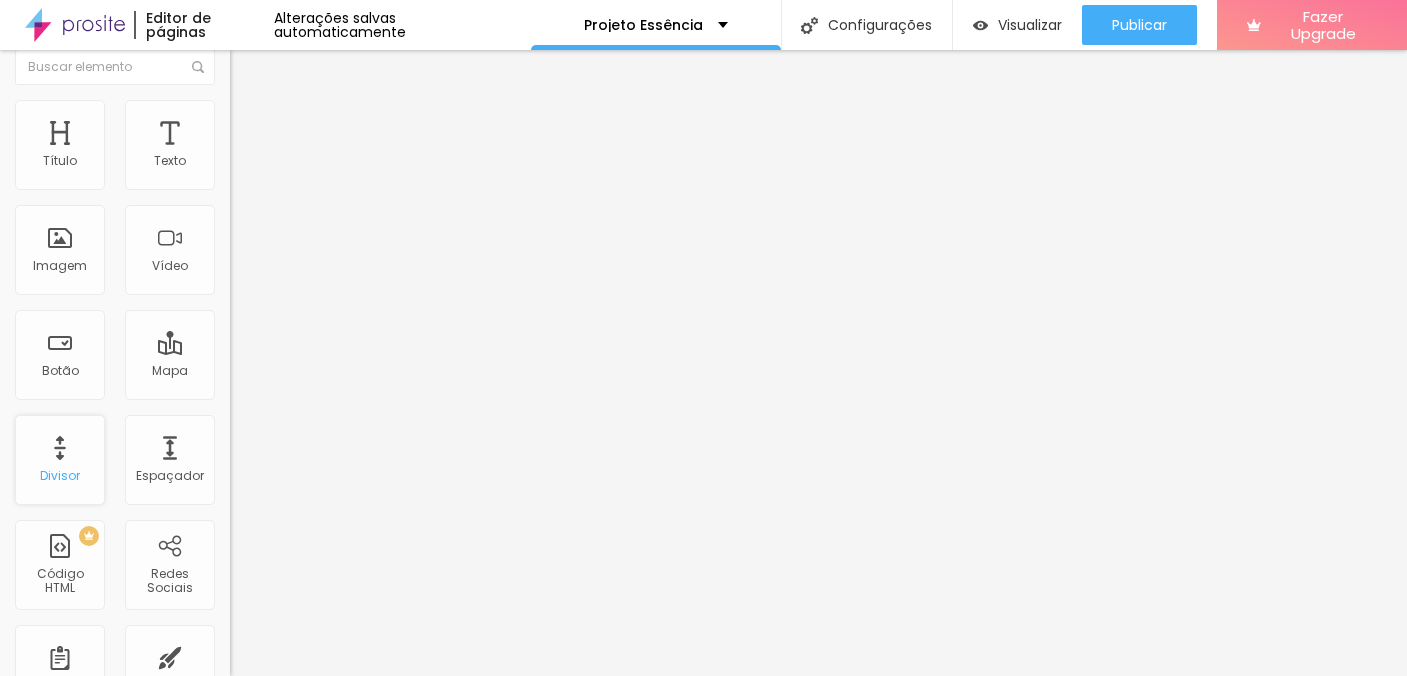scroll, scrollTop: 0, scrollLeft: 0, axis: both 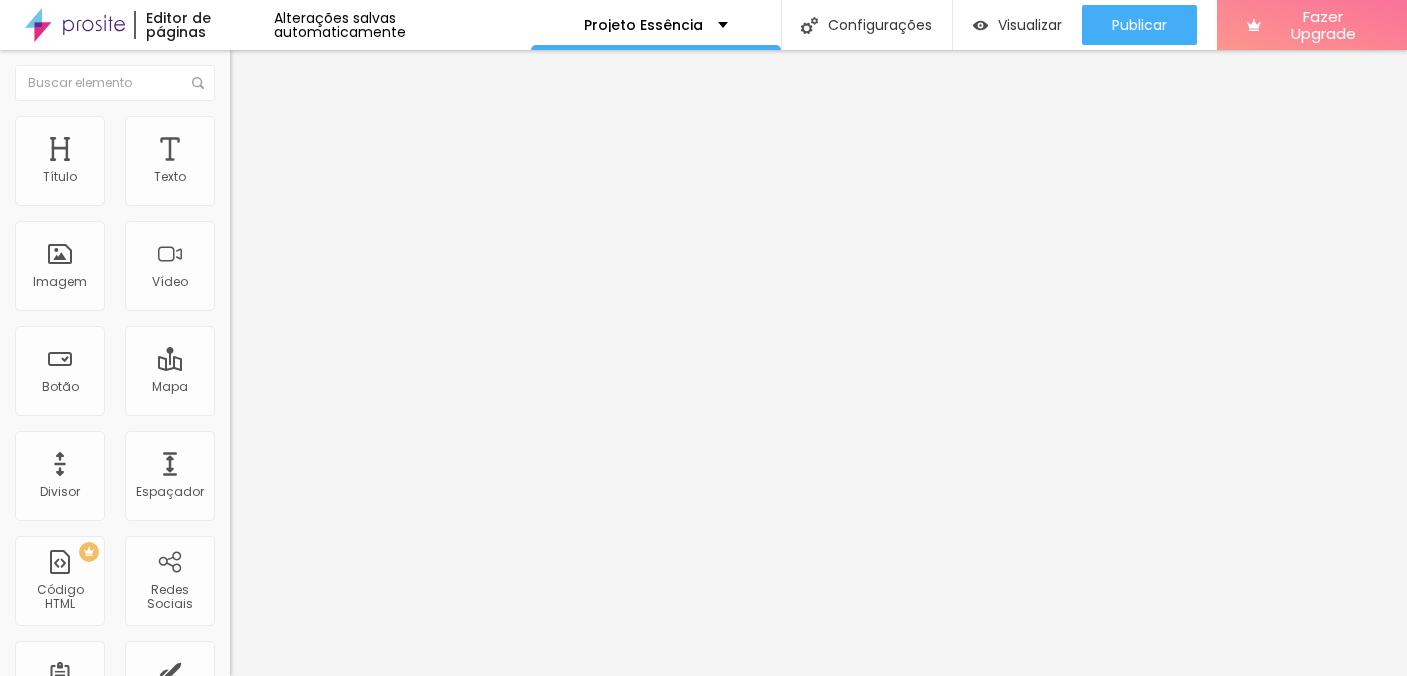 click on "Modo Encaixotado Encaixotado Completo" at bounding box center [345, 183] 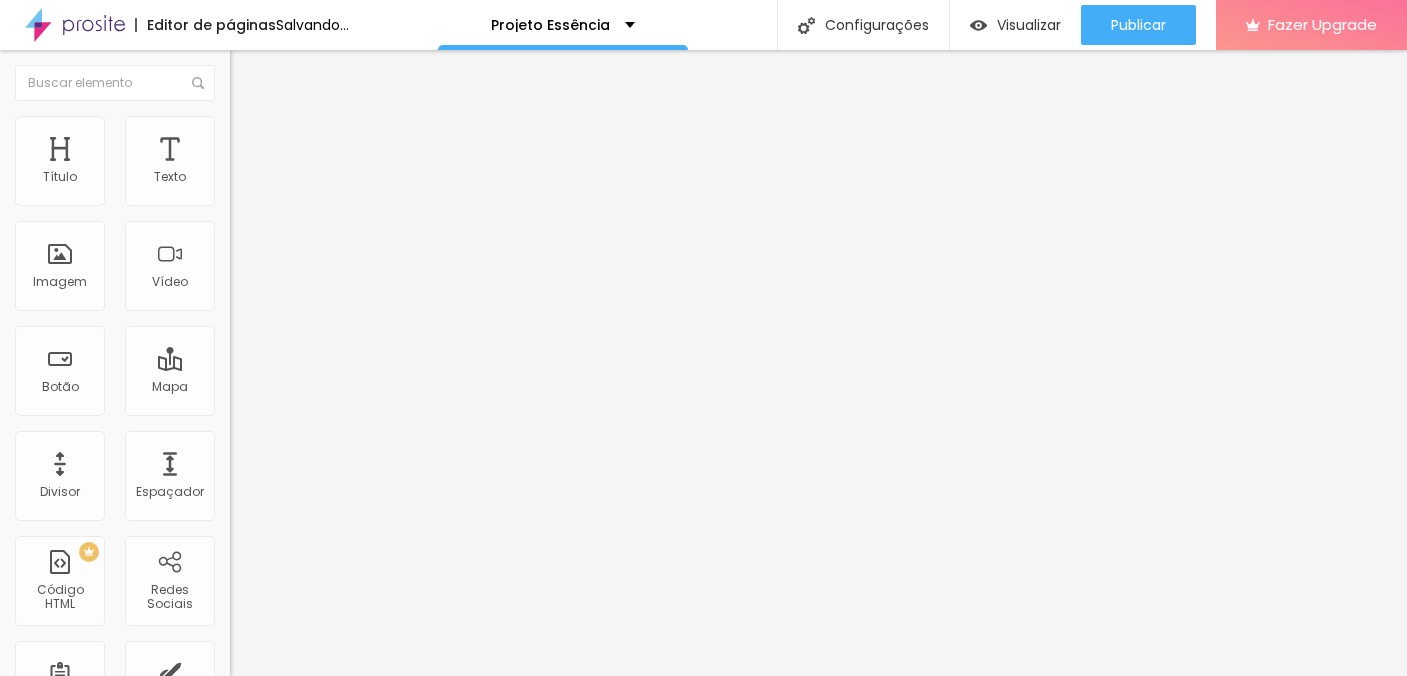 click on "Encaixotado" at bounding box center (269, 185) 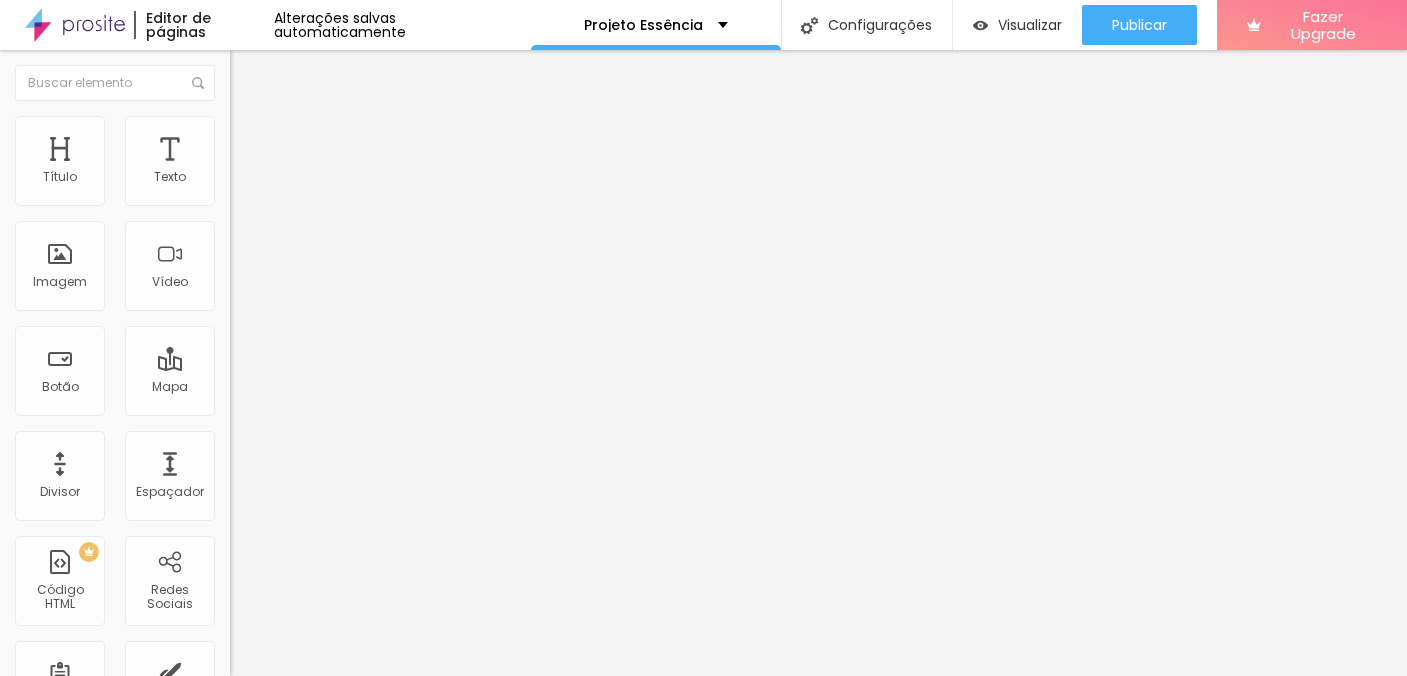 click on "Estilo" at bounding box center [263, 129] 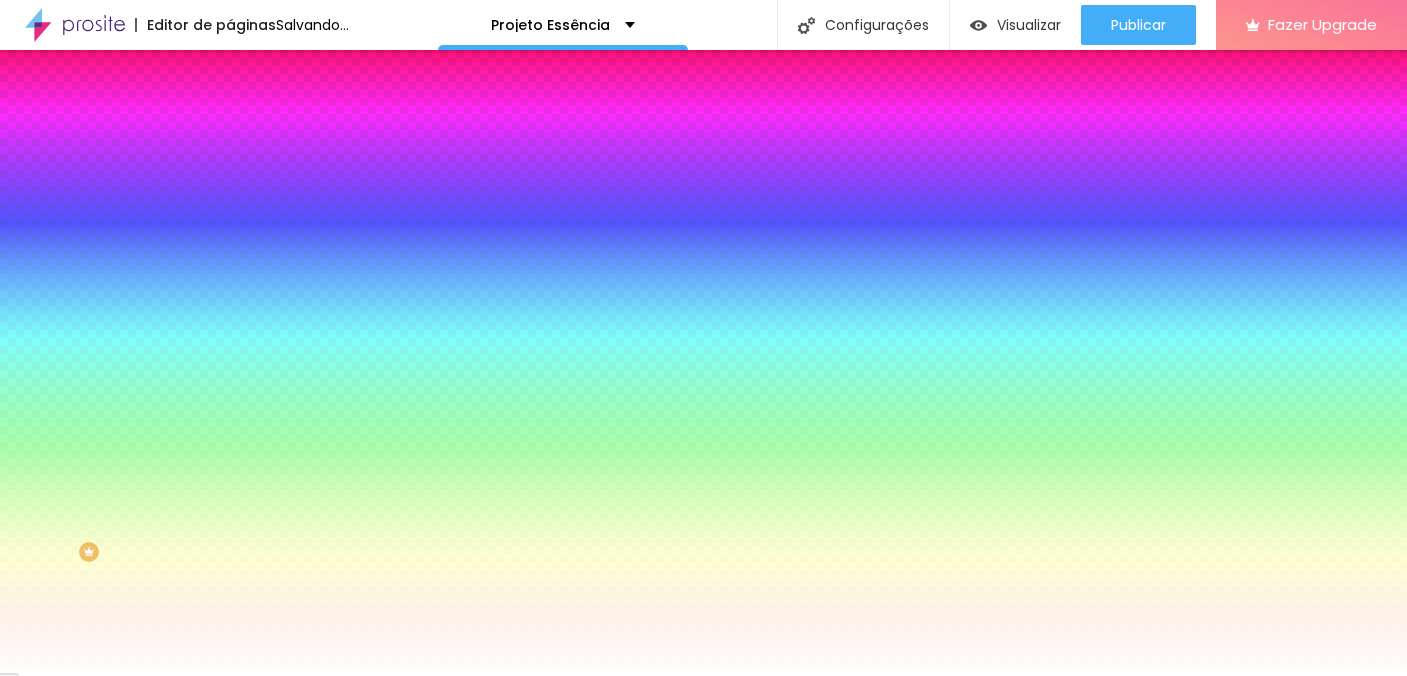 click on "Adicionar imagem" at bounding box center [294, 175] 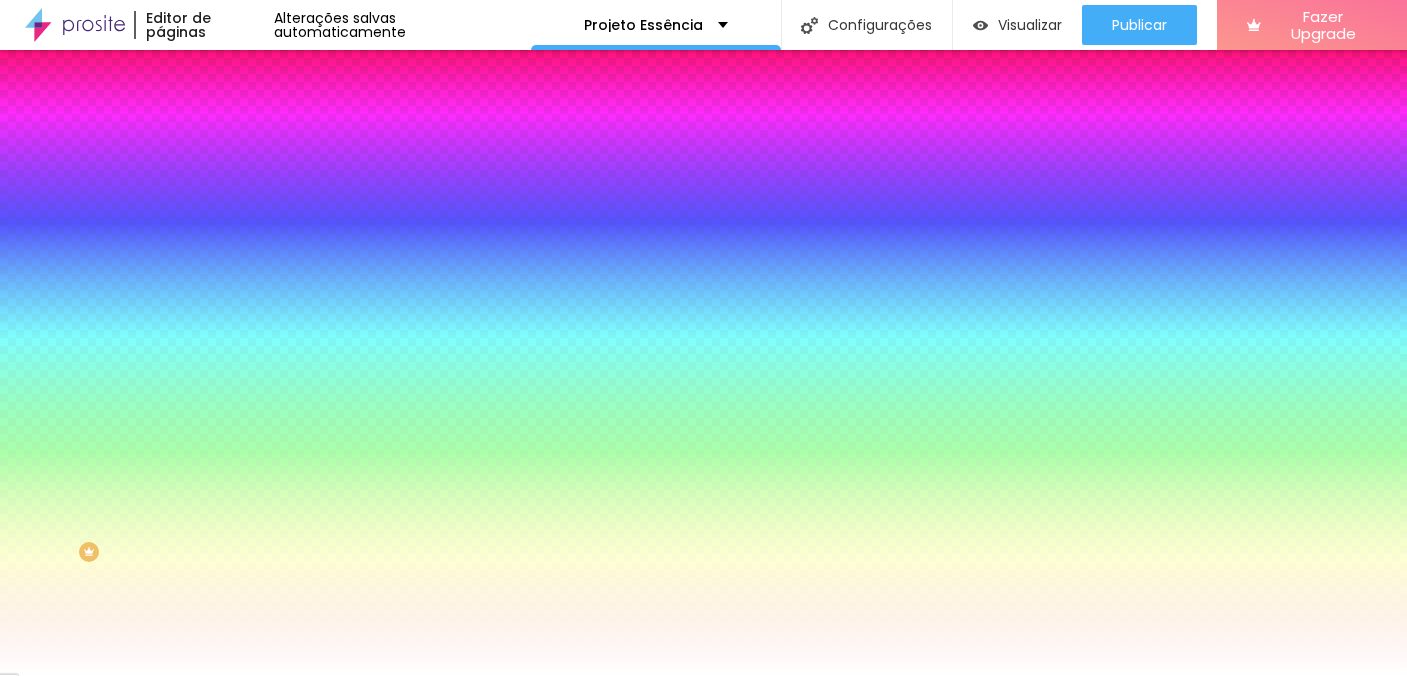 scroll, scrollTop: 780, scrollLeft: 0, axis: vertical 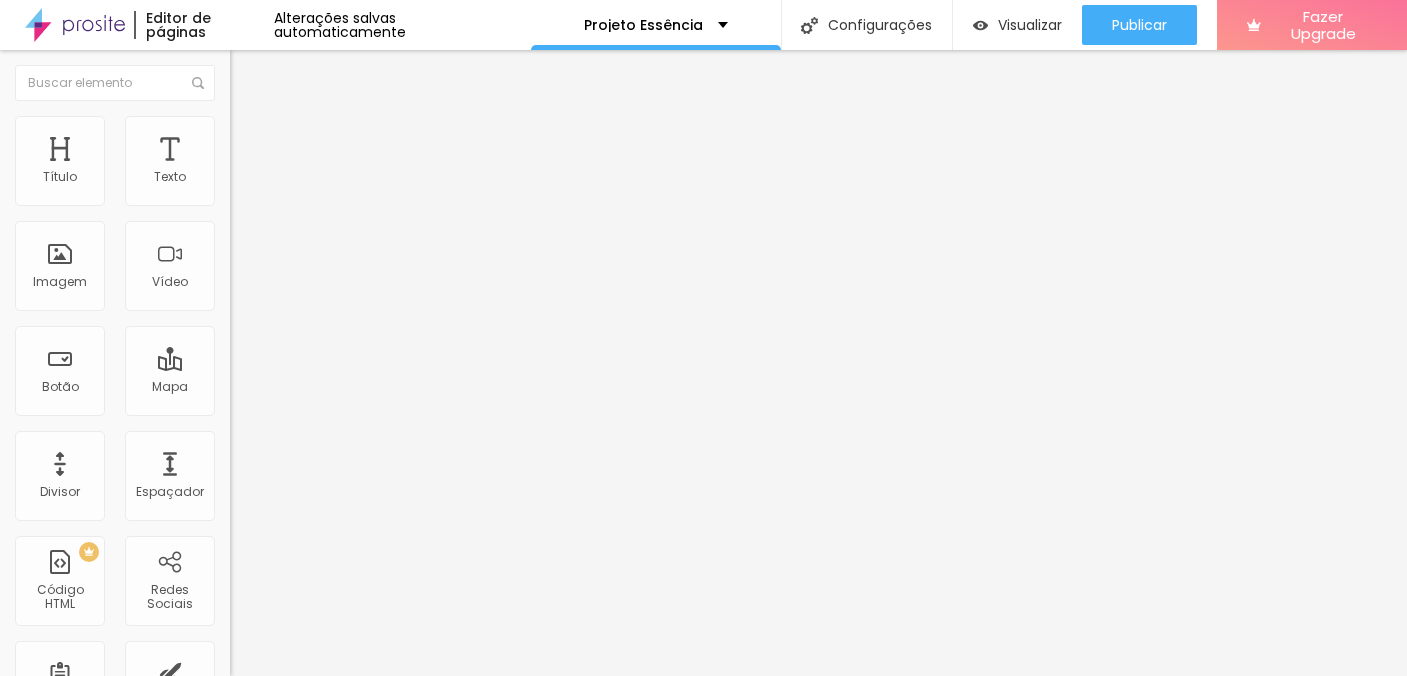 click at bounding box center [253, 73] 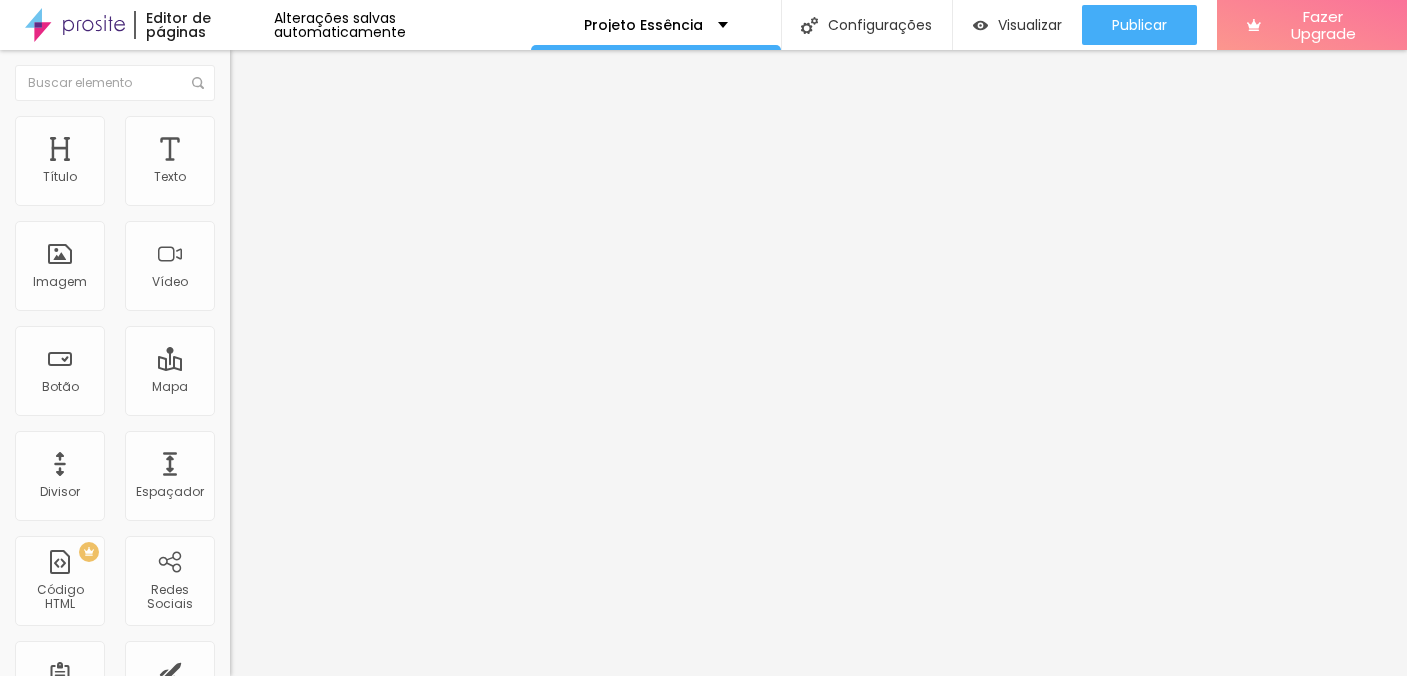 click on "Titulo 1" at bounding box center (279, 160) 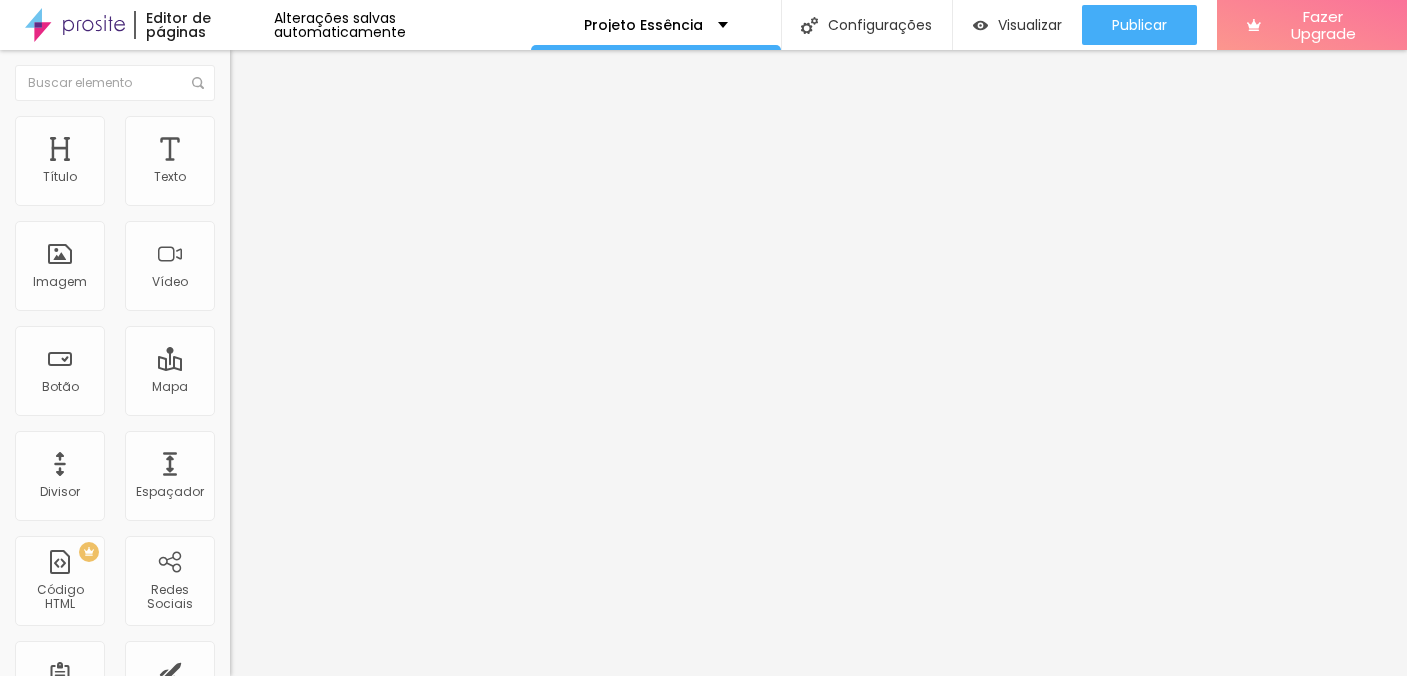 click on "Avançado" at bounding box center (345, 126) 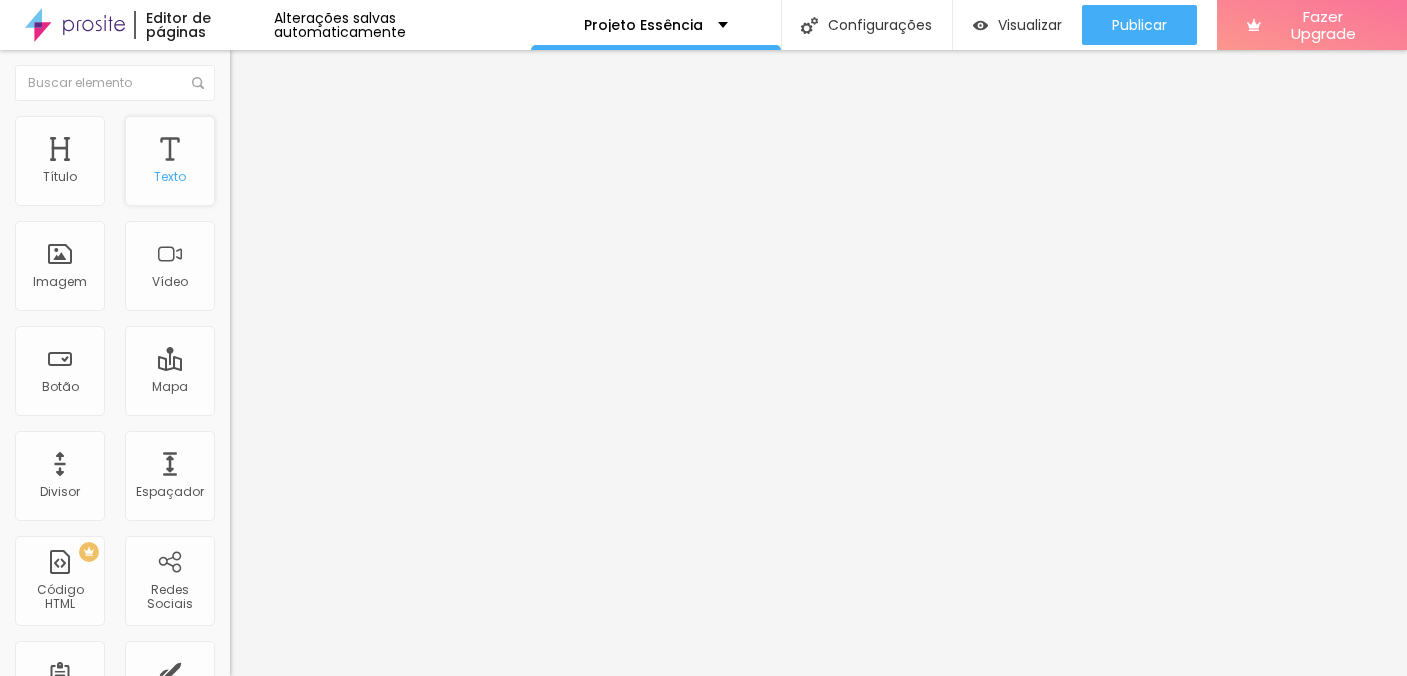 click on "Texto" at bounding box center [170, 177] 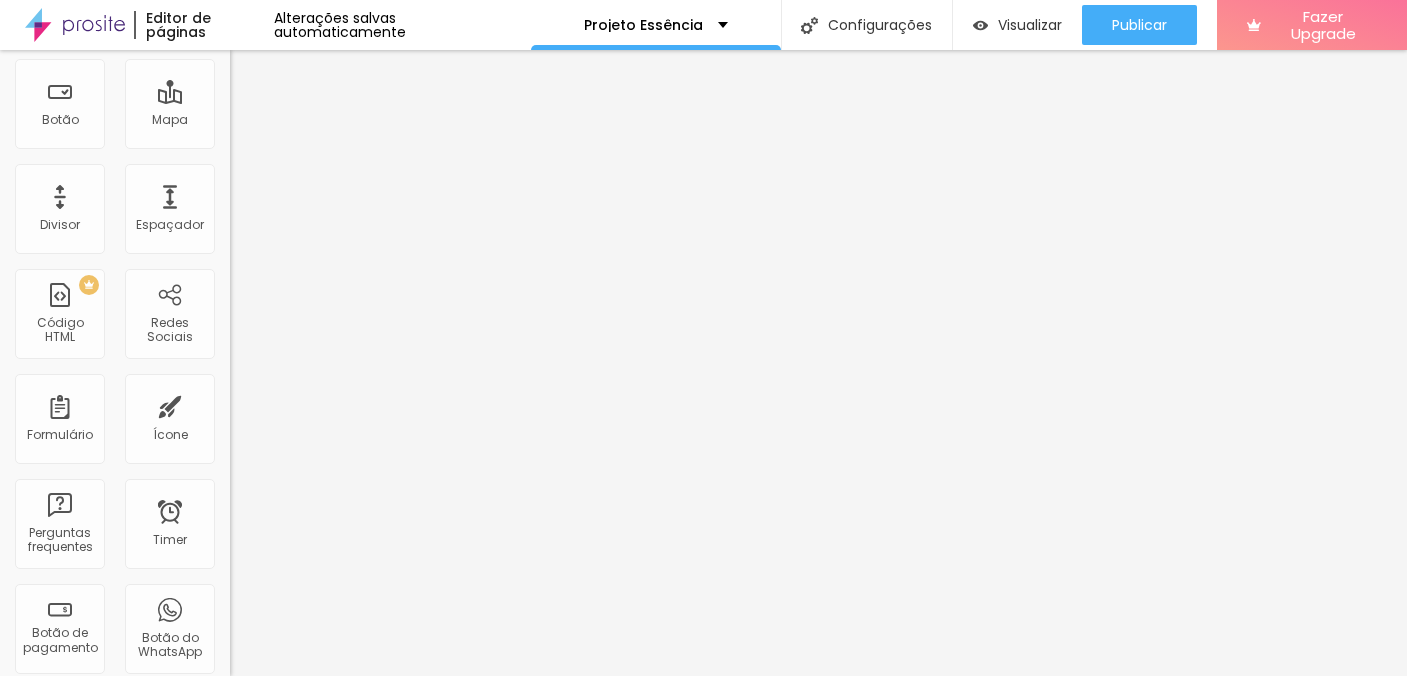 scroll, scrollTop: 0, scrollLeft: 0, axis: both 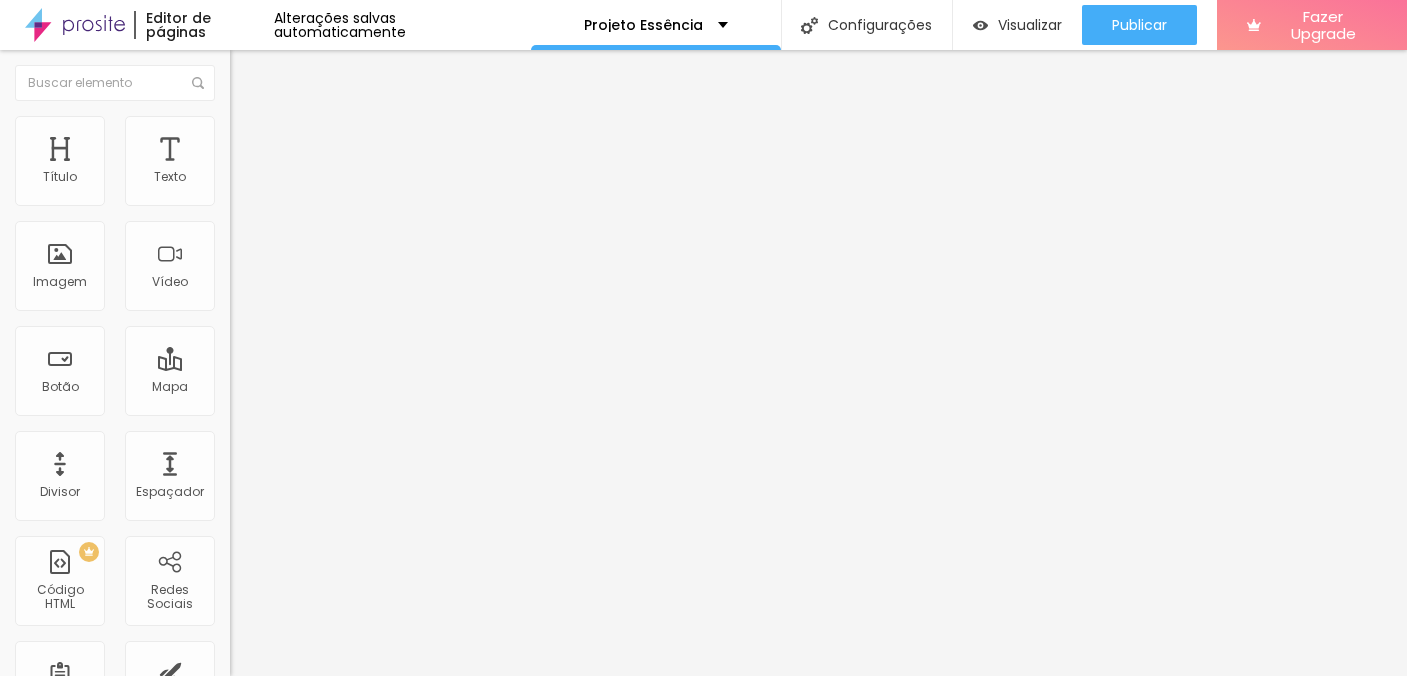 click on "Editar Título" at bounding box center [345, 73] 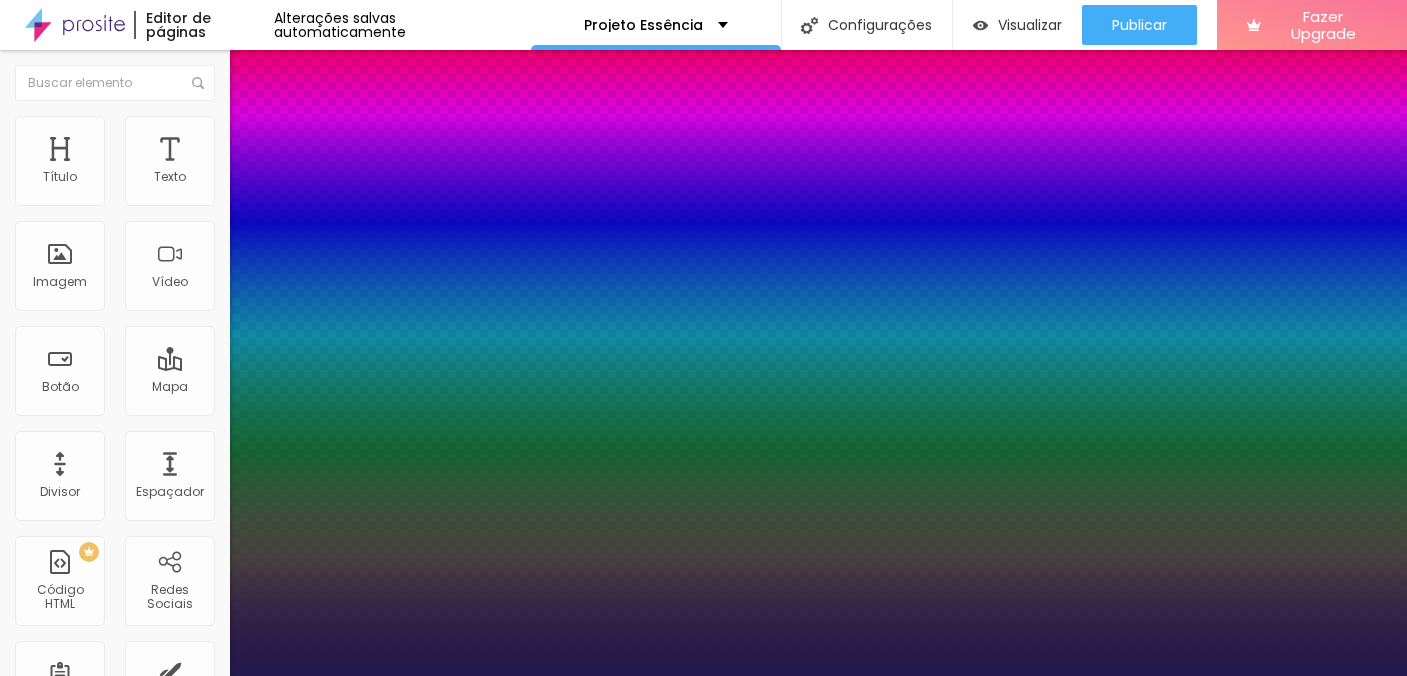 type on "1" 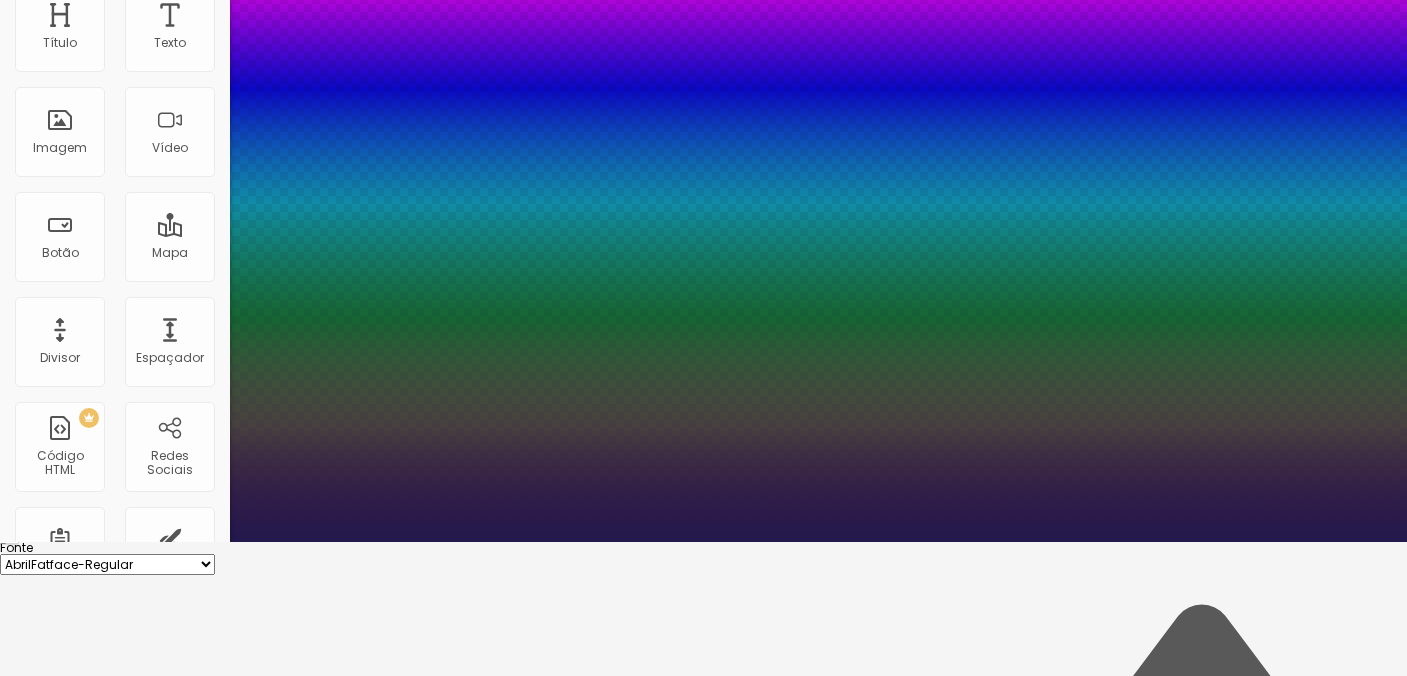 scroll, scrollTop: 142, scrollLeft: 0, axis: vertical 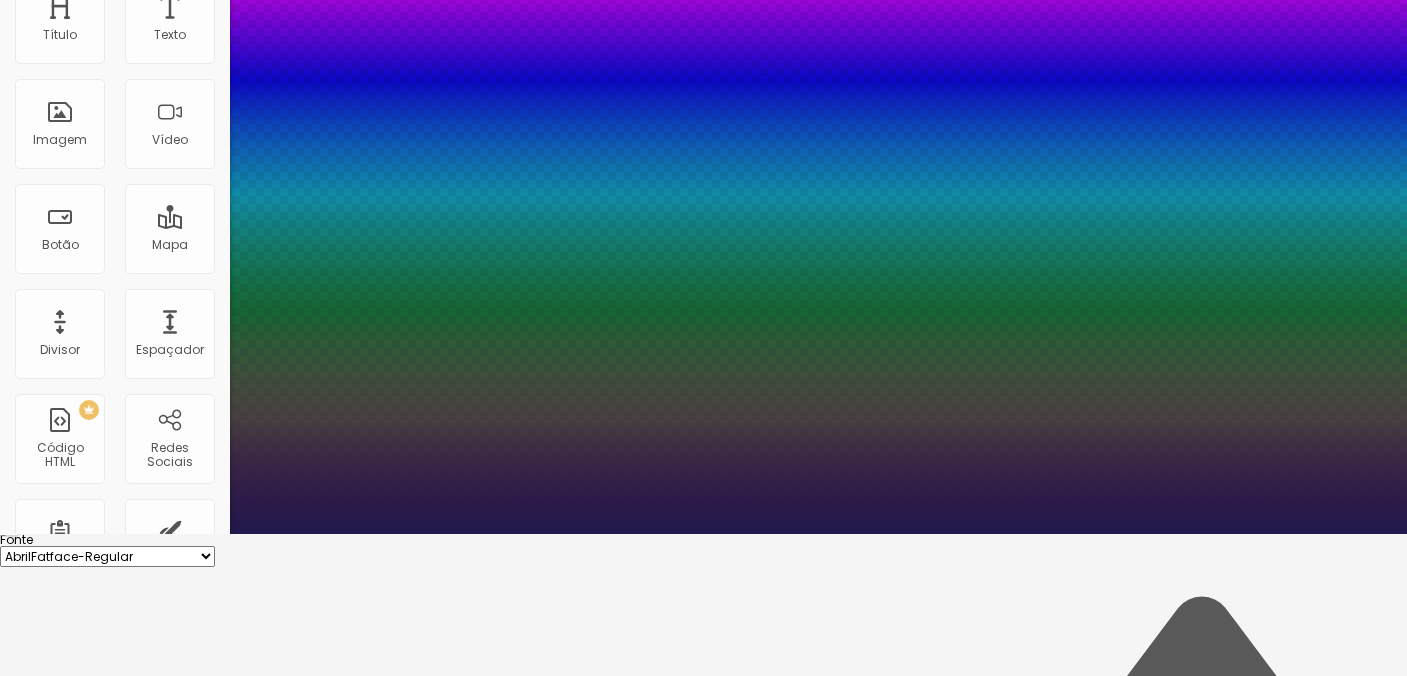 click at bounding box center [703, 1985] 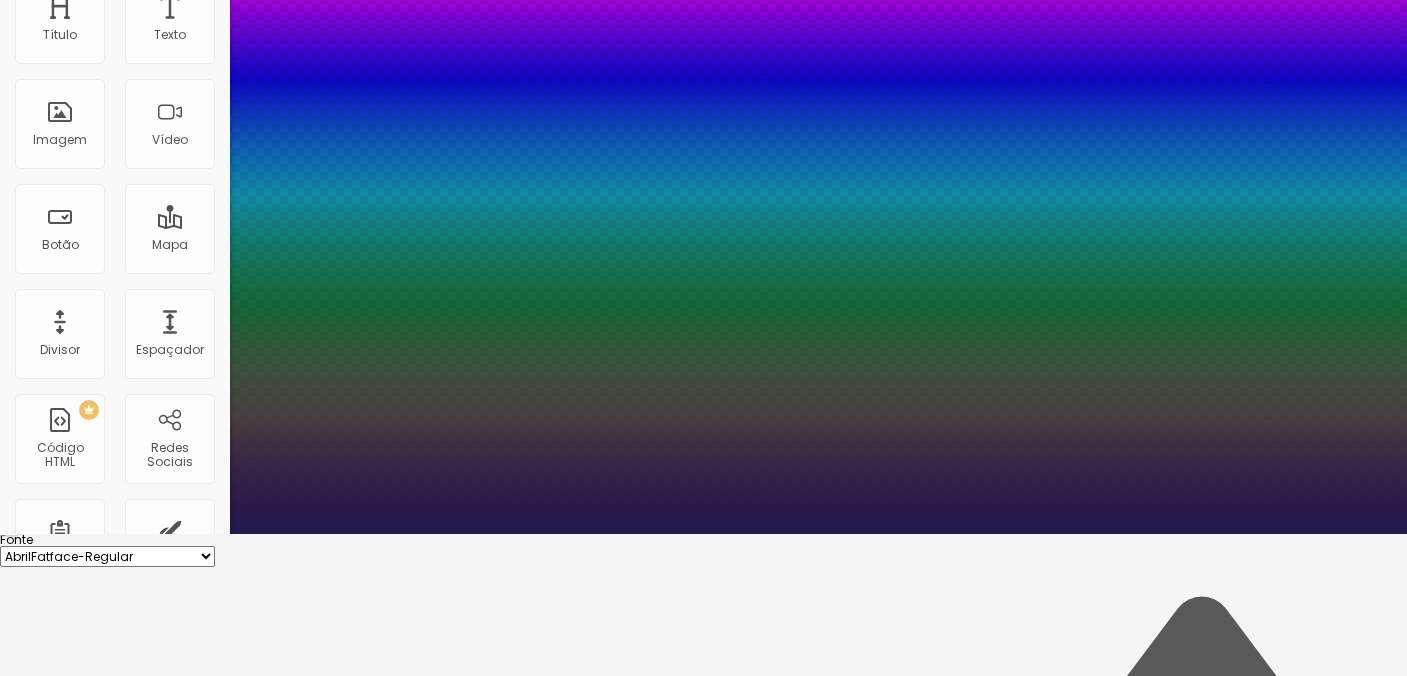 type on "45" 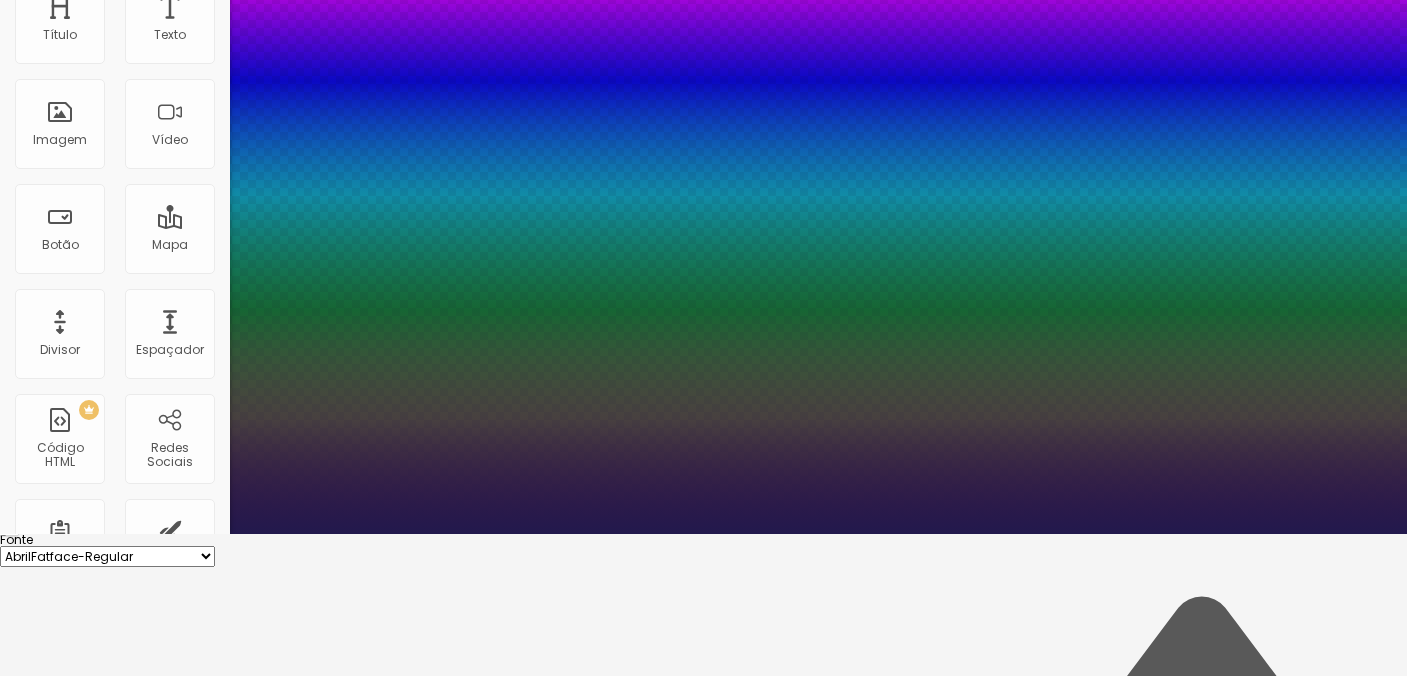 type on "49" 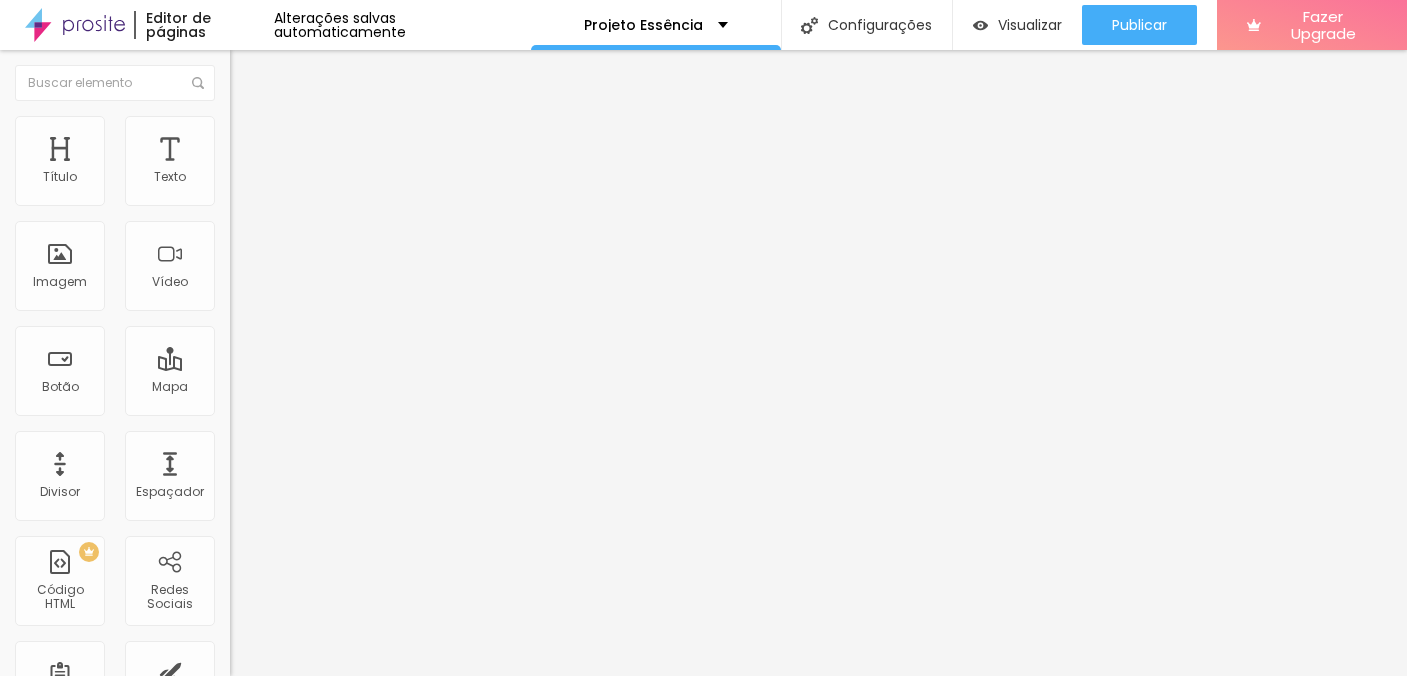 scroll, scrollTop: 0, scrollLeft: 0, axis: both 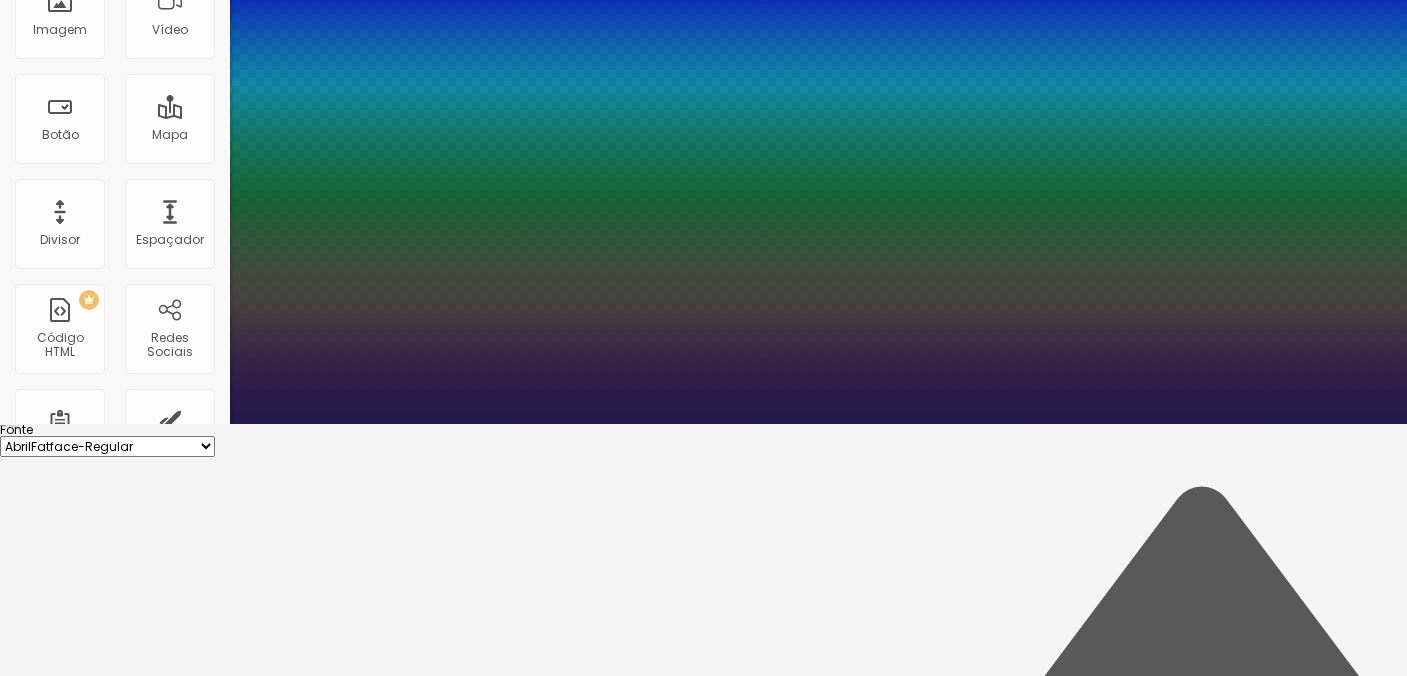 click at bounding box center [703, 6304] 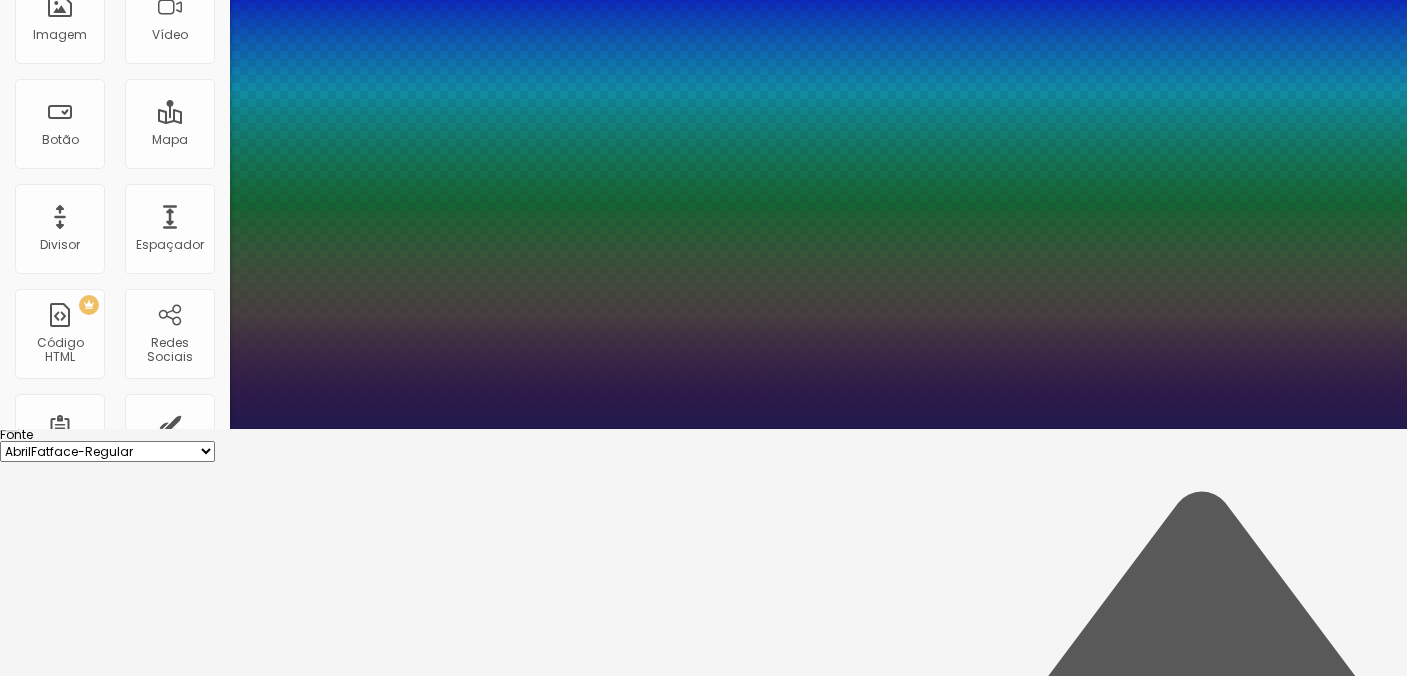 scroll, scrollTop: 246, scrollLeft: 0, axis: vertical 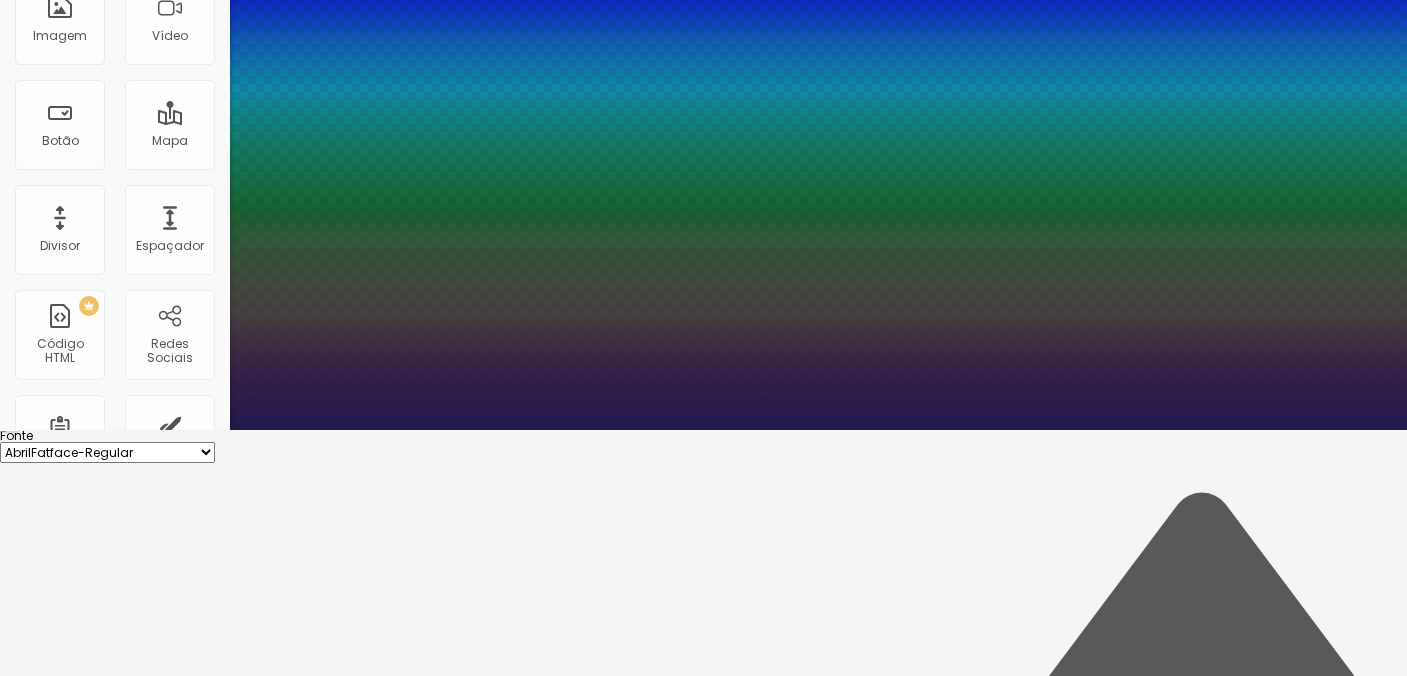 type on "1" 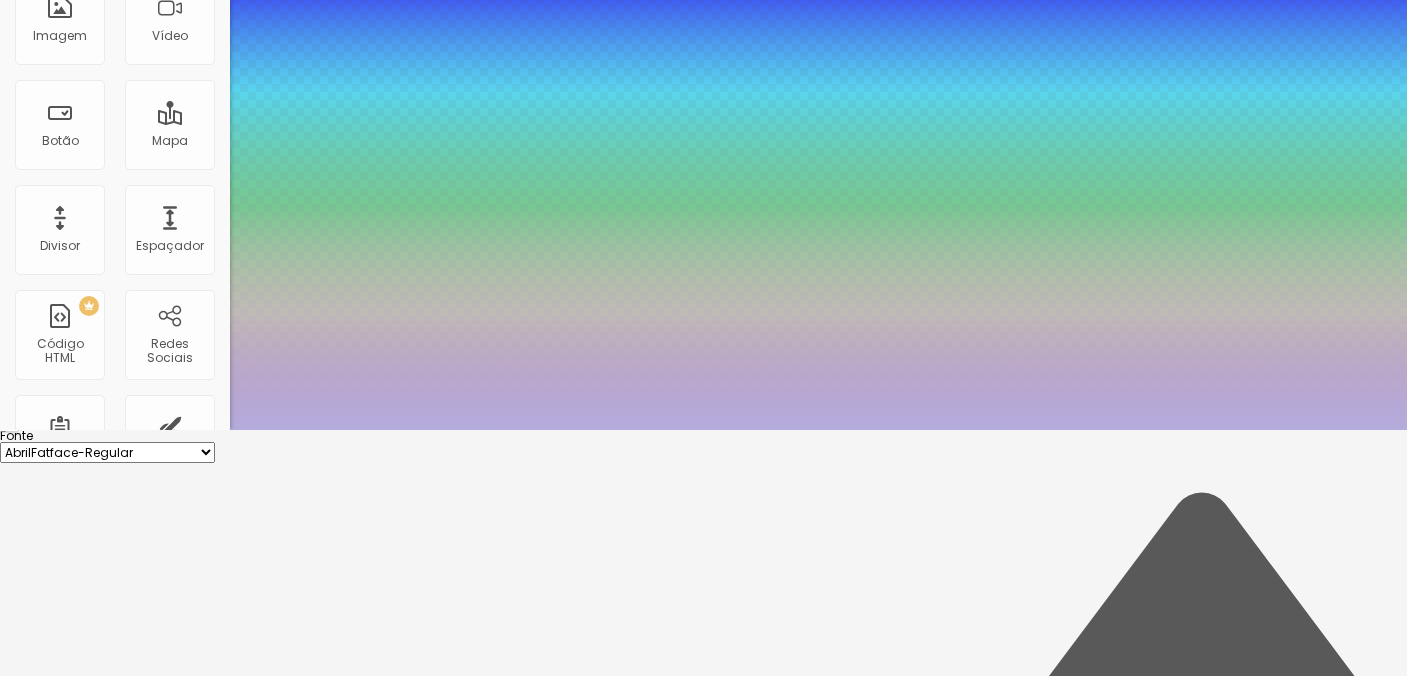 type on "1" 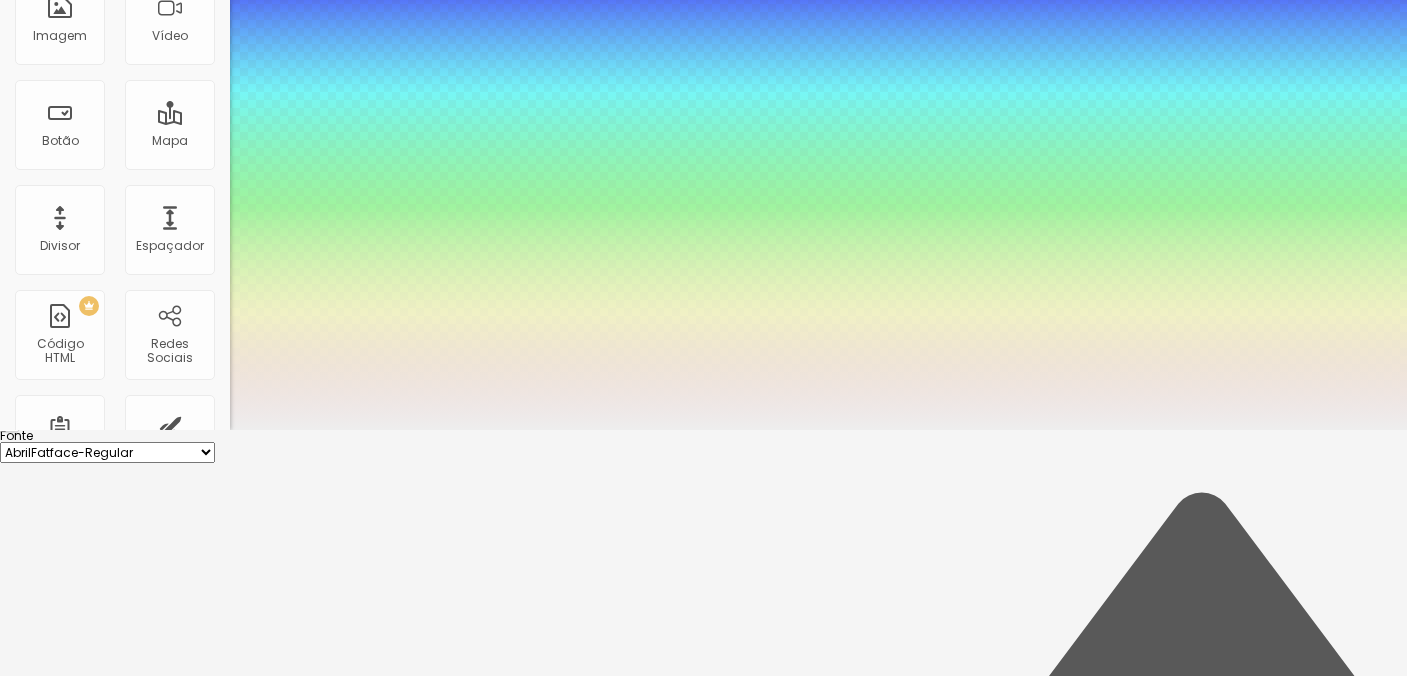 type on "1" 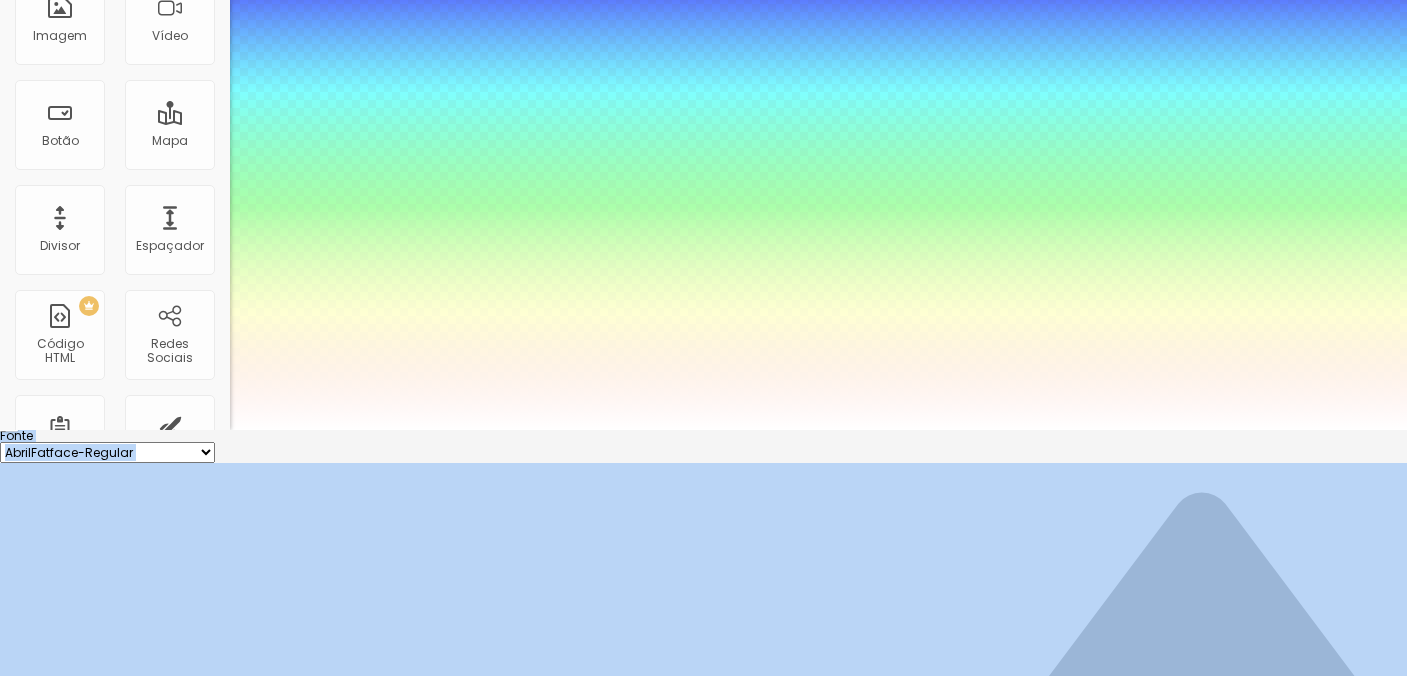 drag, startPoint x: 291, startPoint y: 537, endPoint x: 157, endPoint y: 449, distance: 160.3122 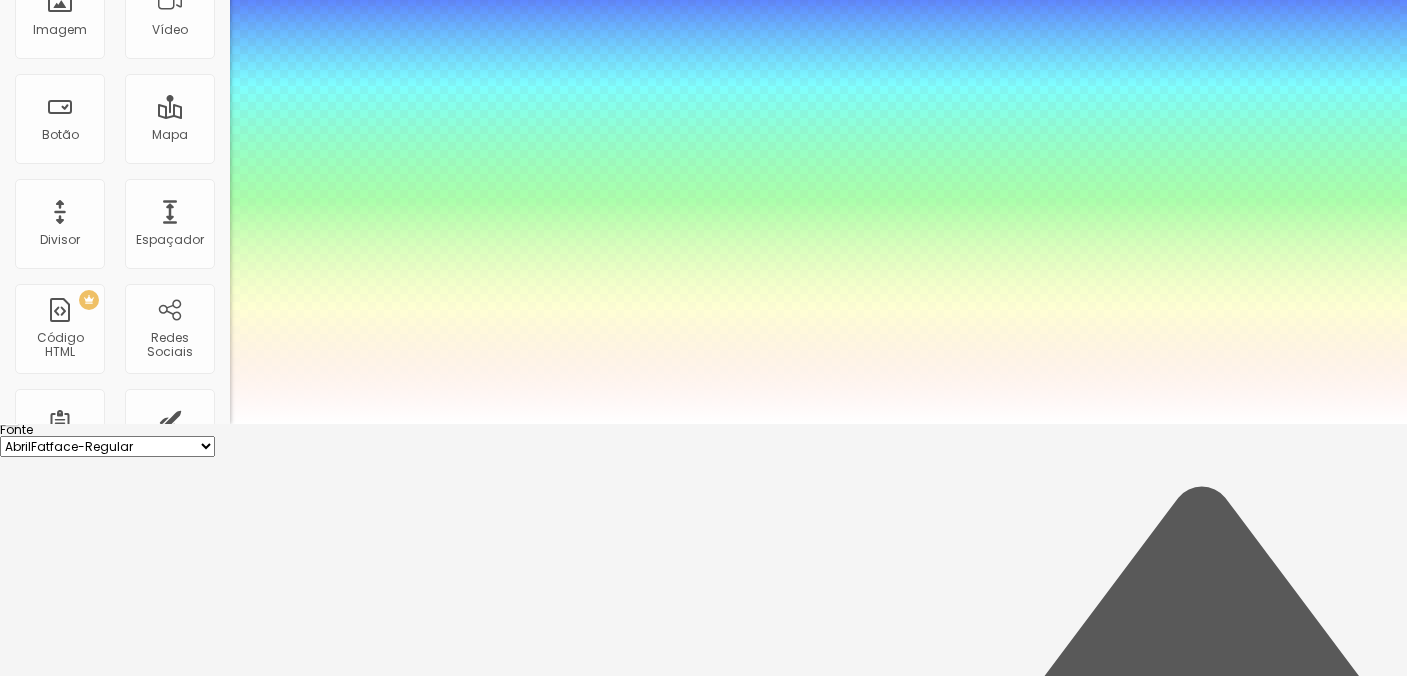 click at bounding box center (703, 424) 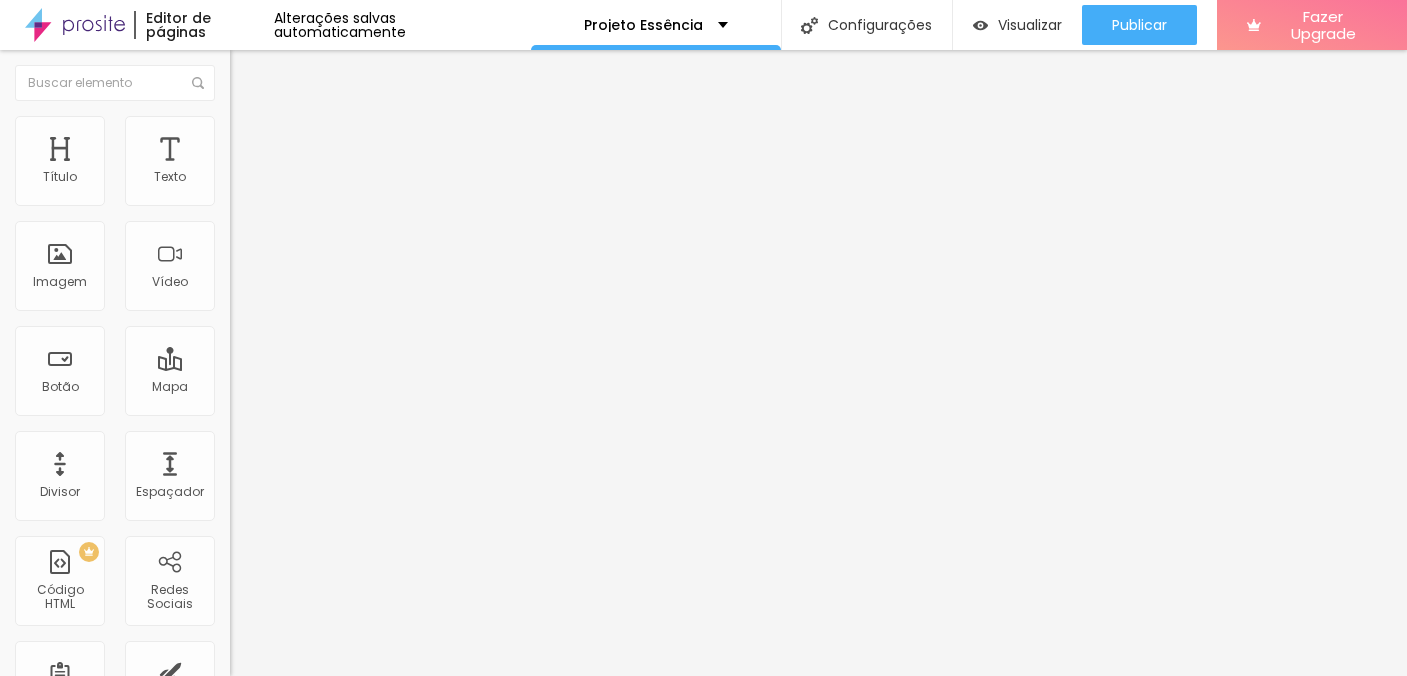 scroll, scrollTop: 0, scrollLeft: 0, axis: both 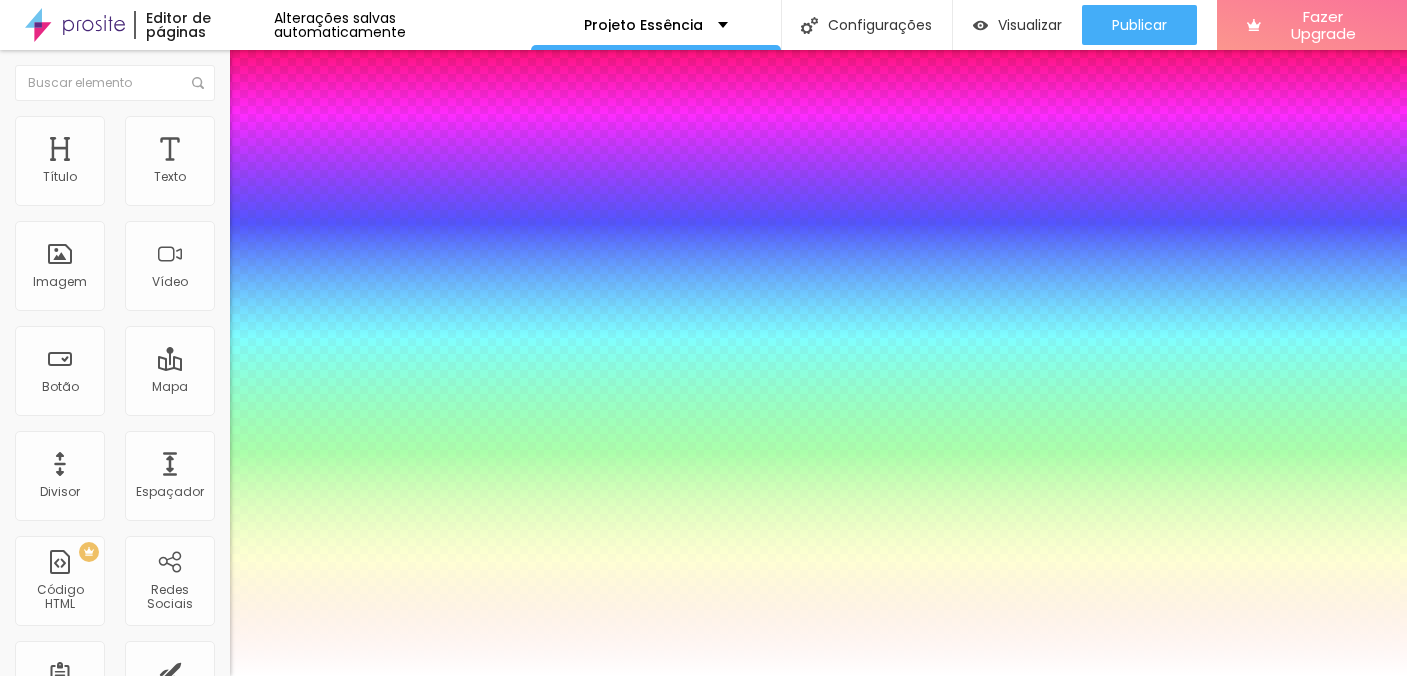 type on "1" 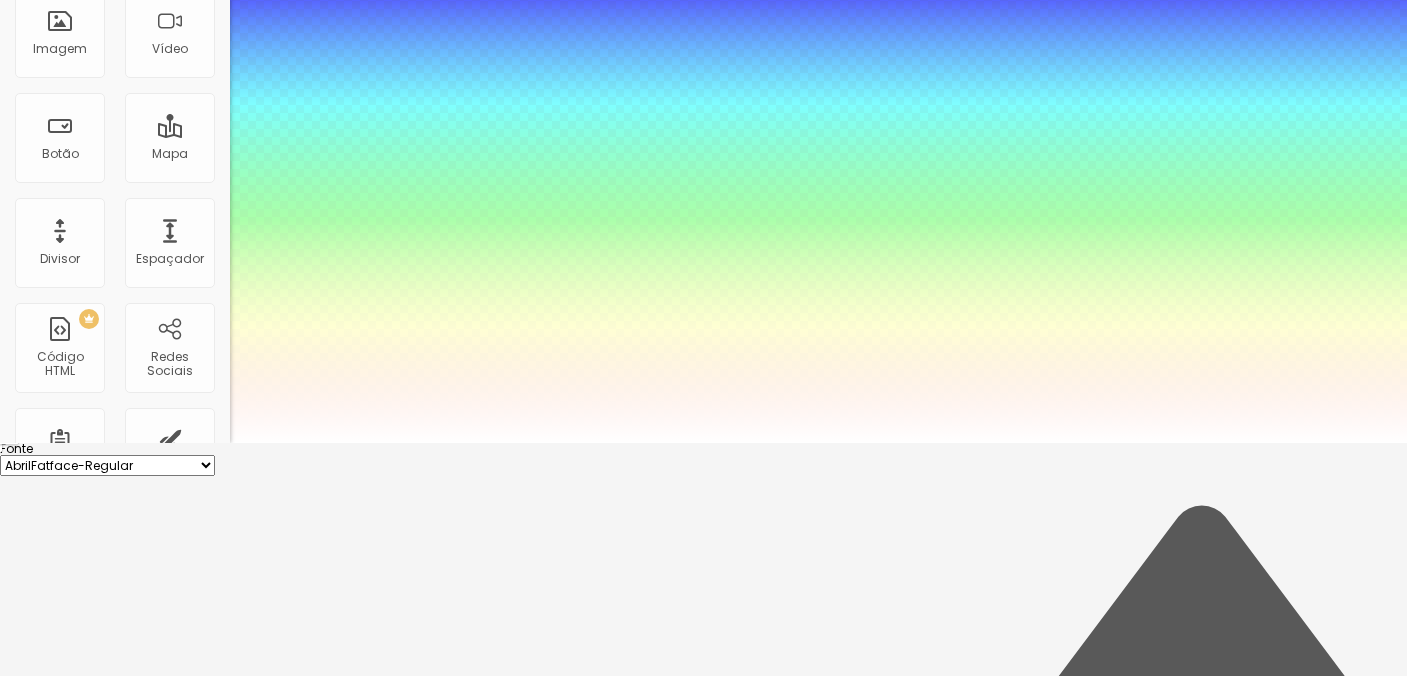 scroll, scrollTop: 252, scrollLeft: 0, axis: vertical 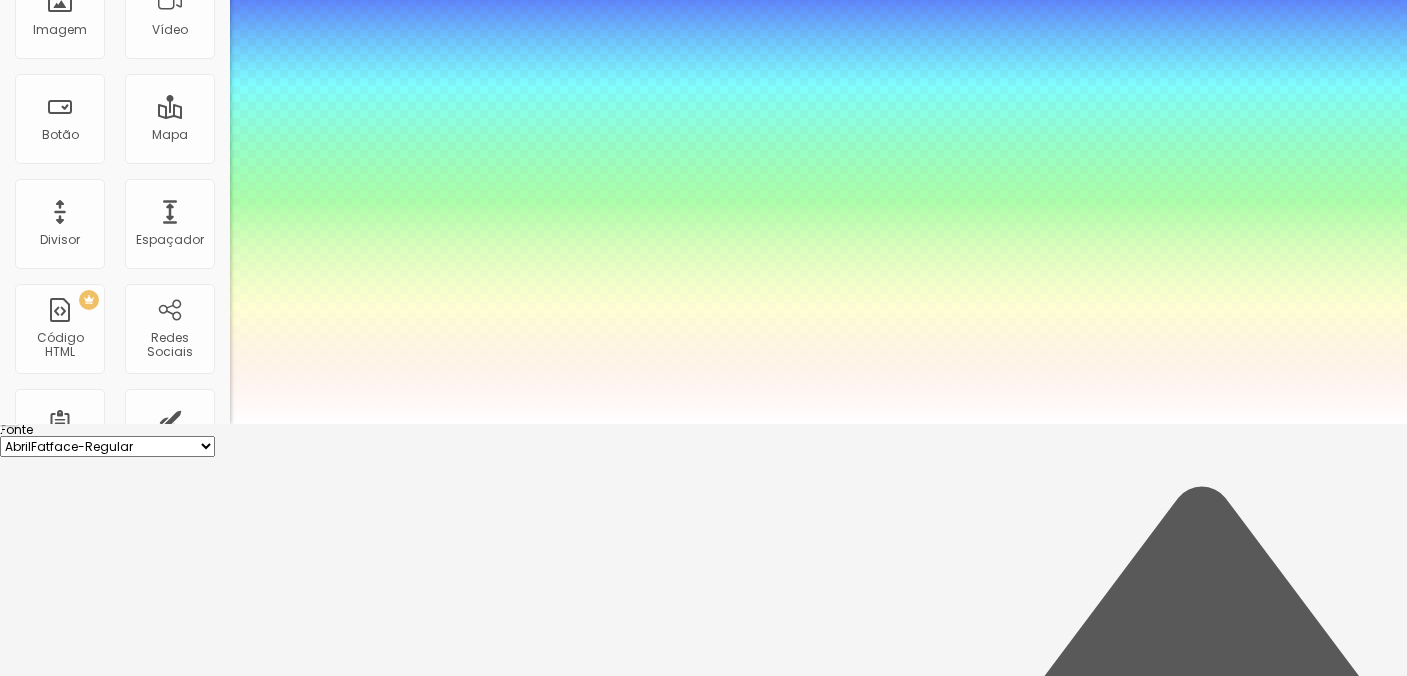click at bounding box center (703, 424) 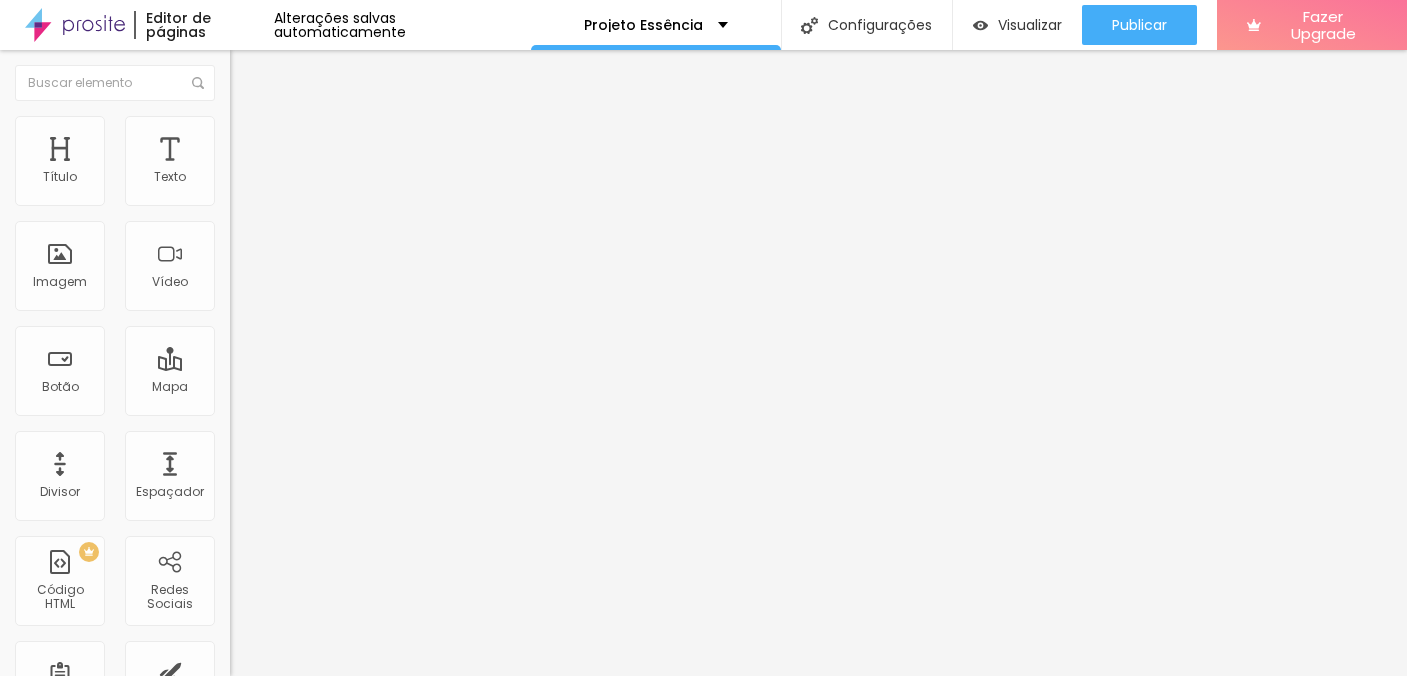 click 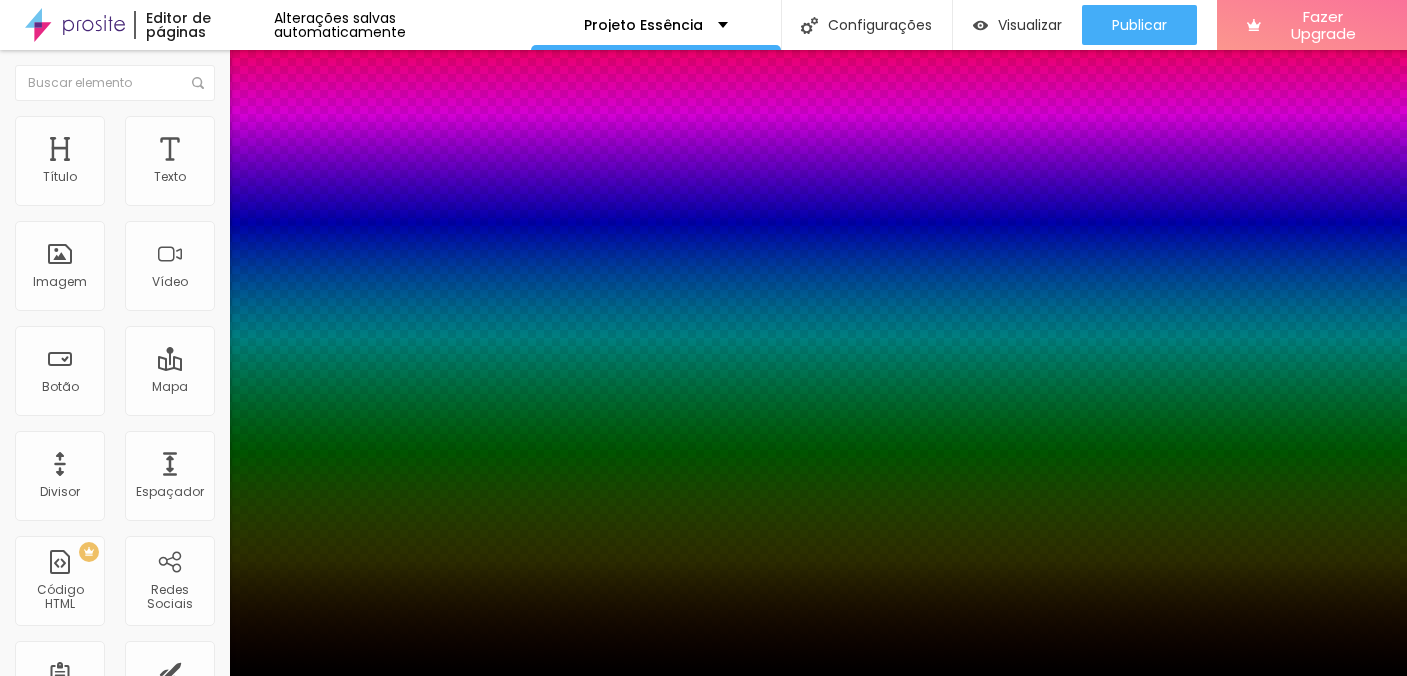 scroll, scrollTop: 75, scrollLeft: 0, axis: vertical 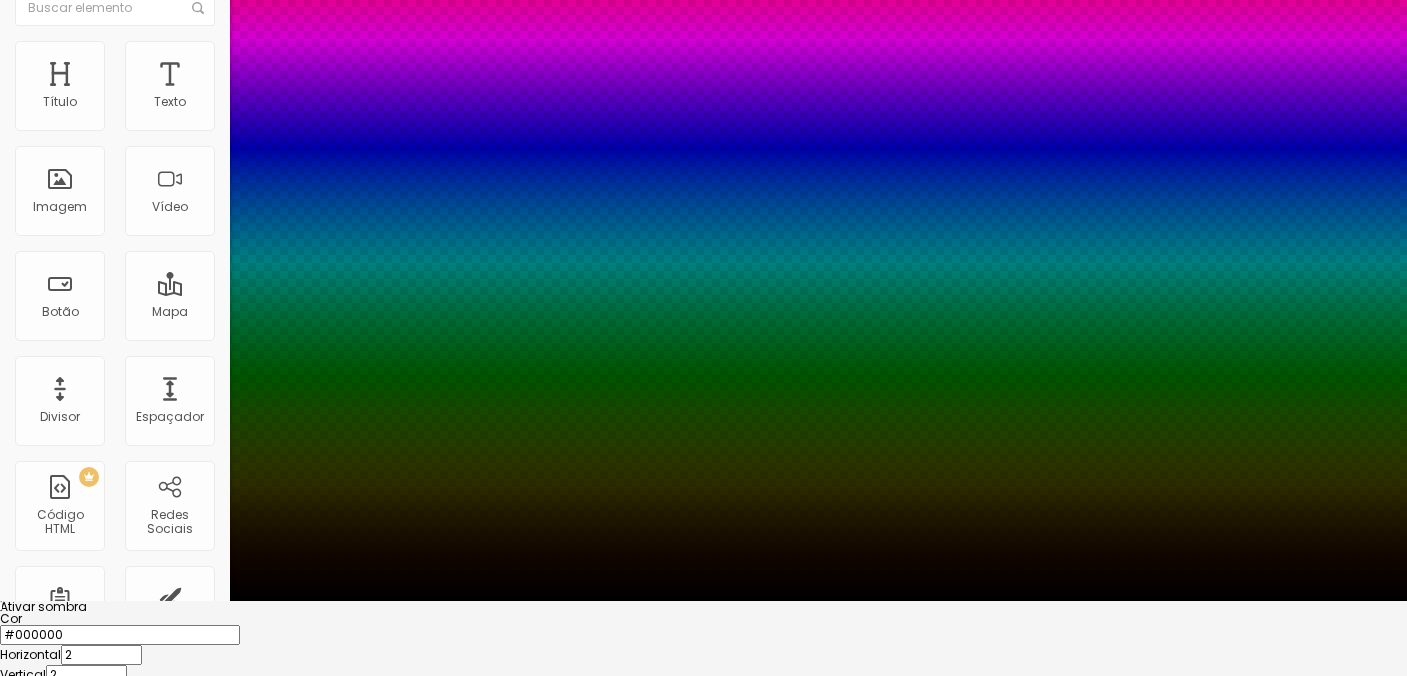click at bounding box center (703, 601) 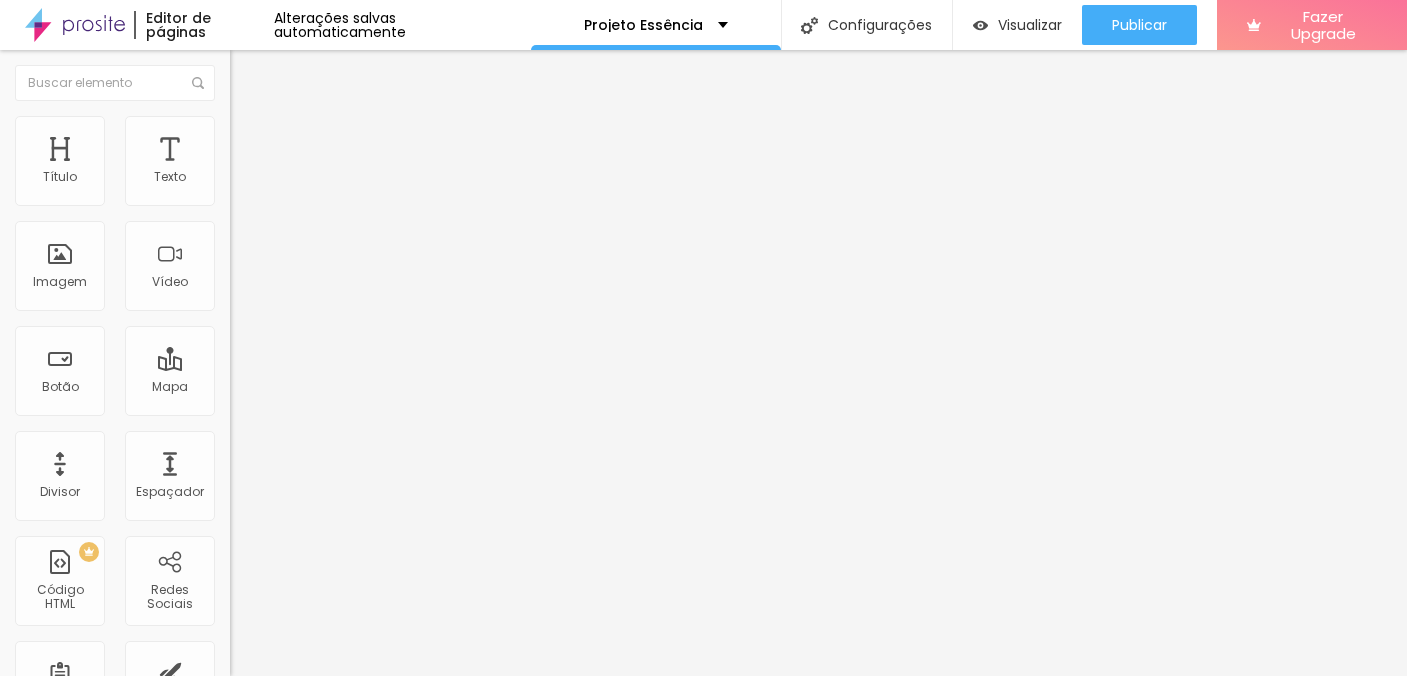 scroll, scrollTop: 0, scrollLeft: 0, axis: both 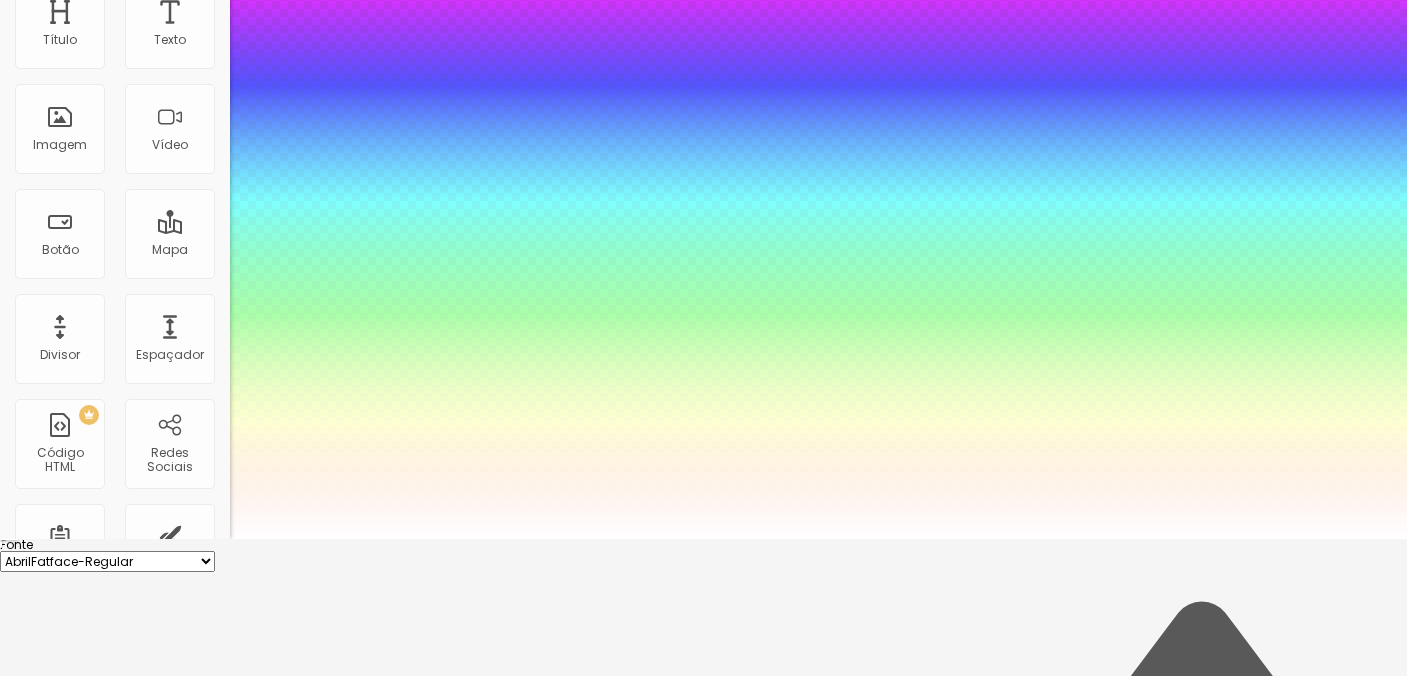type on "1" 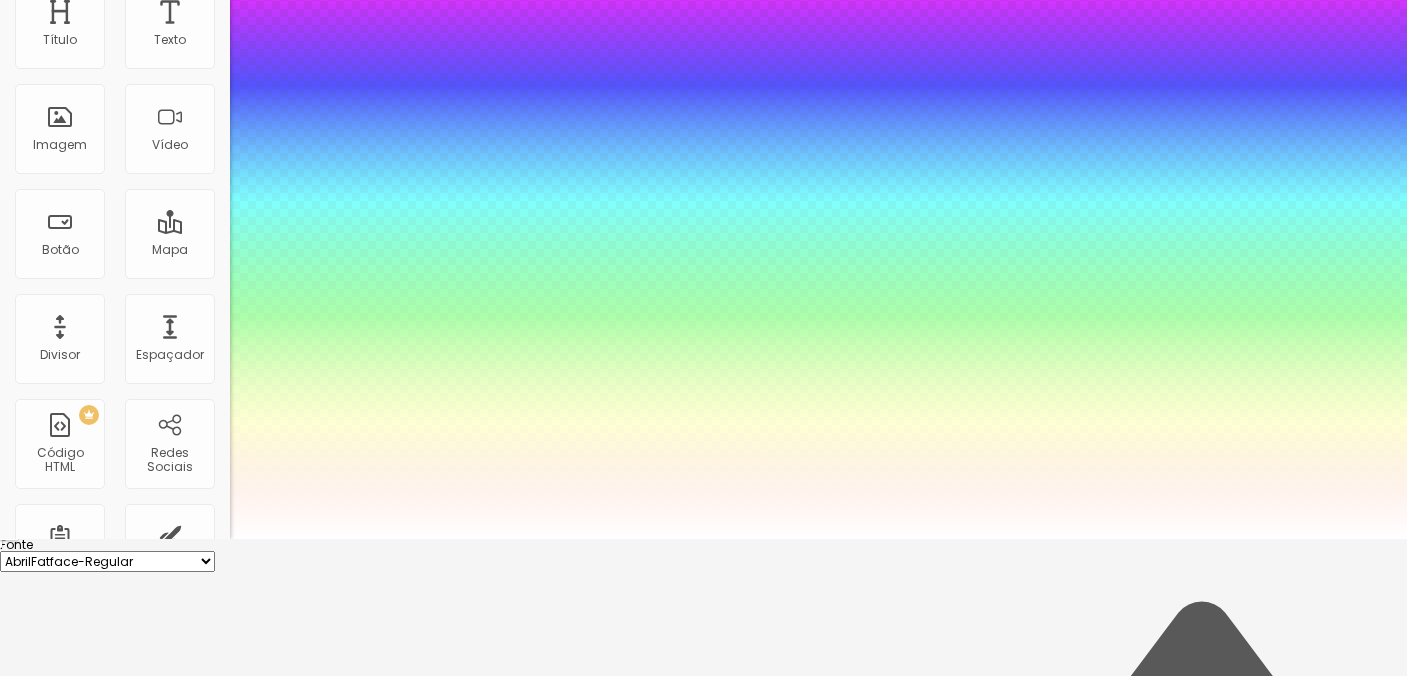 type on "1" 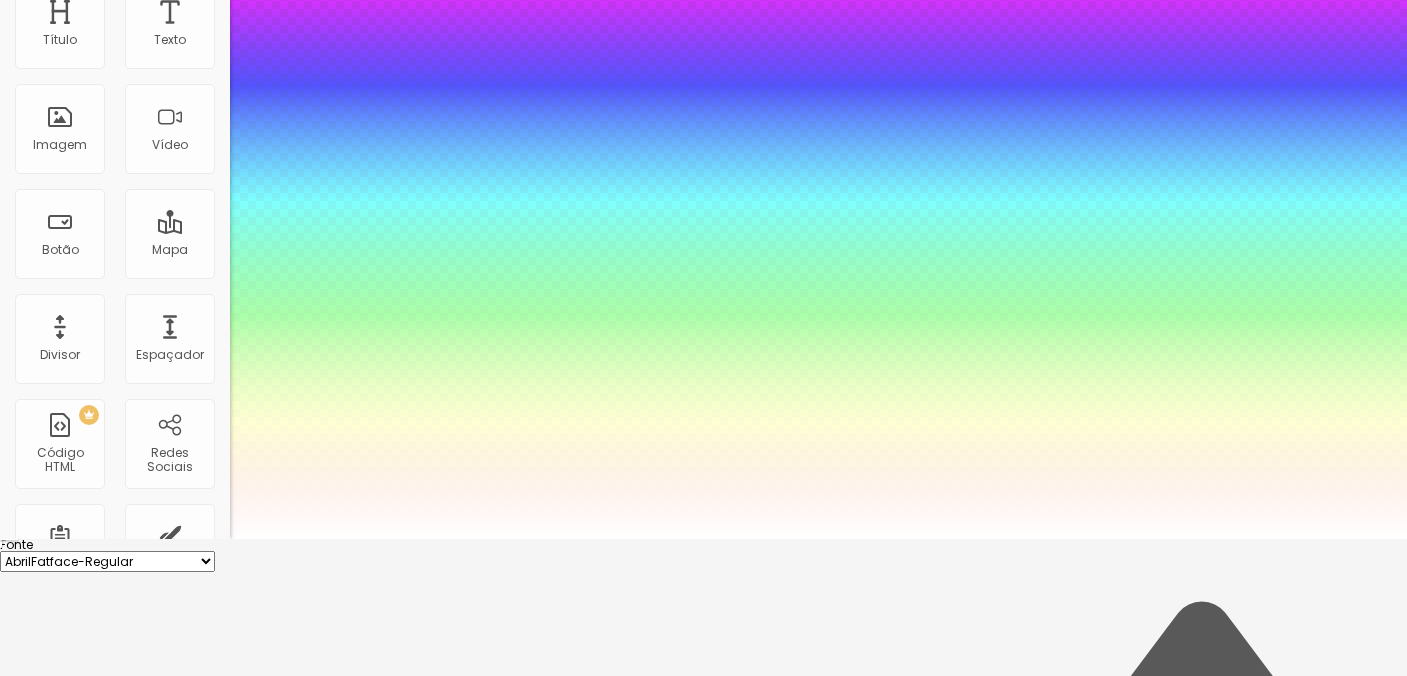 click at bounding box center [703, 539] 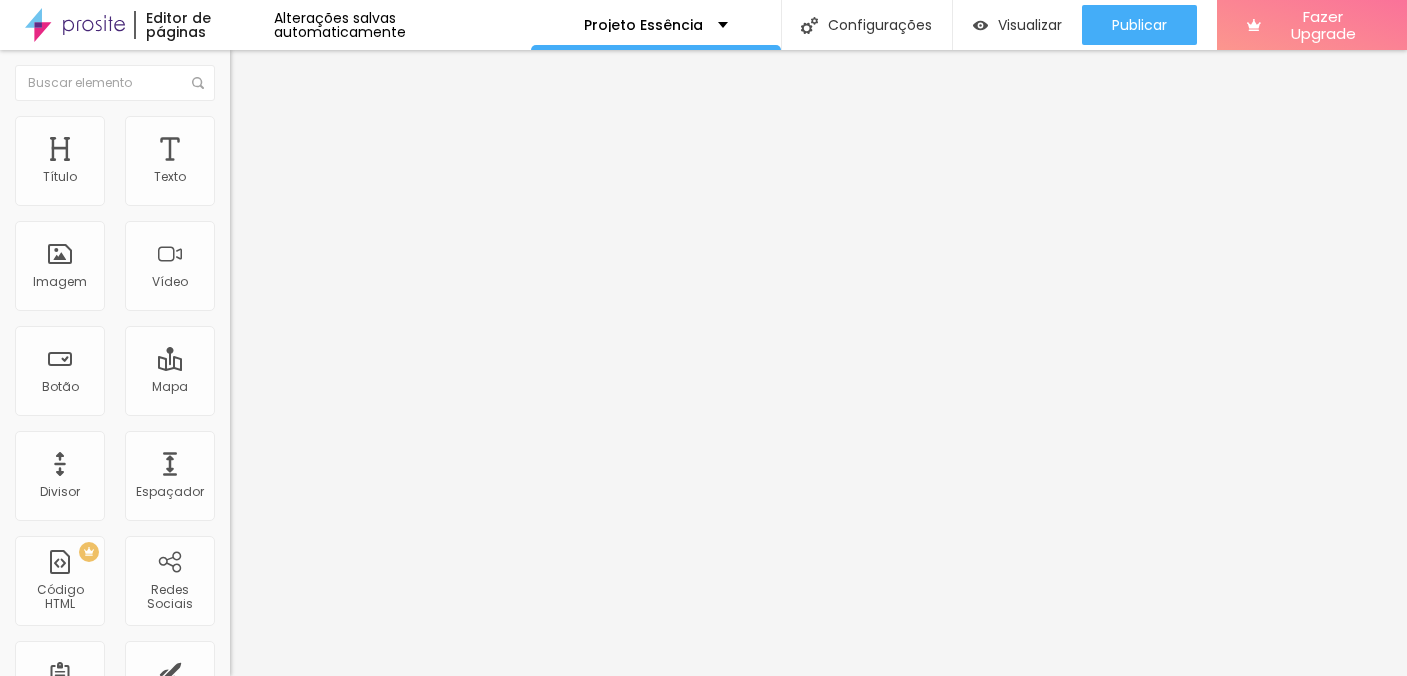 scroll, scrollTop: 0, scrollLeft: 0, axis: both 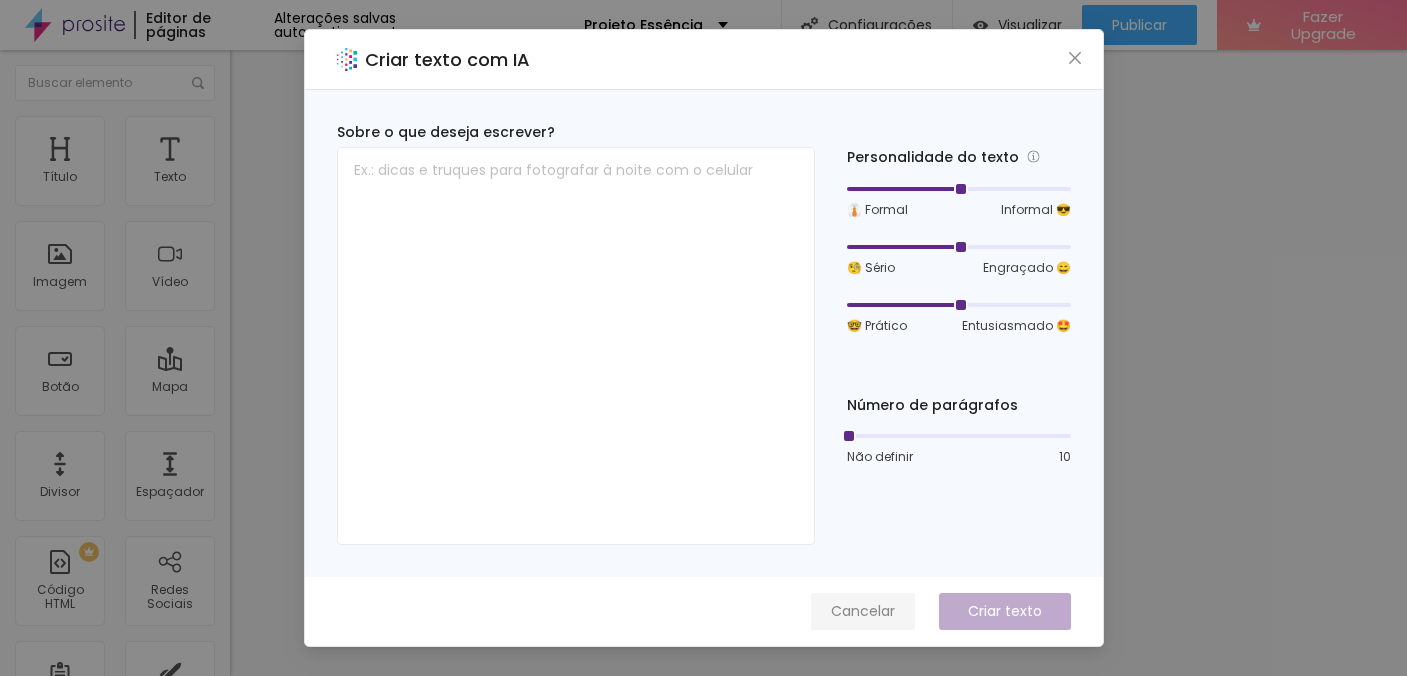 click on "Cancelar" at bounding box center (863, 611) 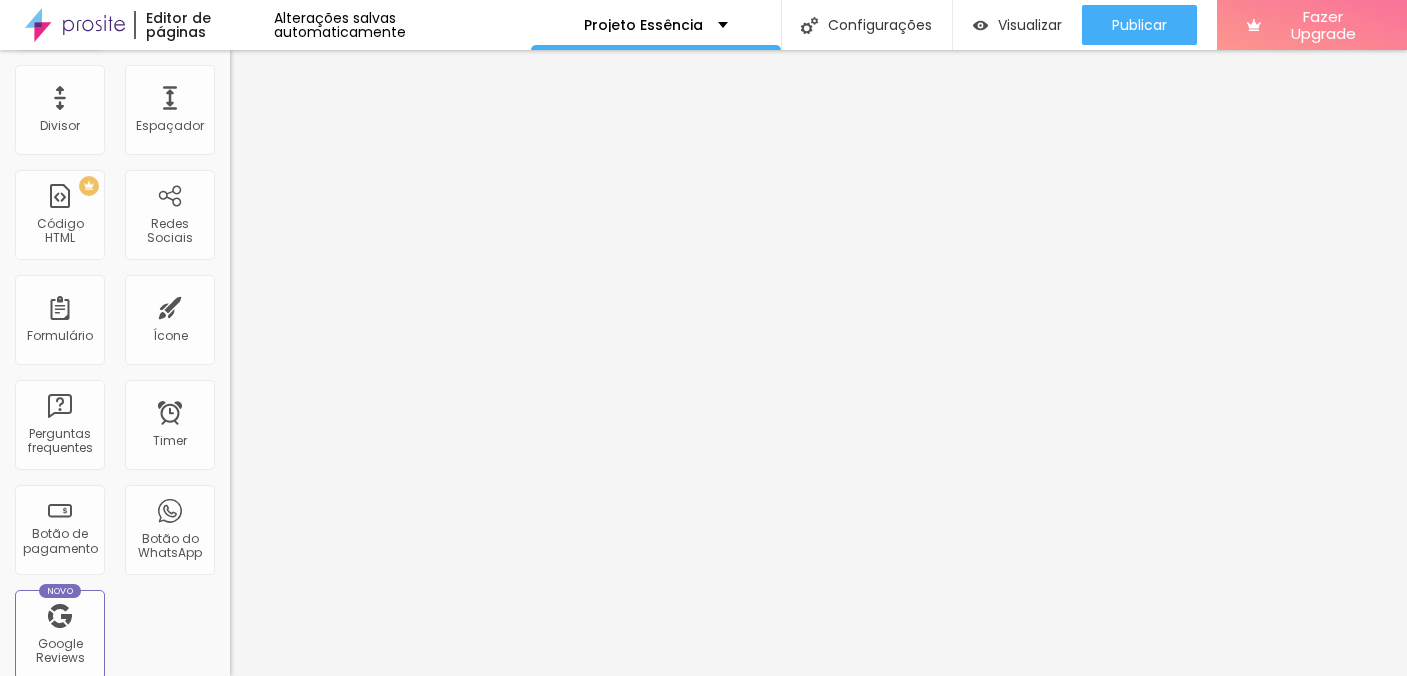 scroll, scrollTop: 373, scrollLeft: 0, axis: vertical 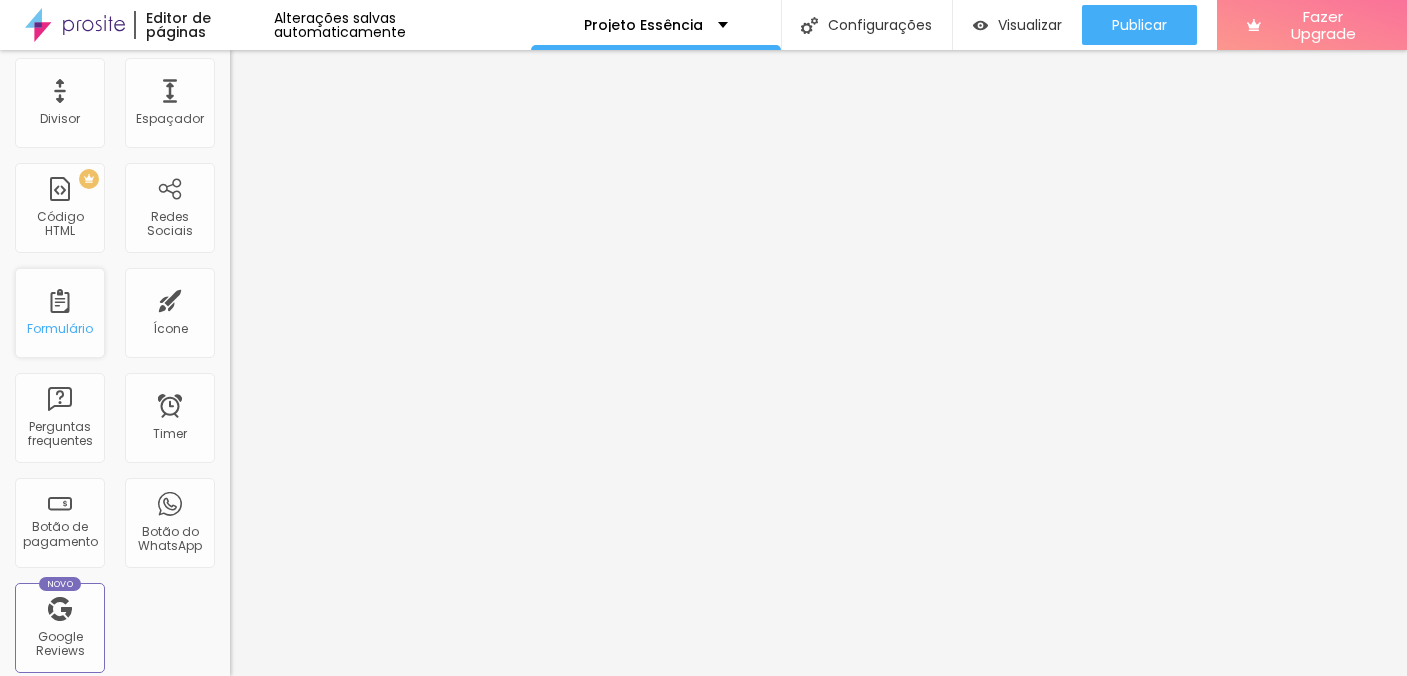click on "Formulário" at bounding box center (60, 313) 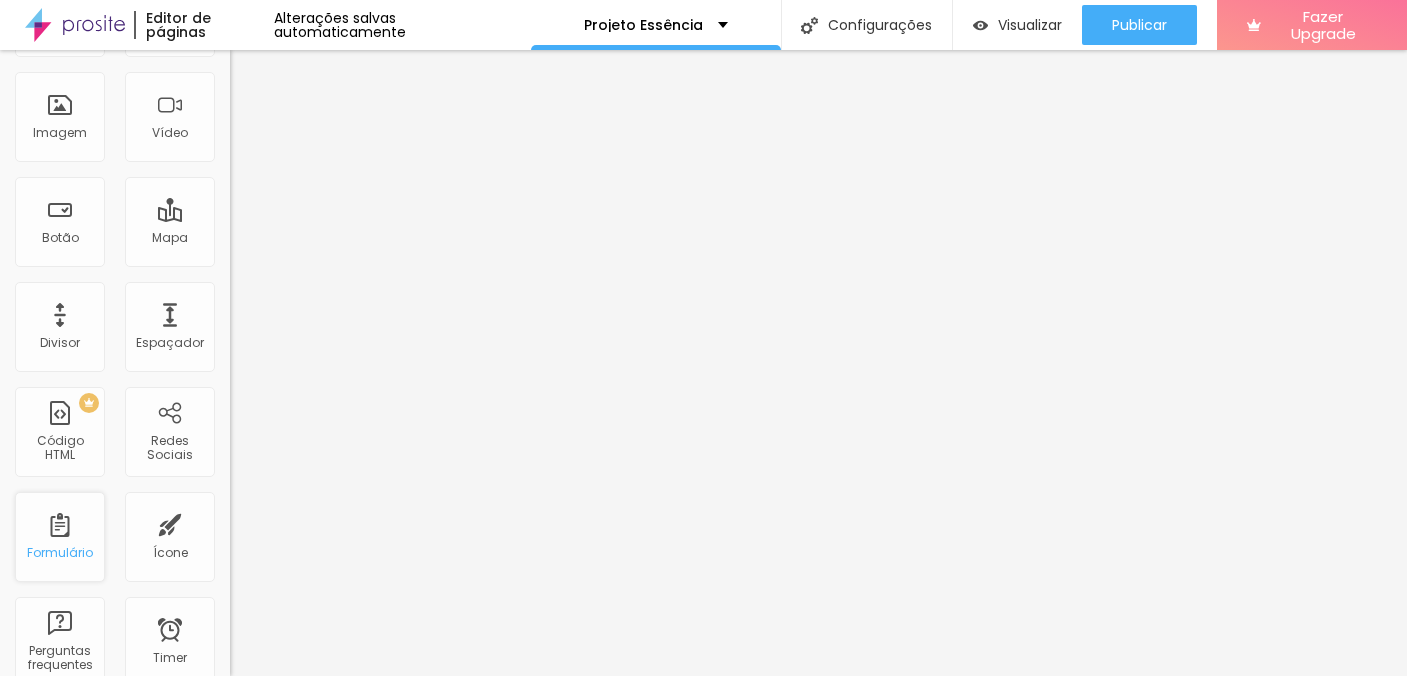 scroll, scrollTop: 0, scrollLeft: 0, axis: both 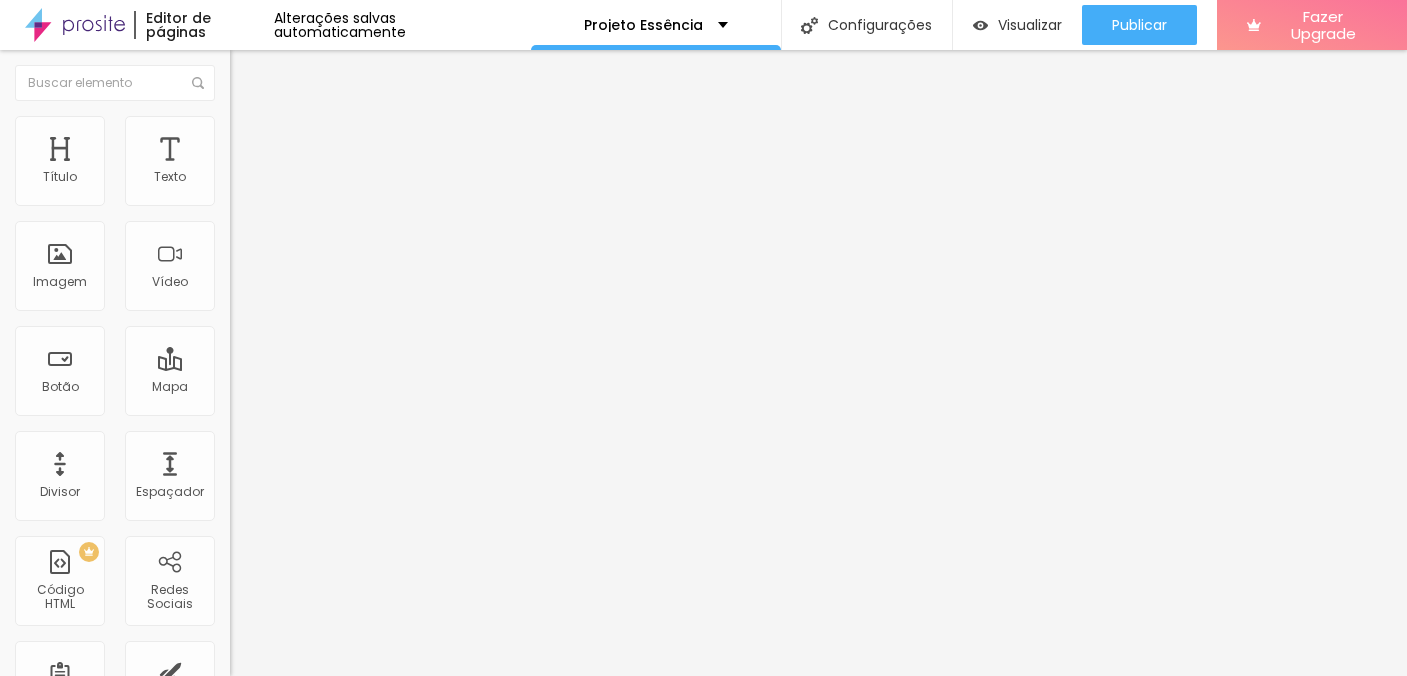 click at bounding box center [120, 728] 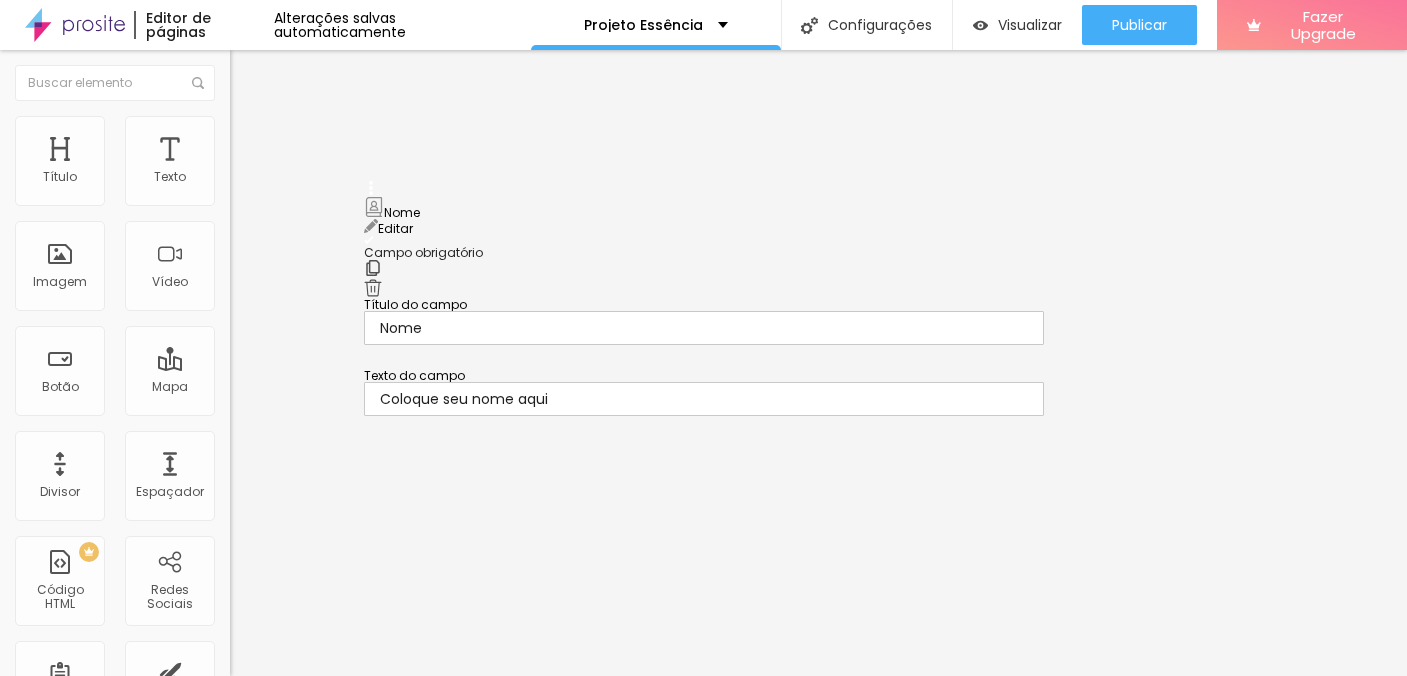 click on "Nome Editar Campo obrigatório Título do campo Nome Texto do campo Coloque seu nome aqui" at bounding box center [703, 941] 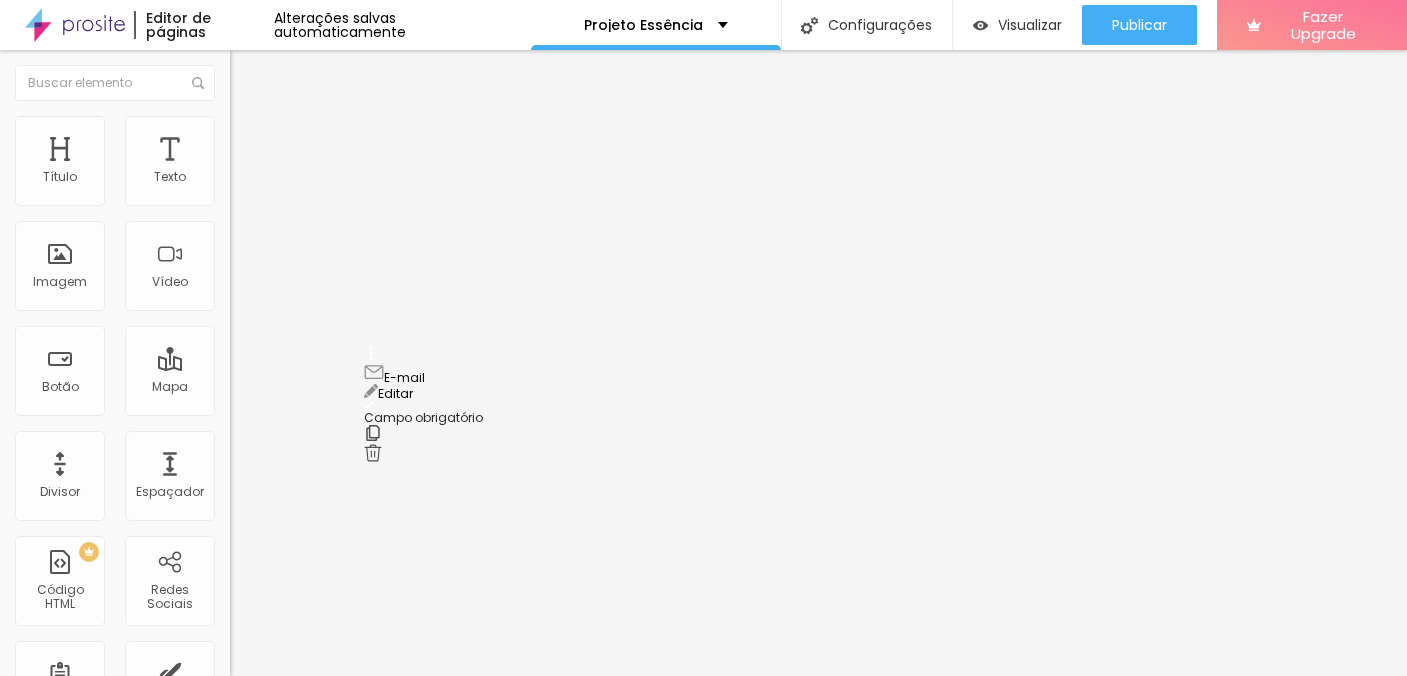 click on "E-mail Editar Campo obrigatório" at bounding box center (703, 1134) 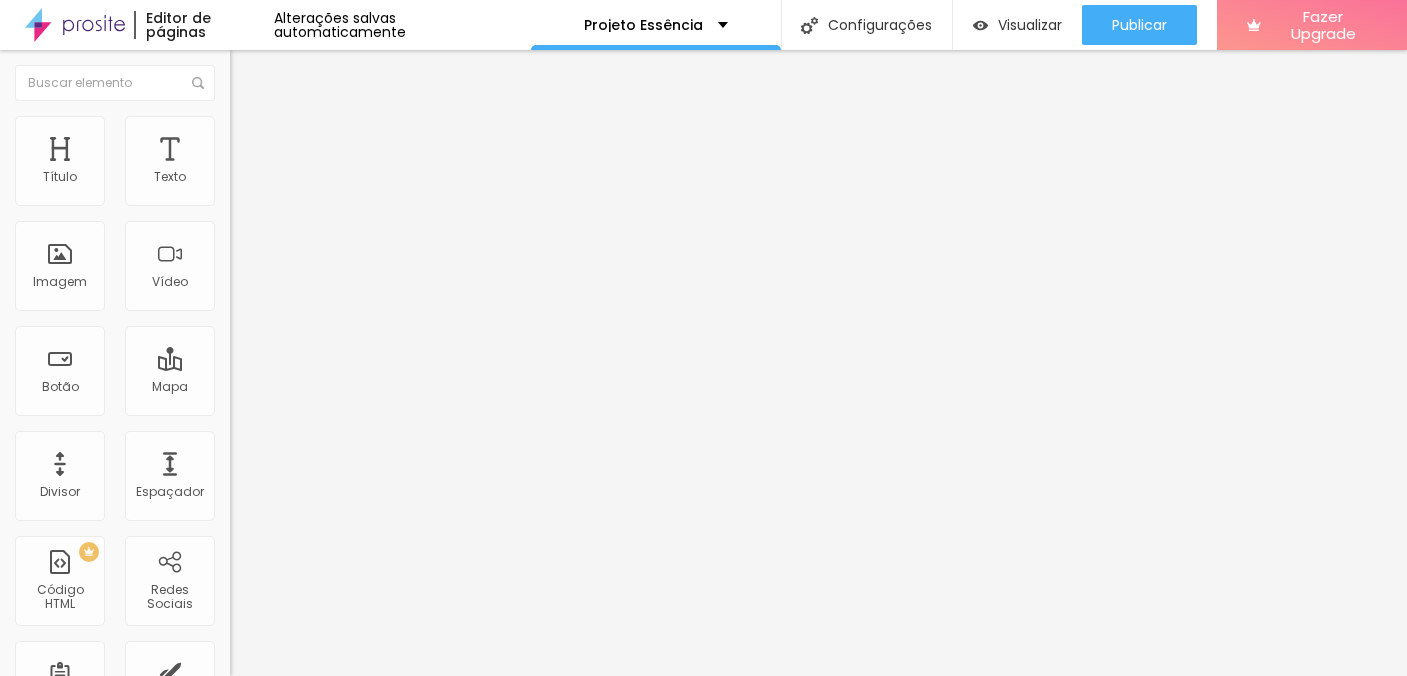 scroll, scrollTop: 191, scrollLeft: 0, axis: vertical 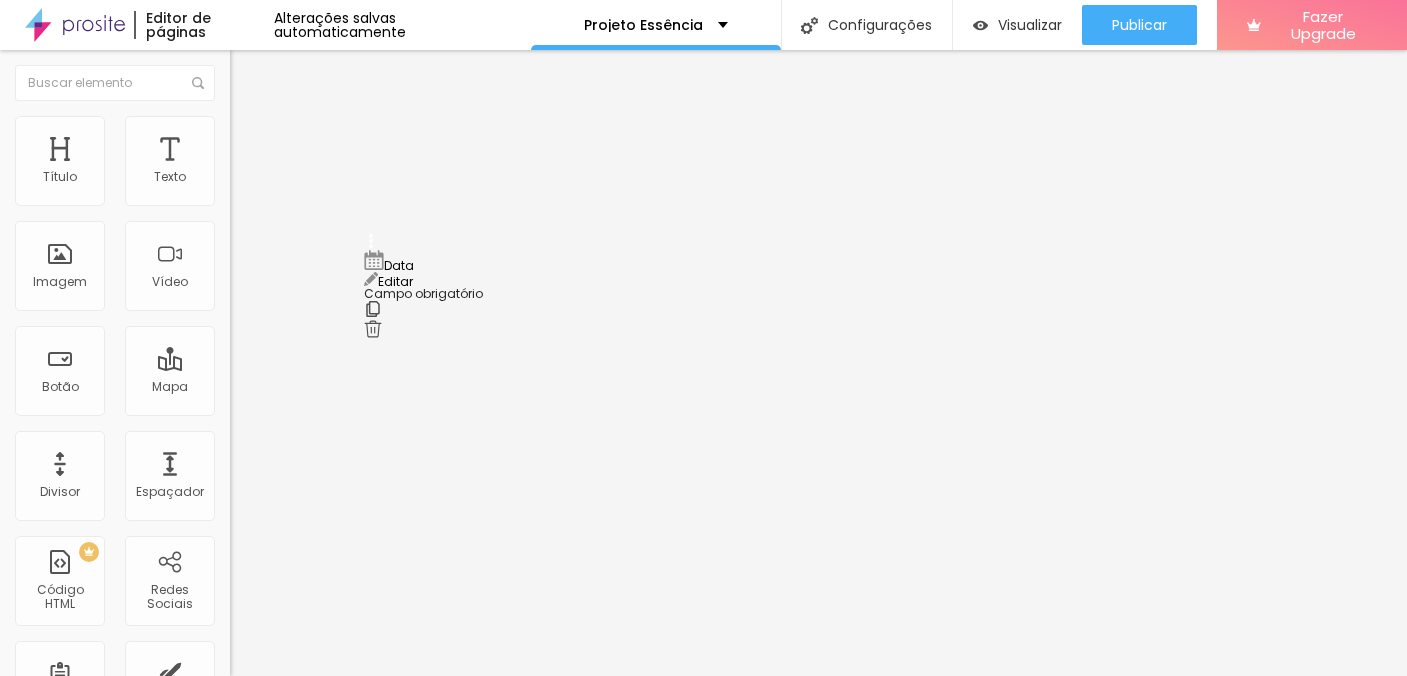 drag, startPoint x: 367, startPoint y: 405, endPoint x: 372, endPoint y: 257, distance: 148.08444 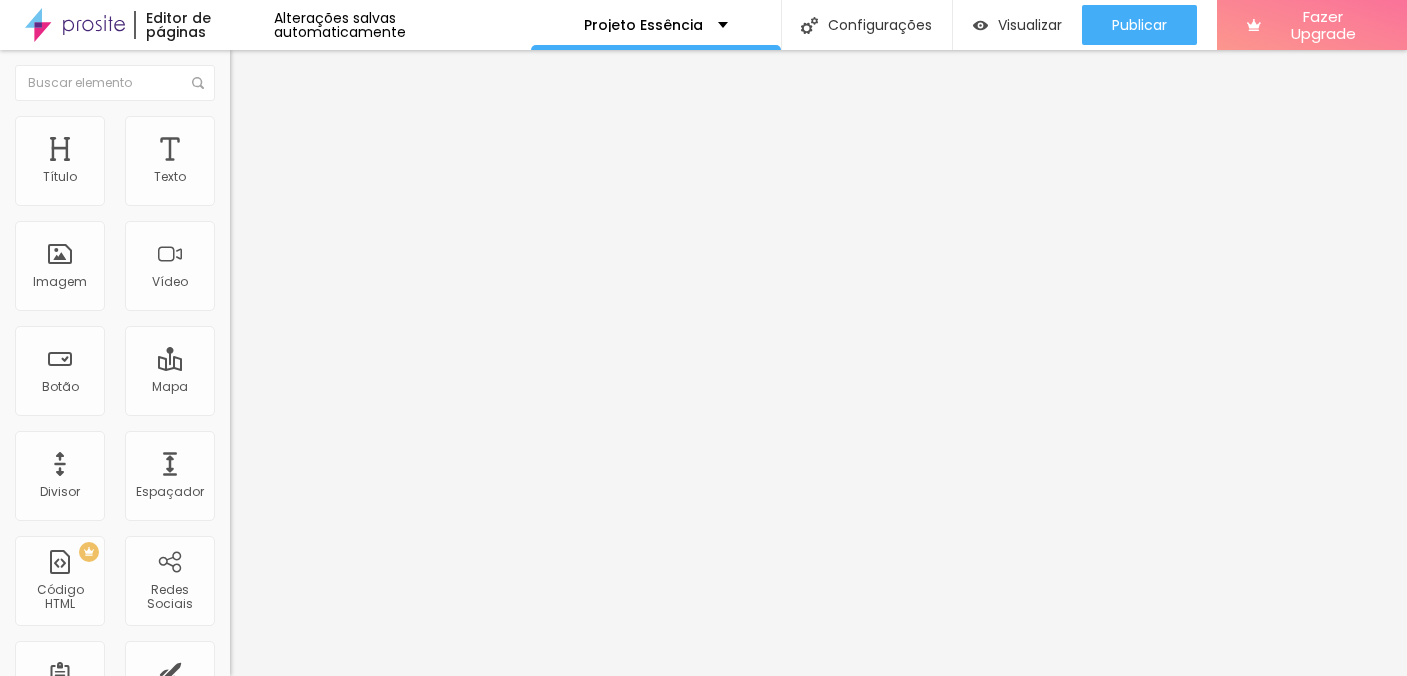 click on "E-mail Editar Campo obrigatório" at bounding box center (703, 1240) 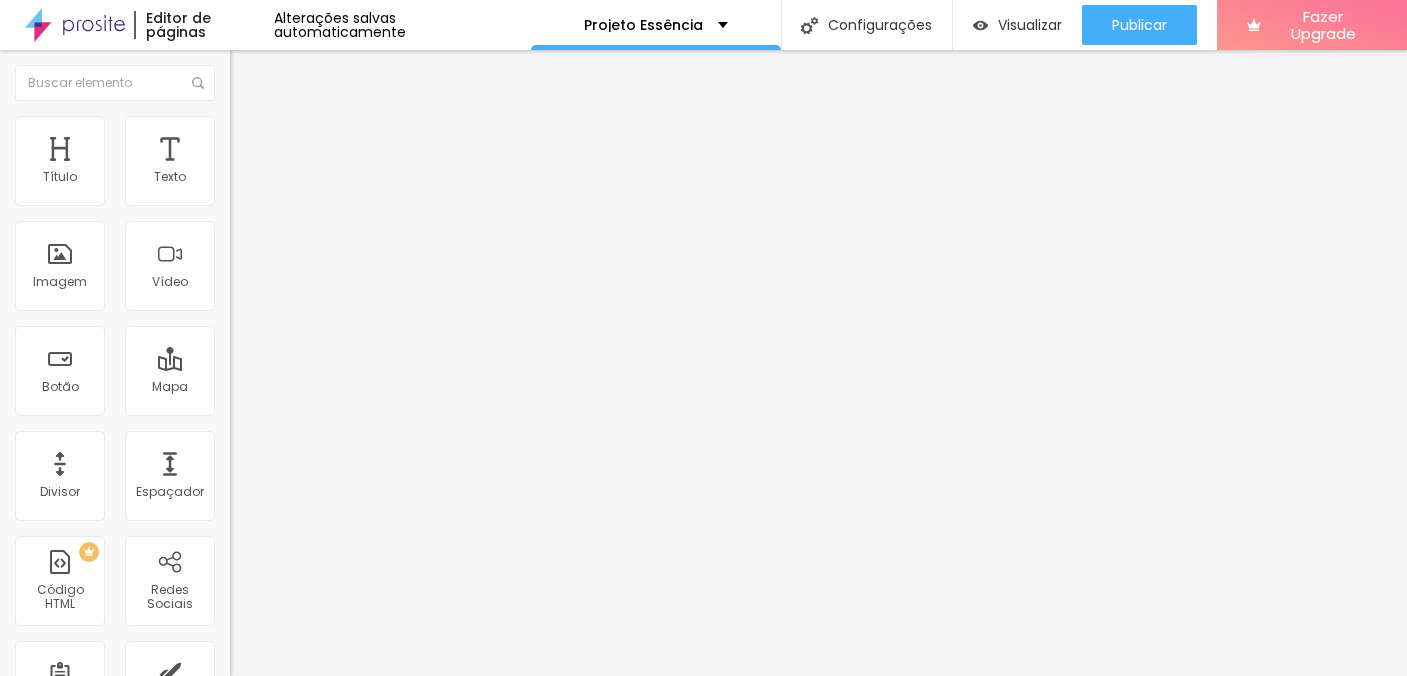 click on "MAPA ASTRAL Criar novo formulário" at bounding box center (703, 1014) 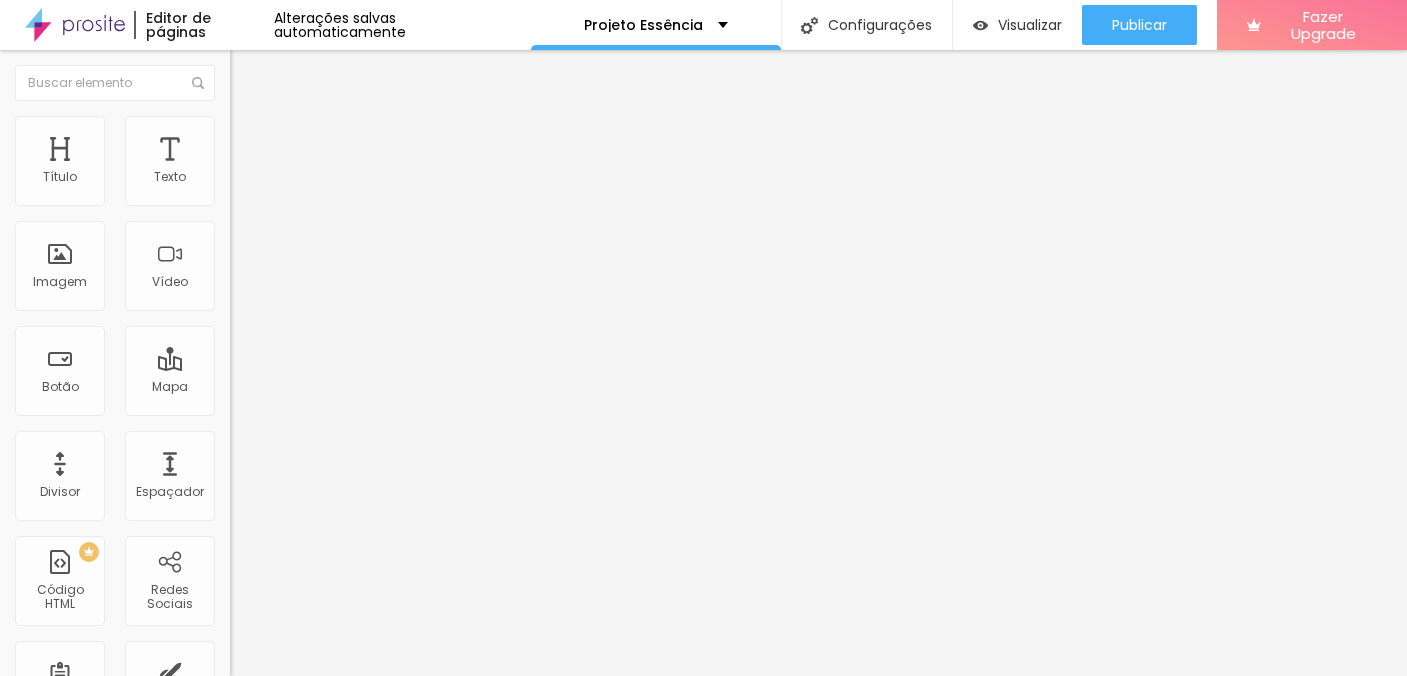 click on "MAPA ASTRAL" at bounding box center (345, 185) 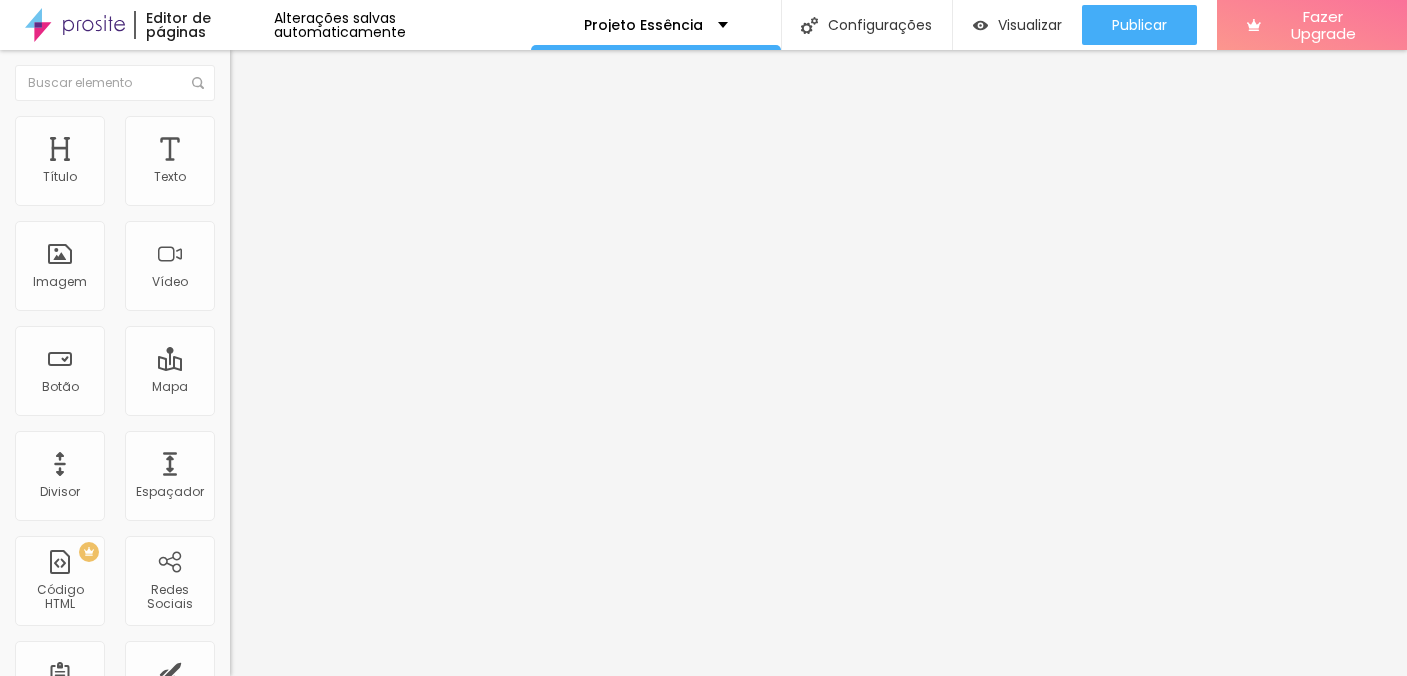 click on "MAPA ASTRAL" at bounding box center [100, 690] 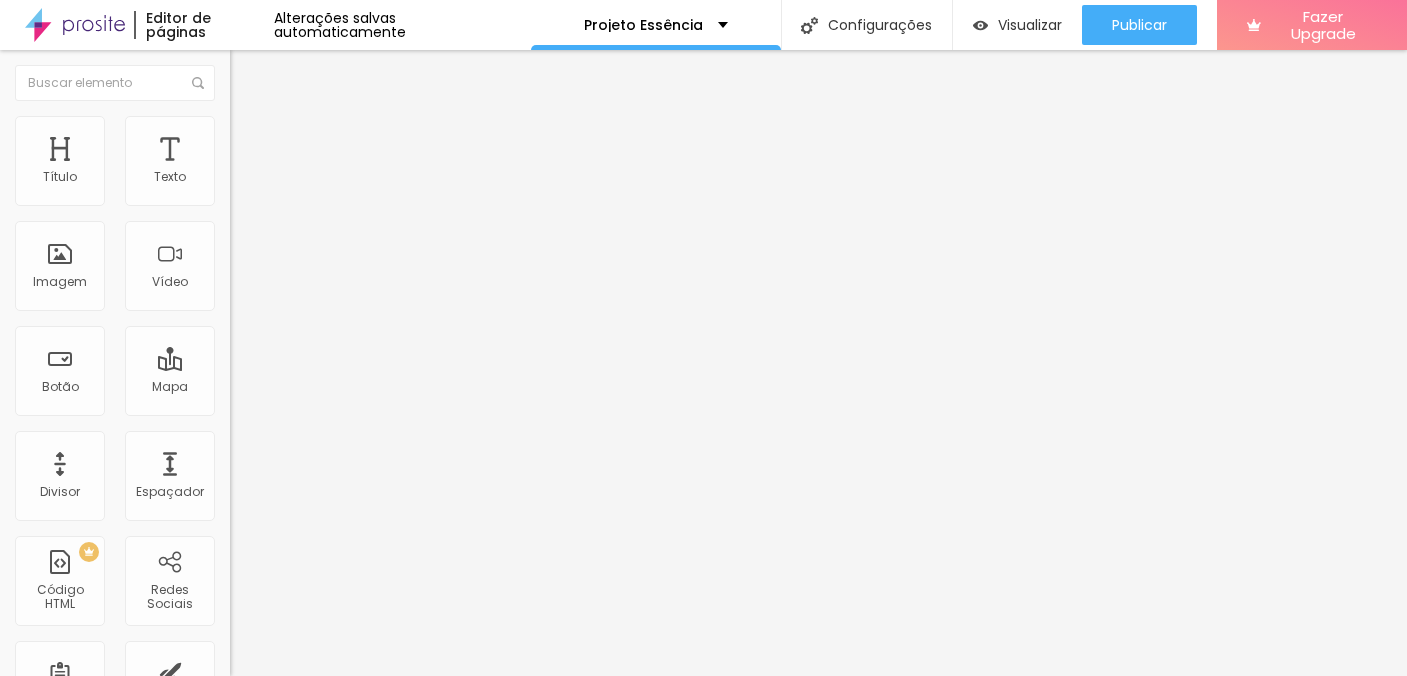 click on "Editar Formulário Conteúdo Estilo Avançado Formulário MAPA ASTRAL" at bounding box center [345, 363] 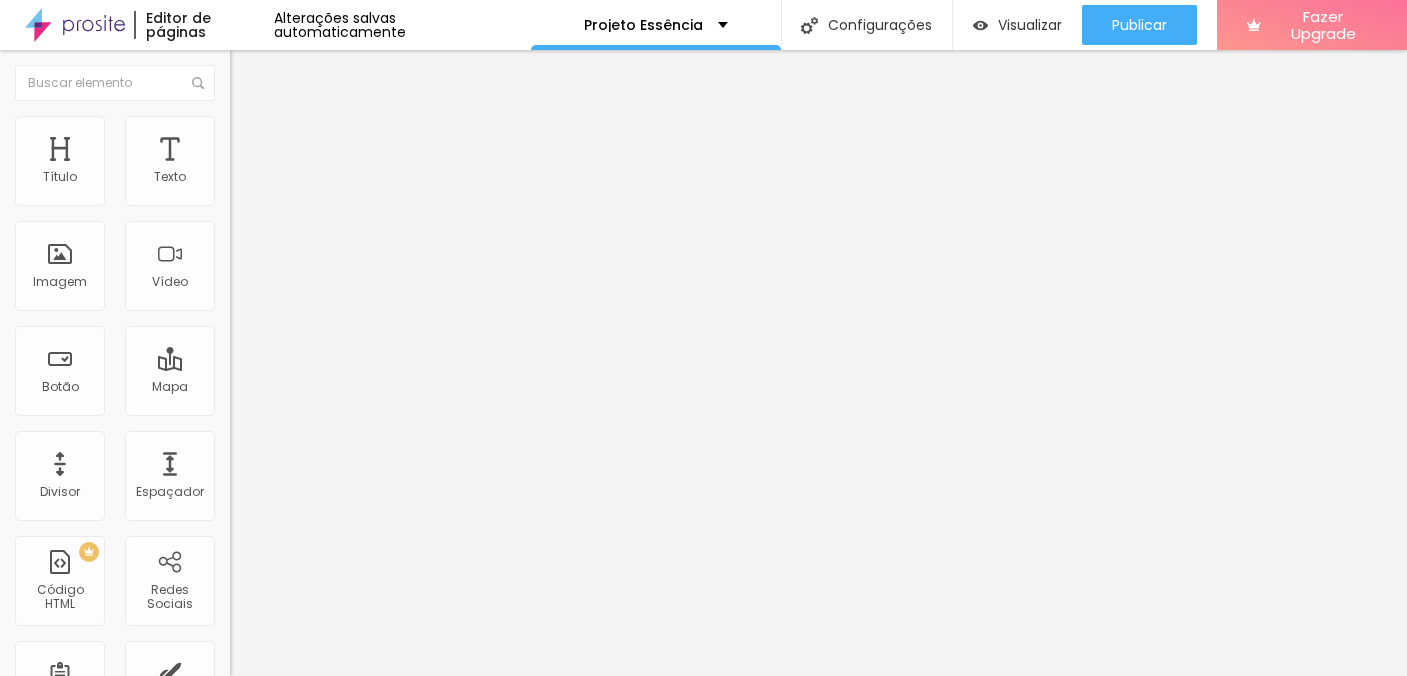 click on "MAPA ASTRAL Criar novo formulário" at bounding box center (703, 1014) 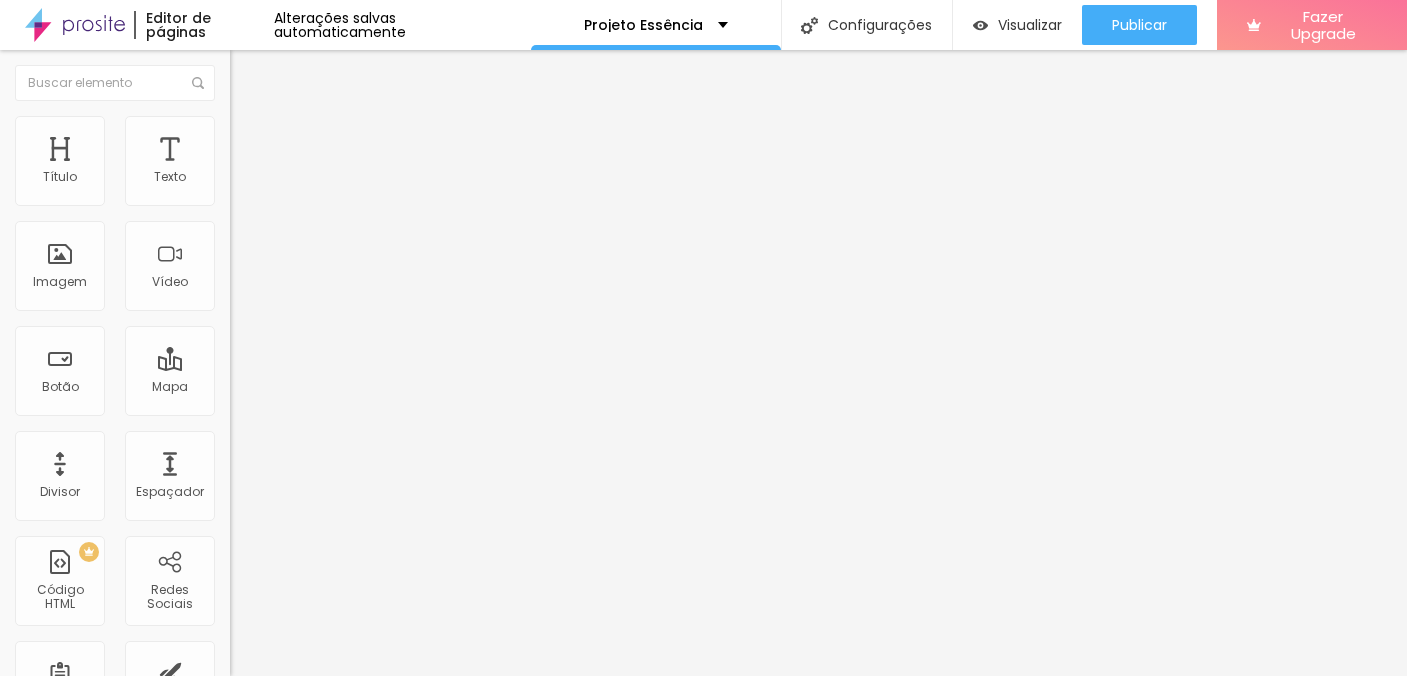 click at bounding box center (253, 73) 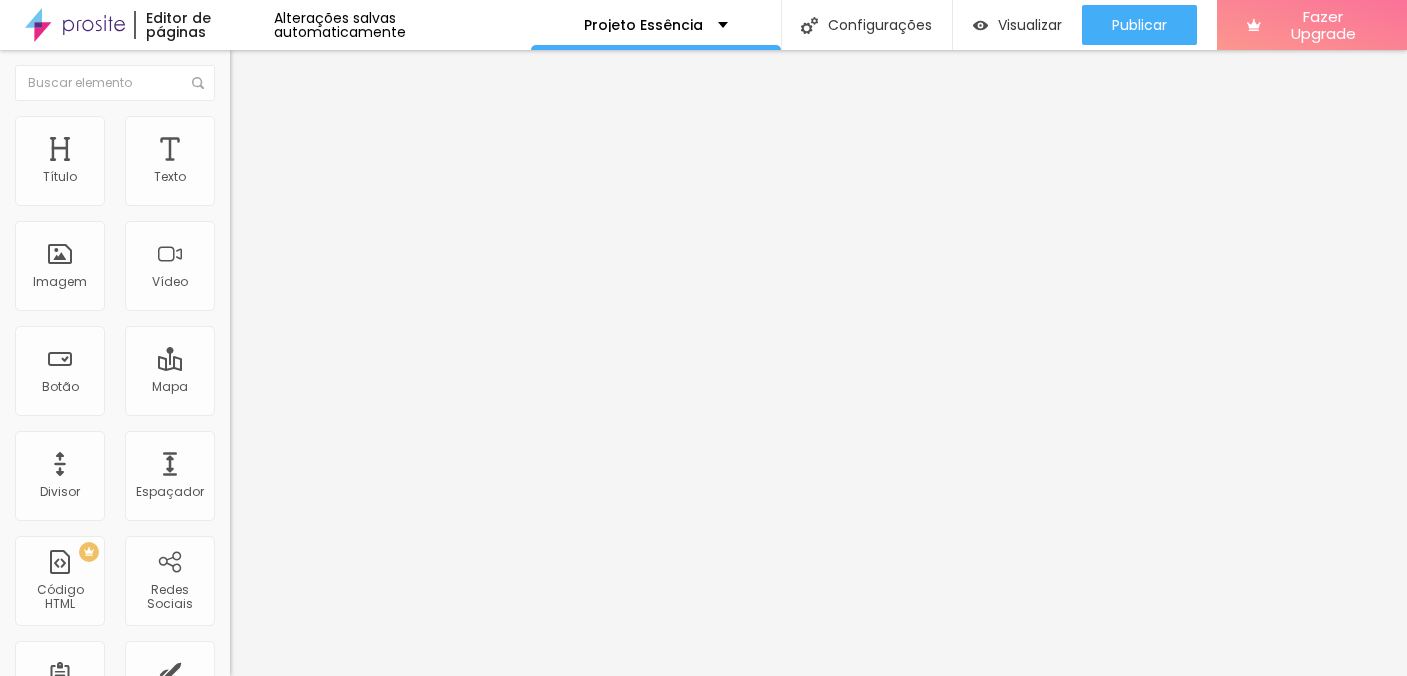 click on "MAPA ASTRAL" at bounding box center [100, 690] 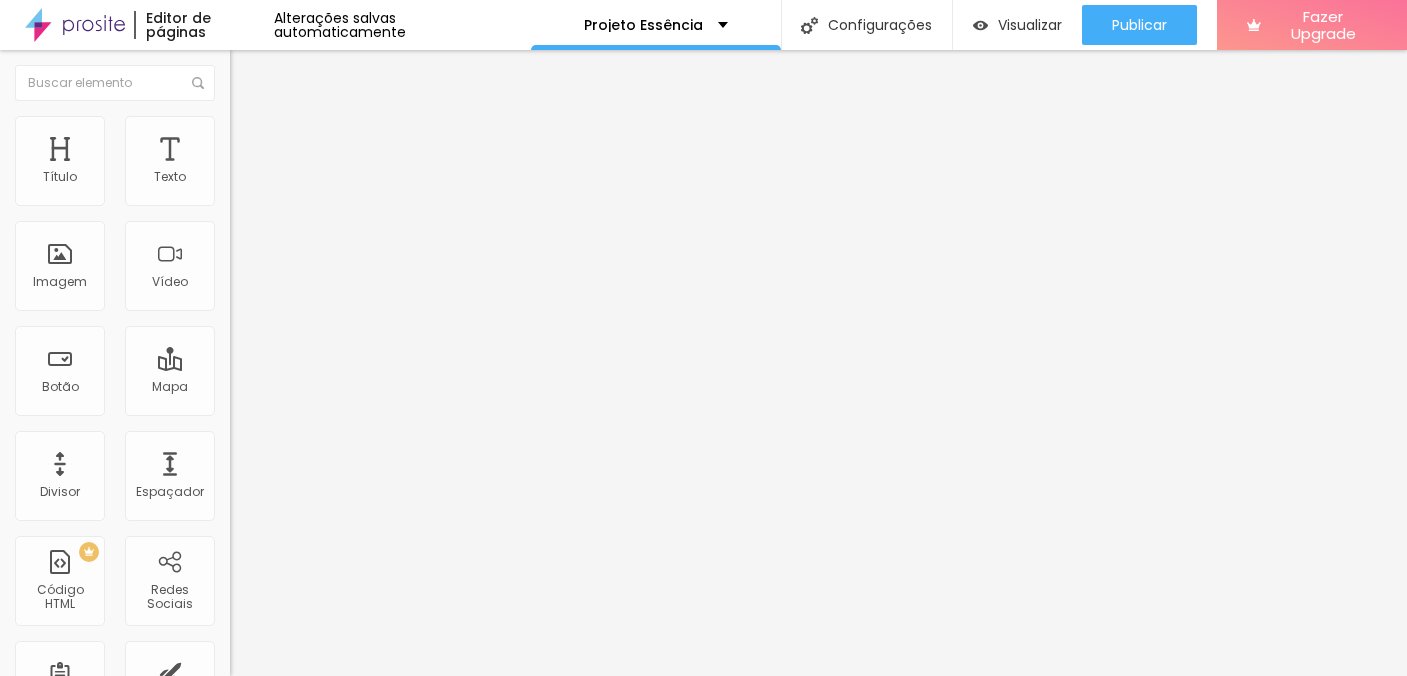 click on "MAPA ASTRAL" at bounding box center [345, 186] 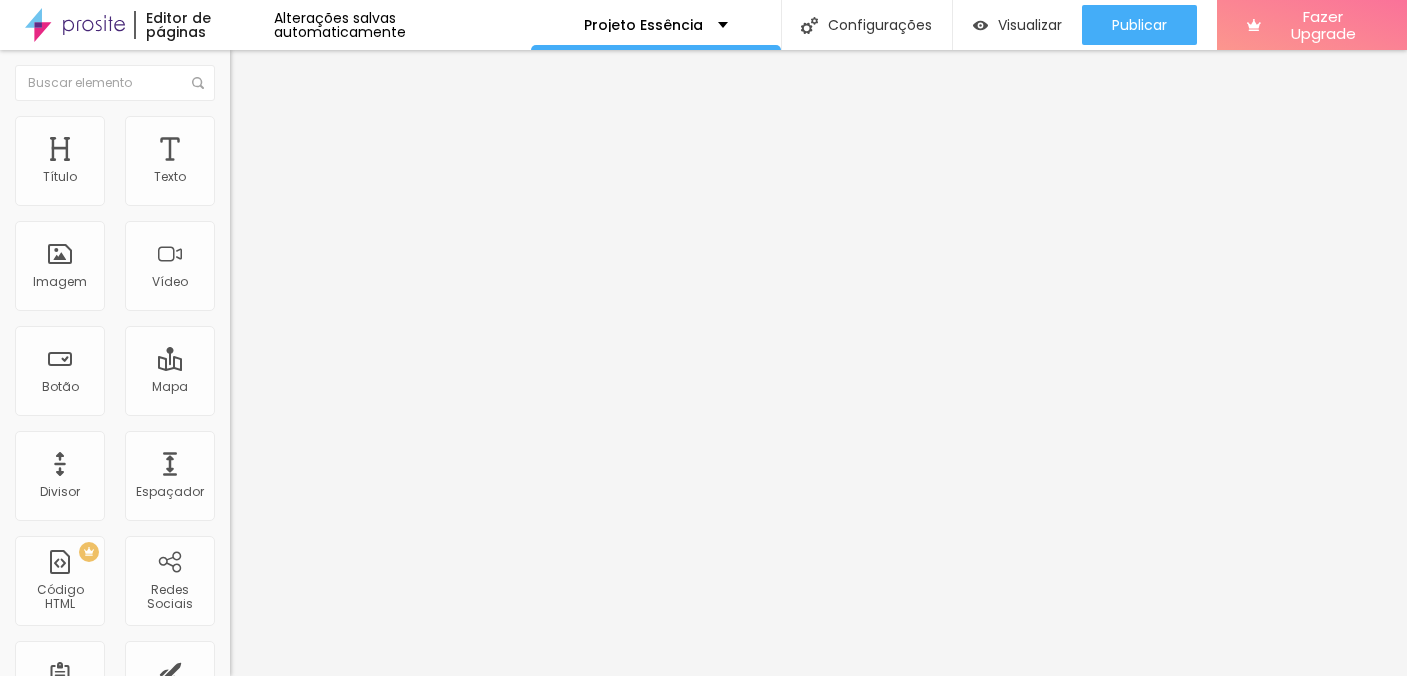 drag, startPoint x: 107, startPoint y: 272, endPoint x: 274, endPoint y: 296, distance: 168.71574 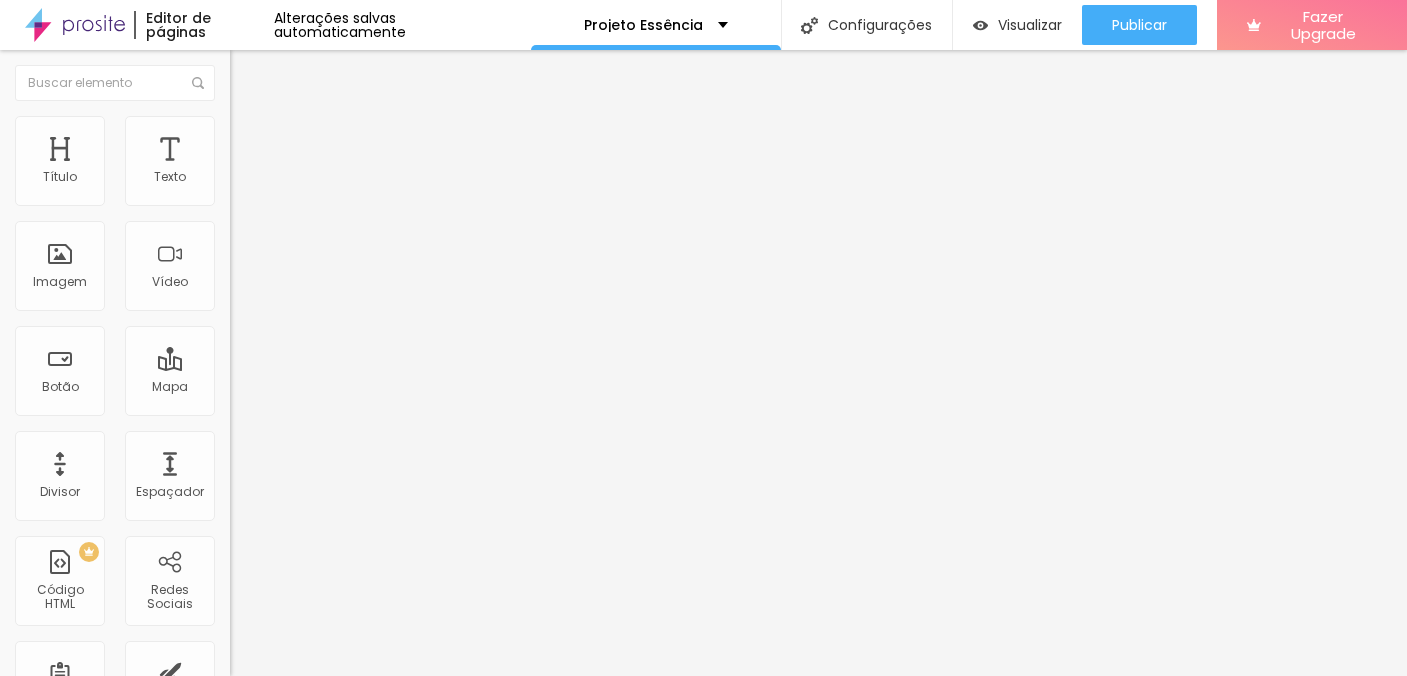 click on "MAPA ASTRAL" at bounding box center (345, 186) 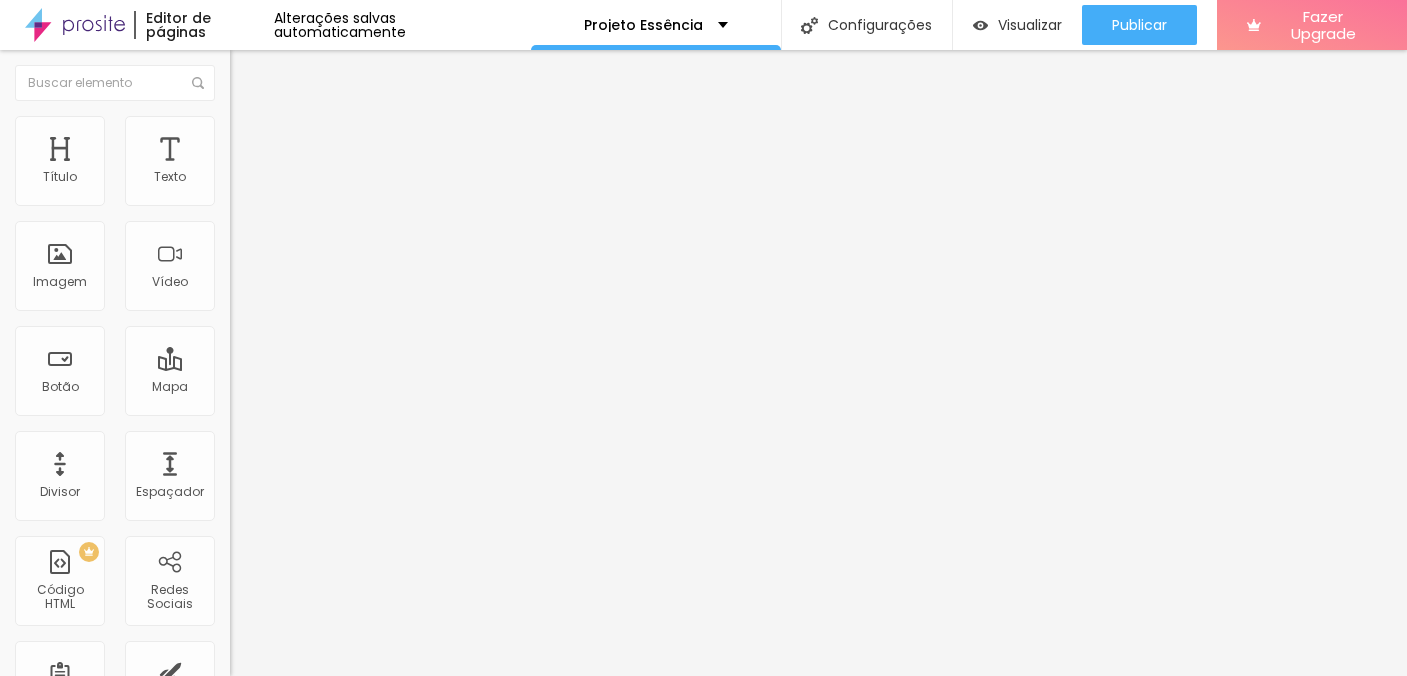 drag, startPoint x: 43, startPoint y: 264, endPoint x: 807, endPoint y: 292, distance: 764.51294 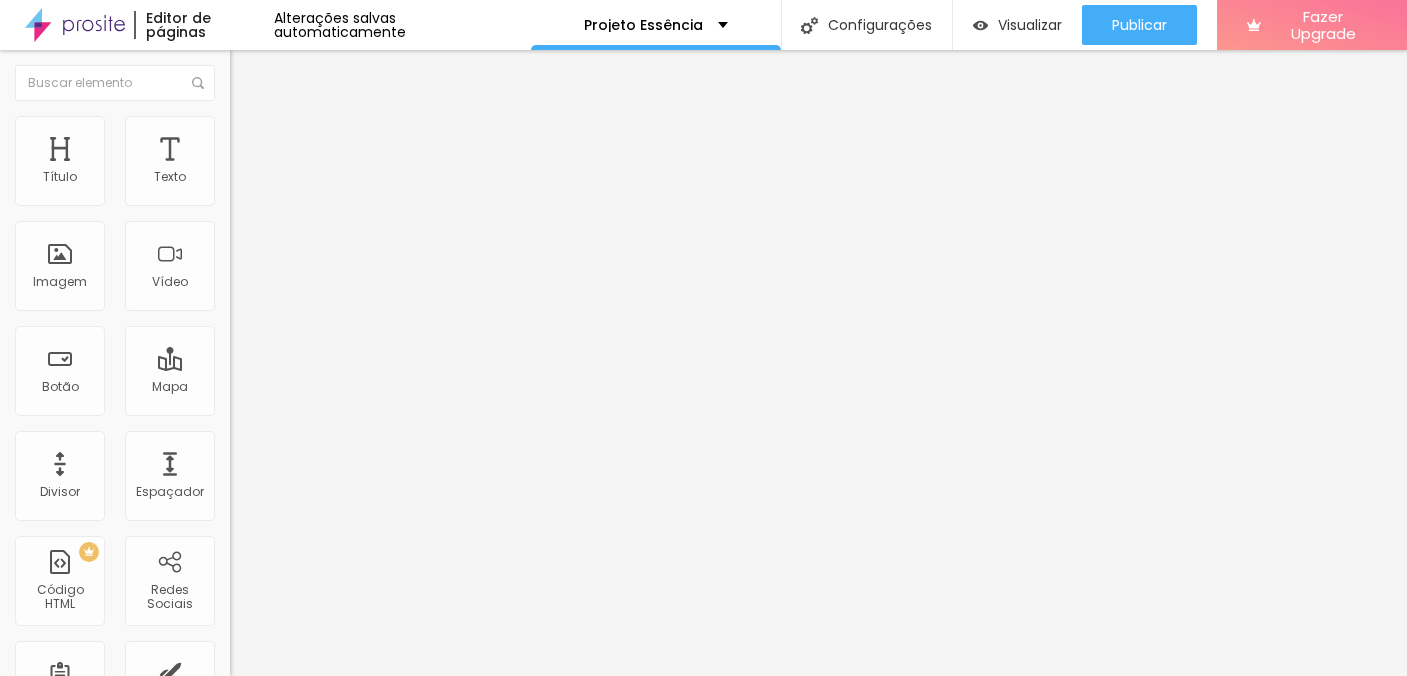 click on "MAPA ASTRAL" at bounding box center (345, 185) 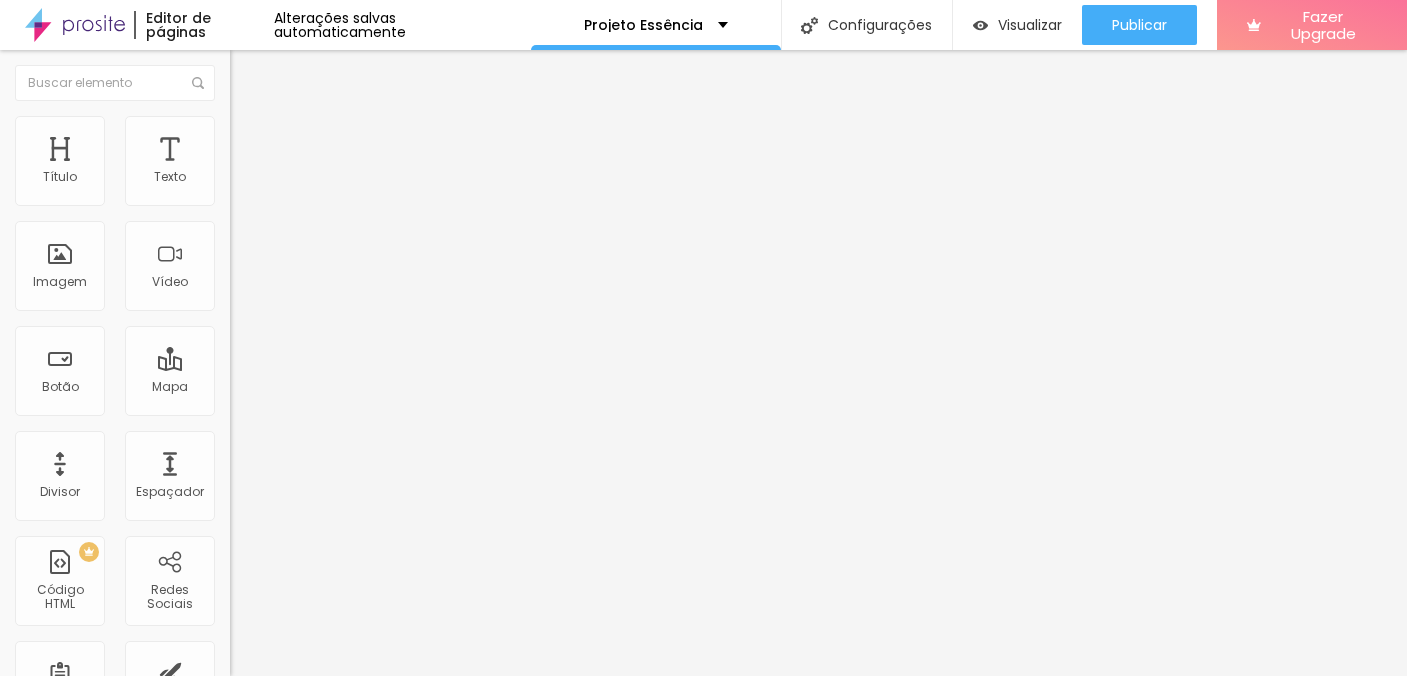 click on "MAPA ASTRAL" at bounding box center [100, 690] 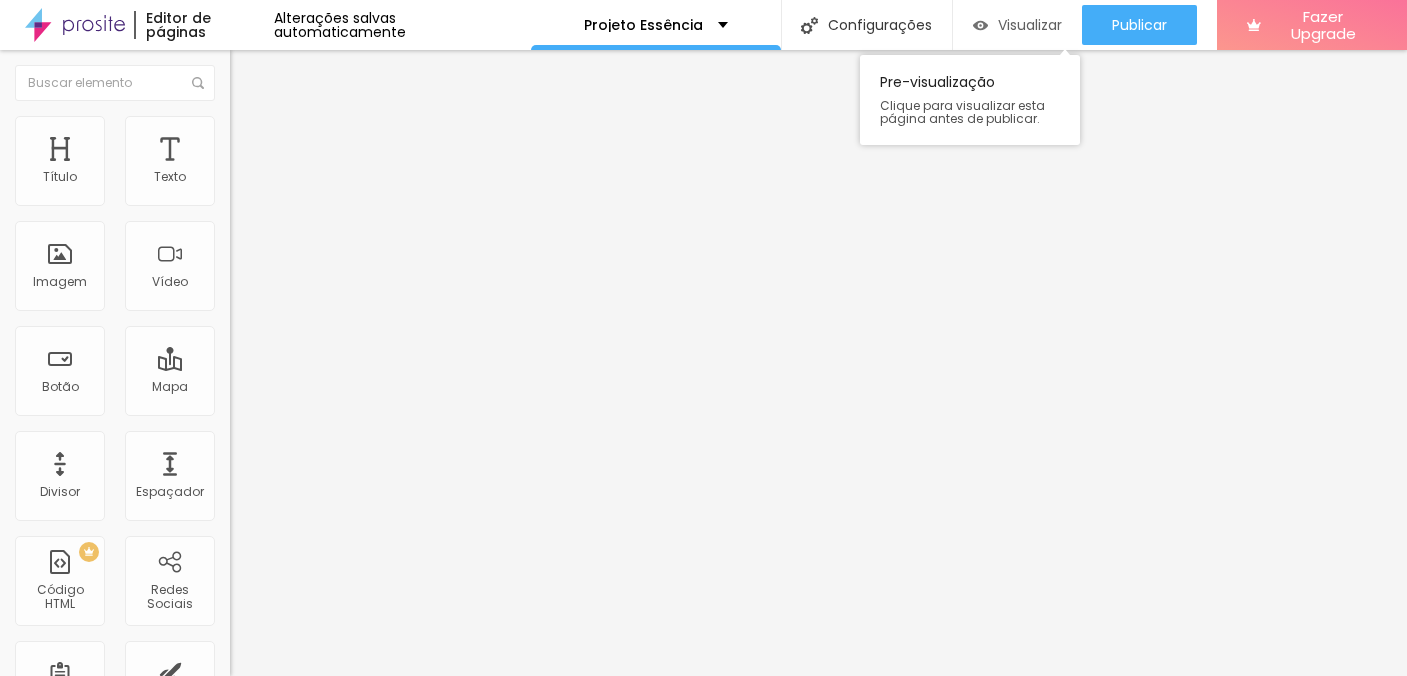 click on "Visualizar" at bounding box center [1030, 25] 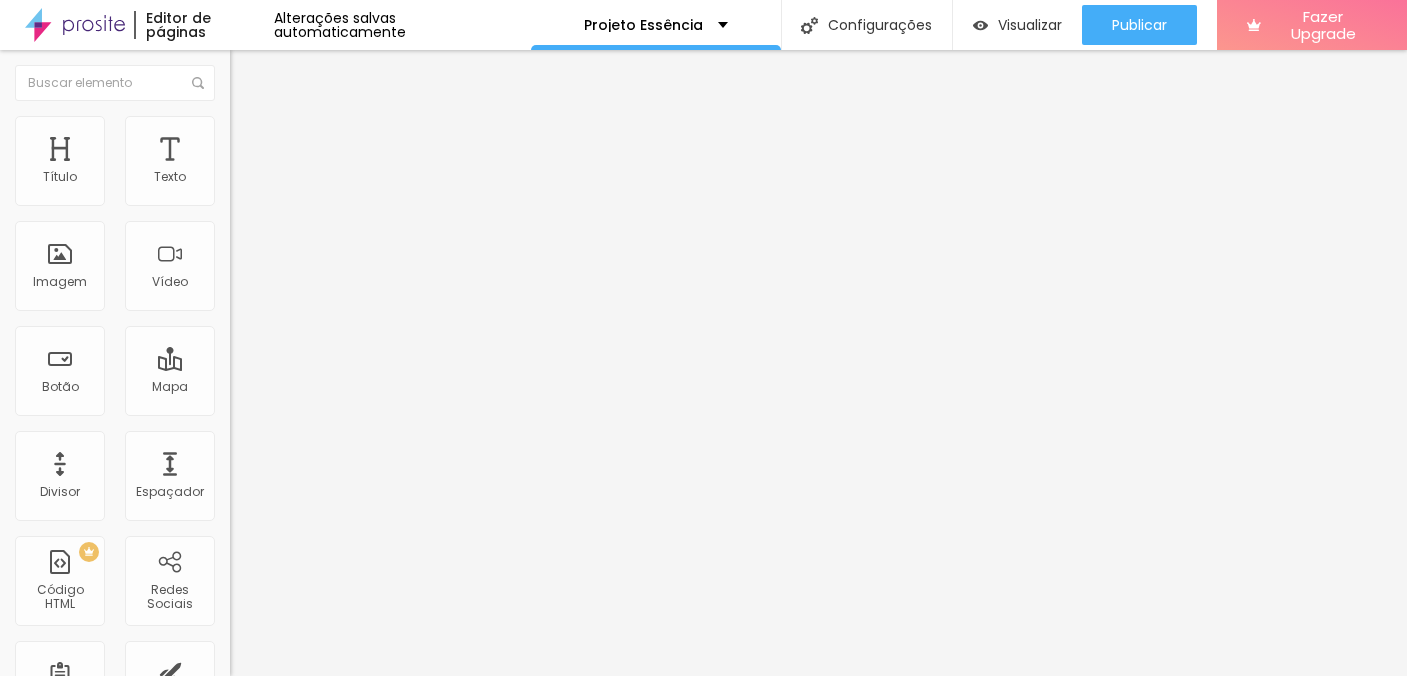 click at bounding box center [236, 208] 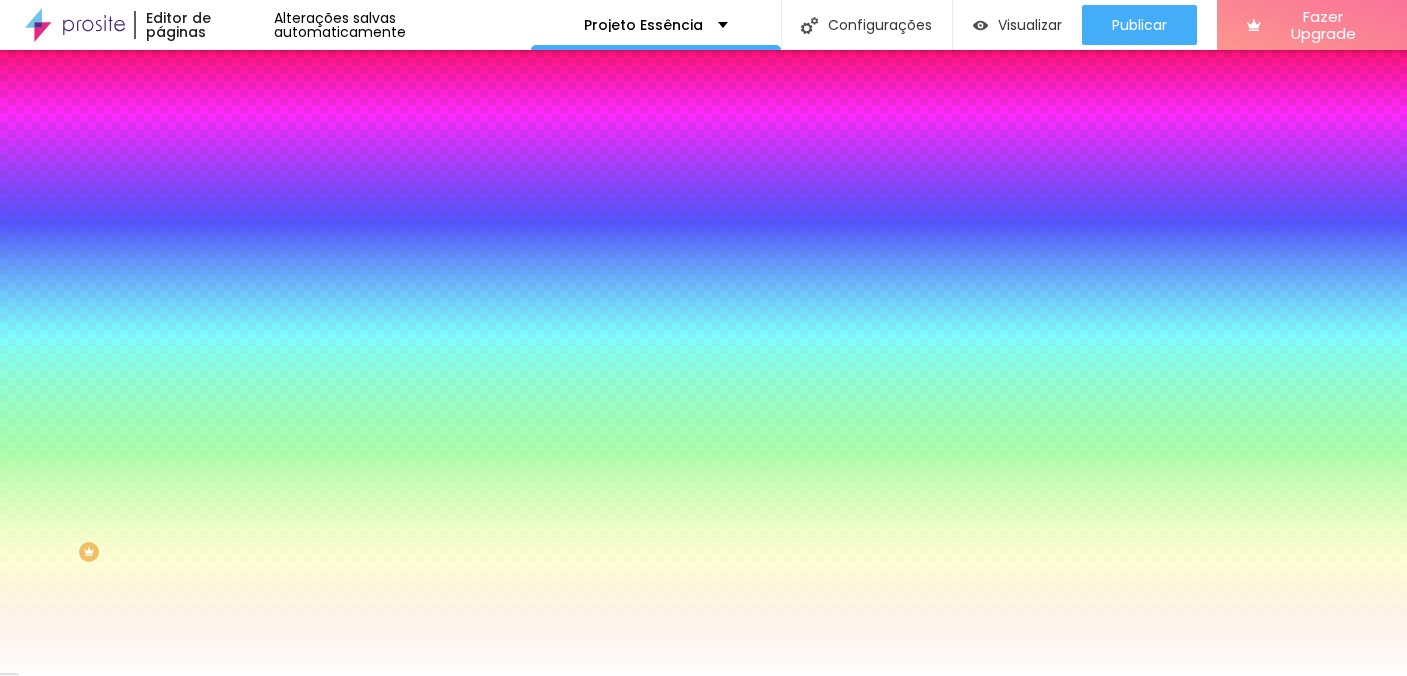 click at bounding box center (345, 191) 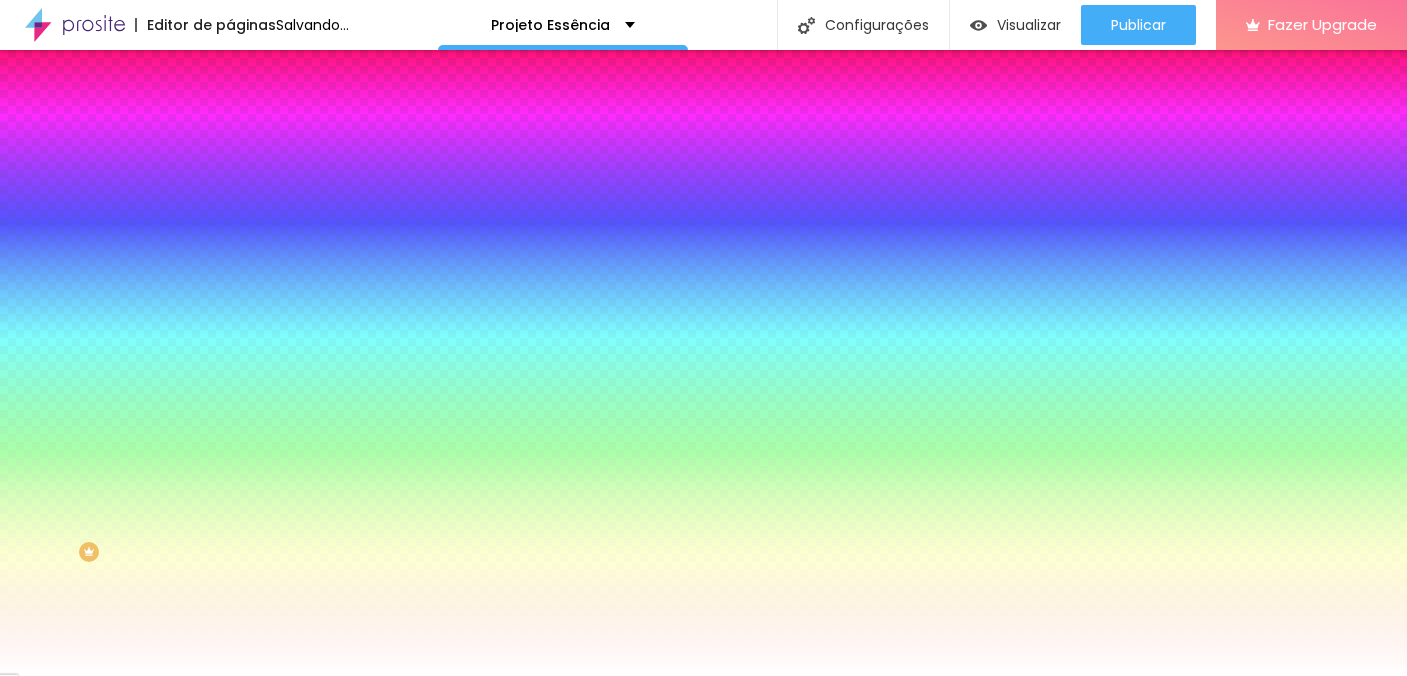 type on "9" 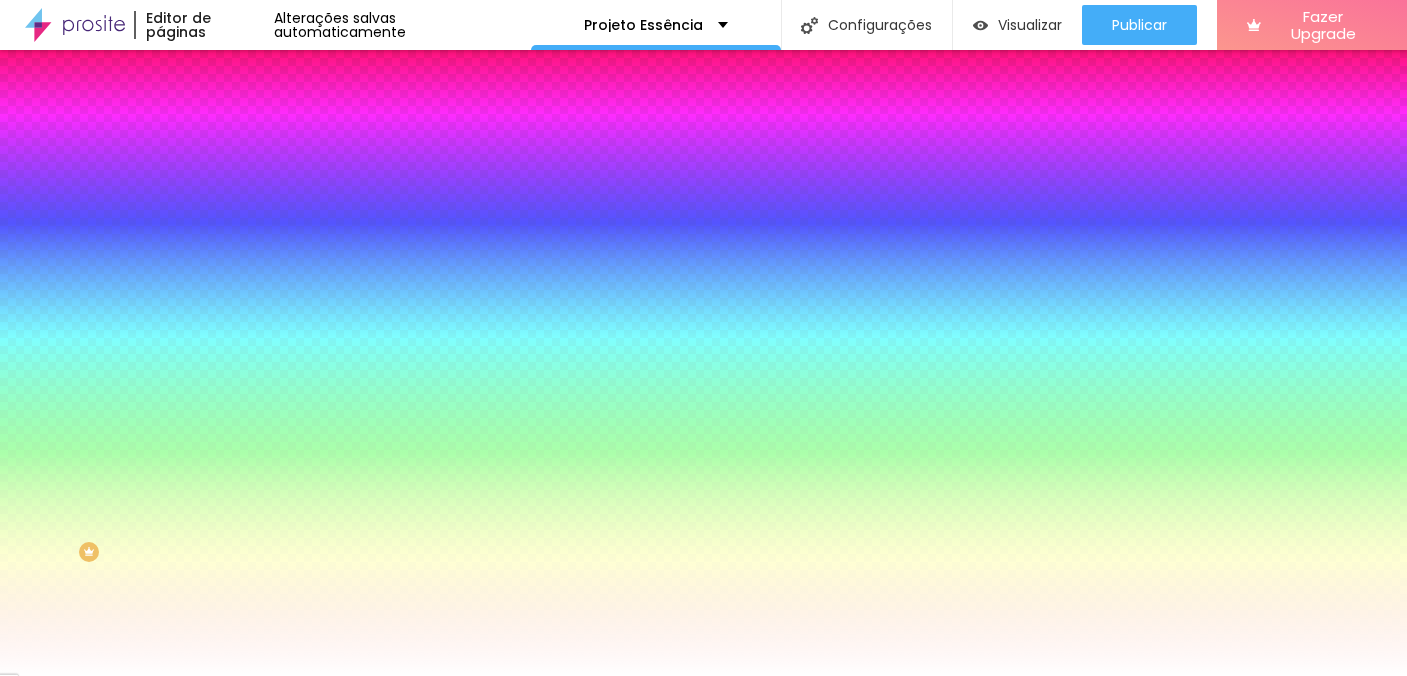 type on "9" 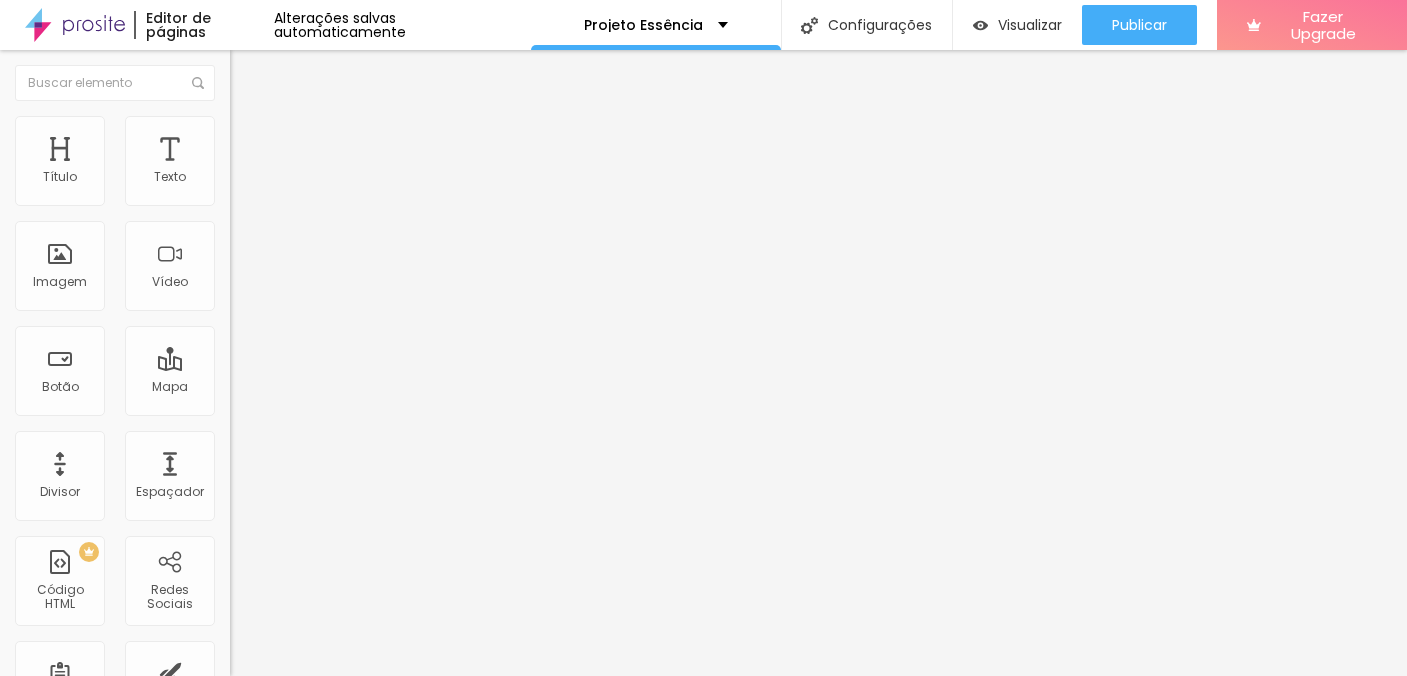 click on "Editar Coluna Conteúdo Estilo Avançado Alinhamento" at bounding box center (345, 363) 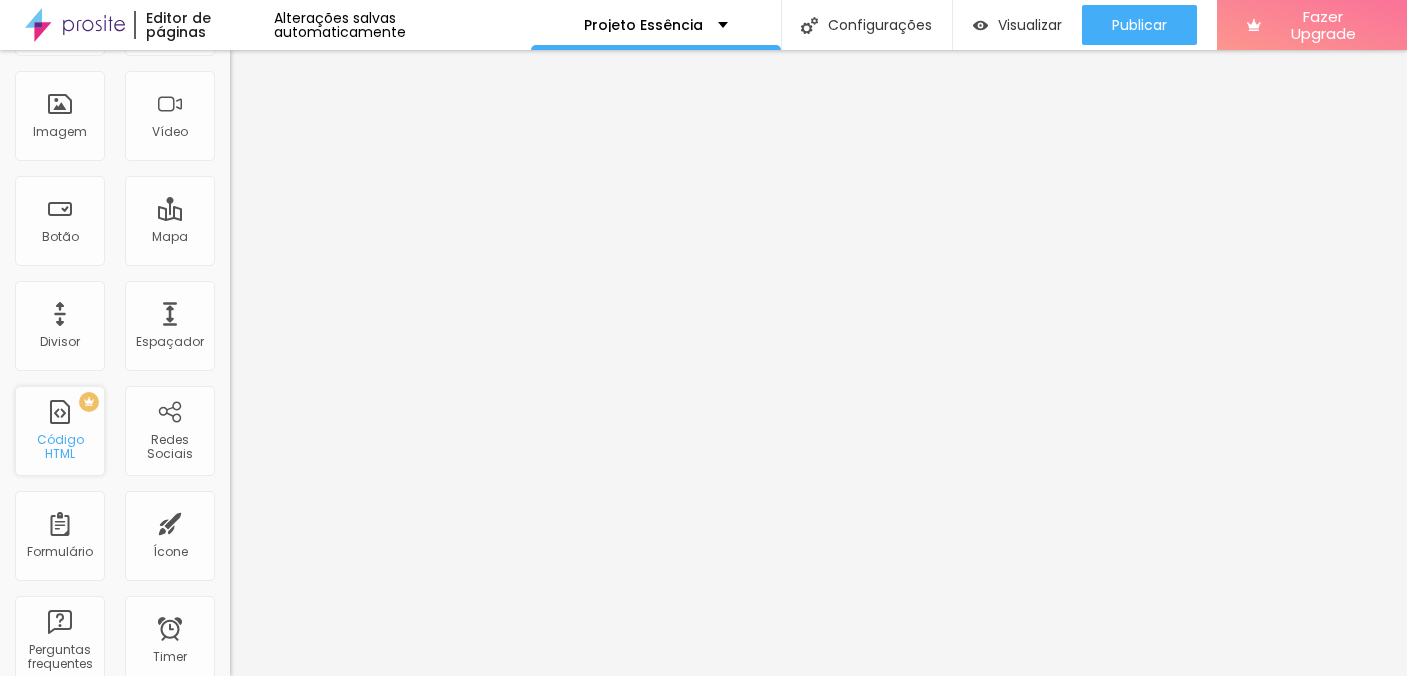 scroll, scrollTop: 201, scrollLeft: 0, axis: vertical 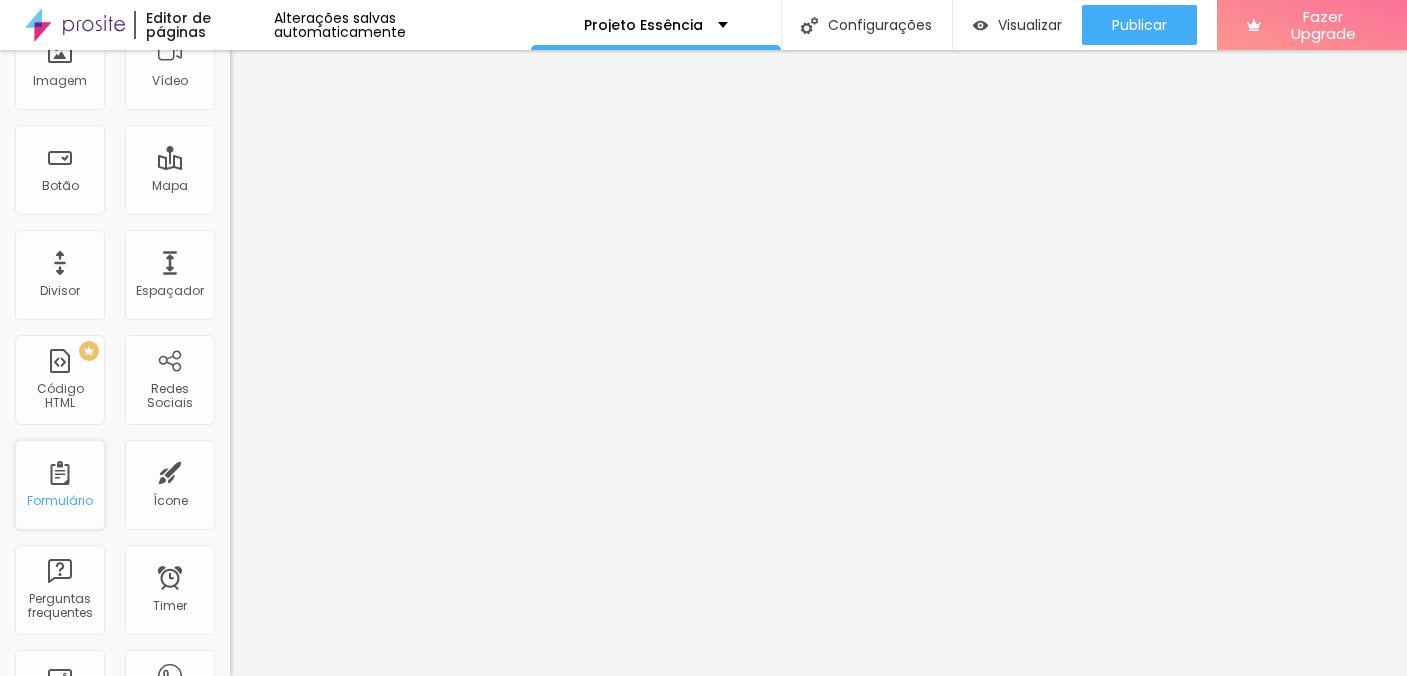 click on "Formulário" at bounding box center (60, 501) 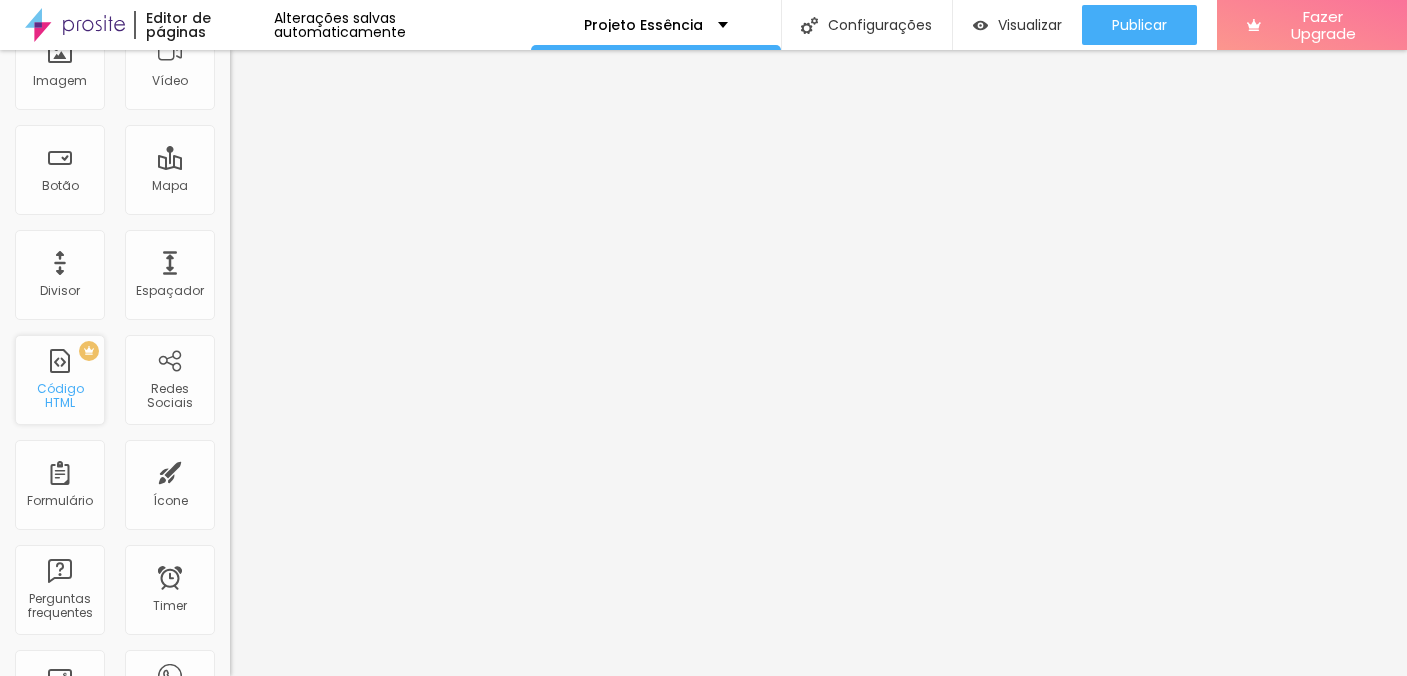 scroll, scrollTop: 0, scrollLeft: 0, axis: both 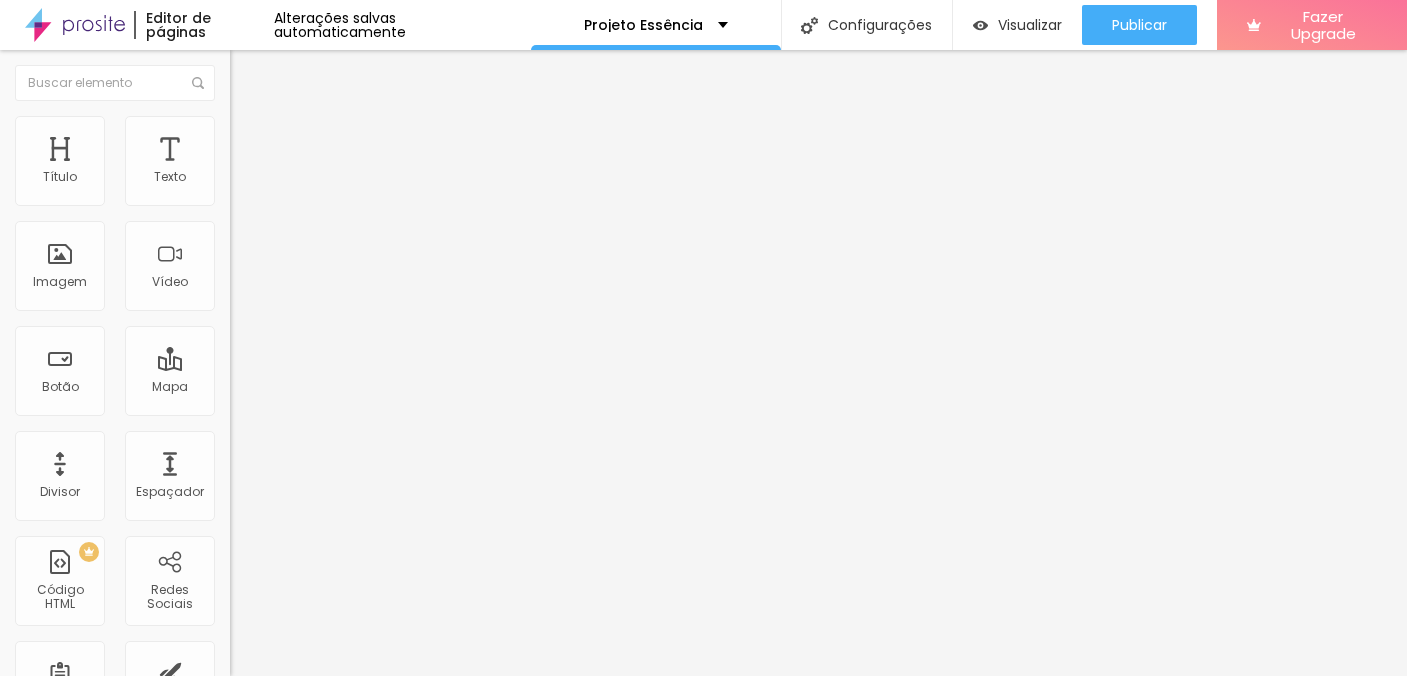 click on "Editar Título Estilo Avançado Tamanho Titulo 1 H1 Titulo 2 H2 Titulo 3 H3 Titulo 4 H4 Titulo 5 H5 Titulo 6 H6 Tipografia Voltar ao padrão Sombra DESATIVADO Voltar ao padrão" at bounding box center (345, 363) 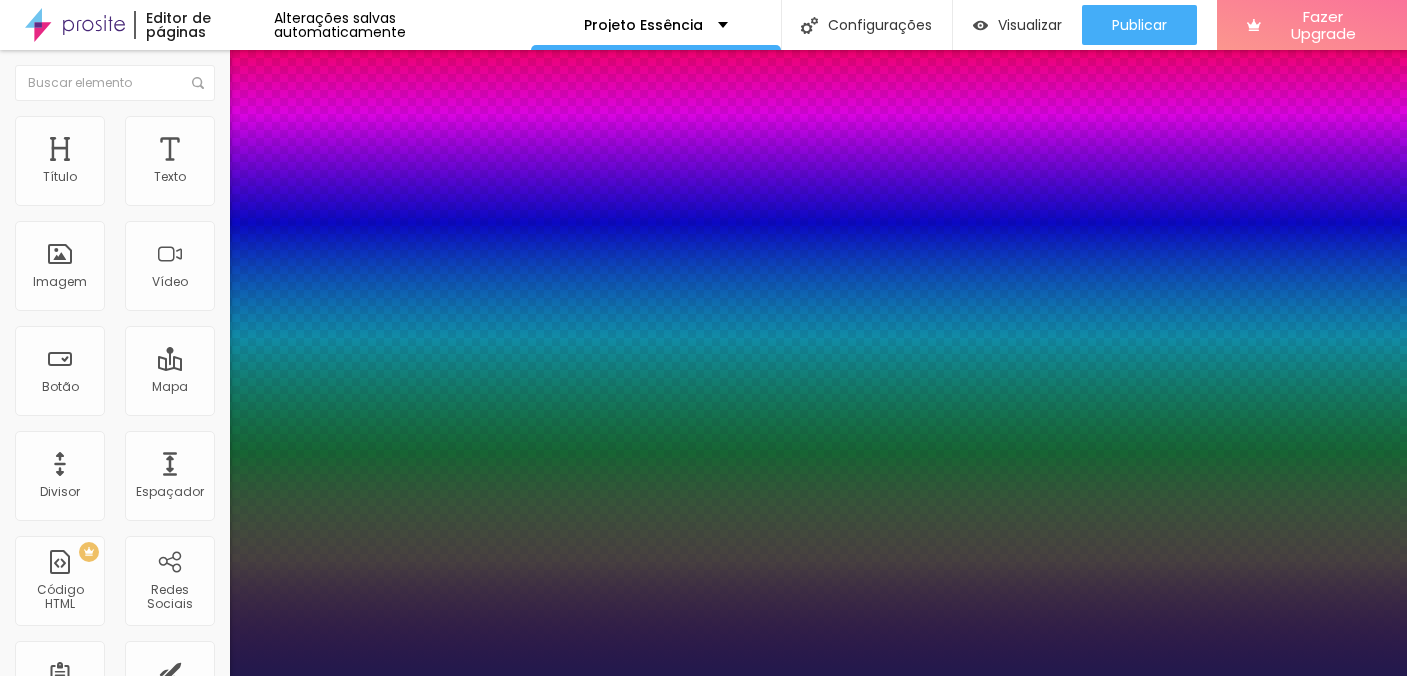 type on "1" 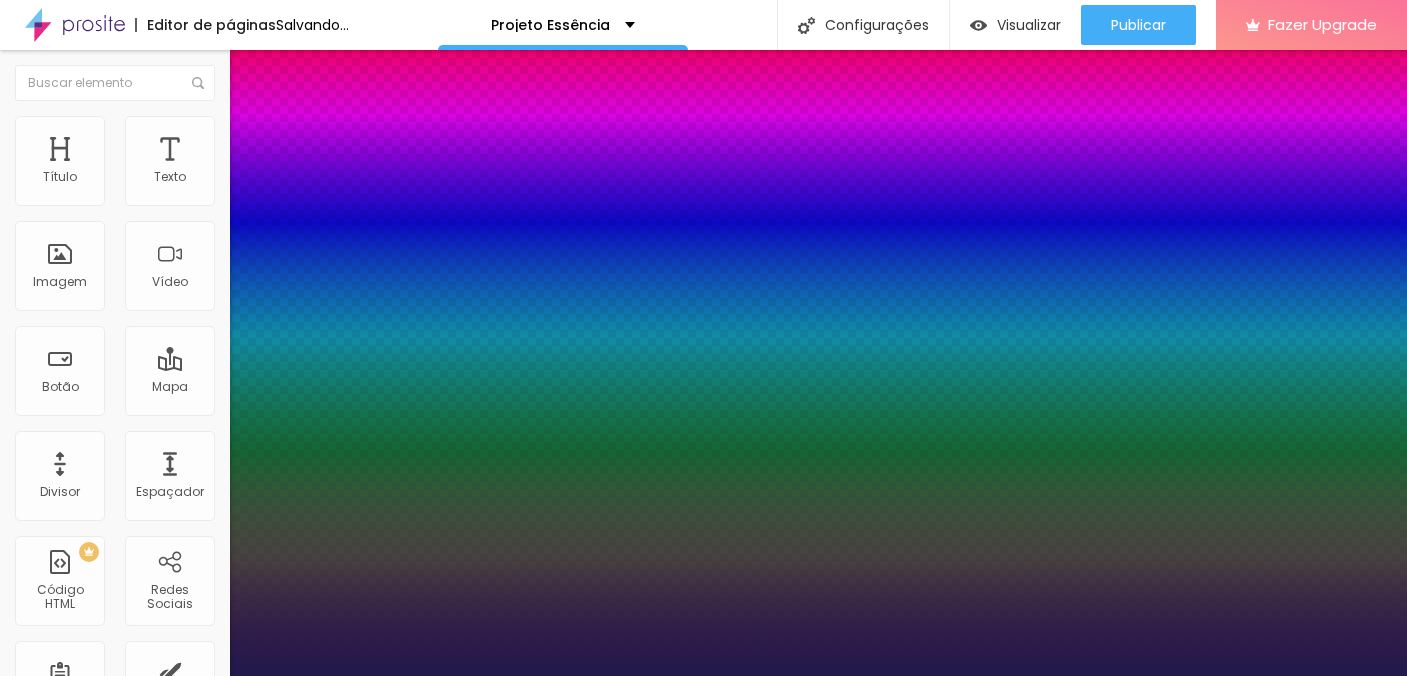 type on "1" 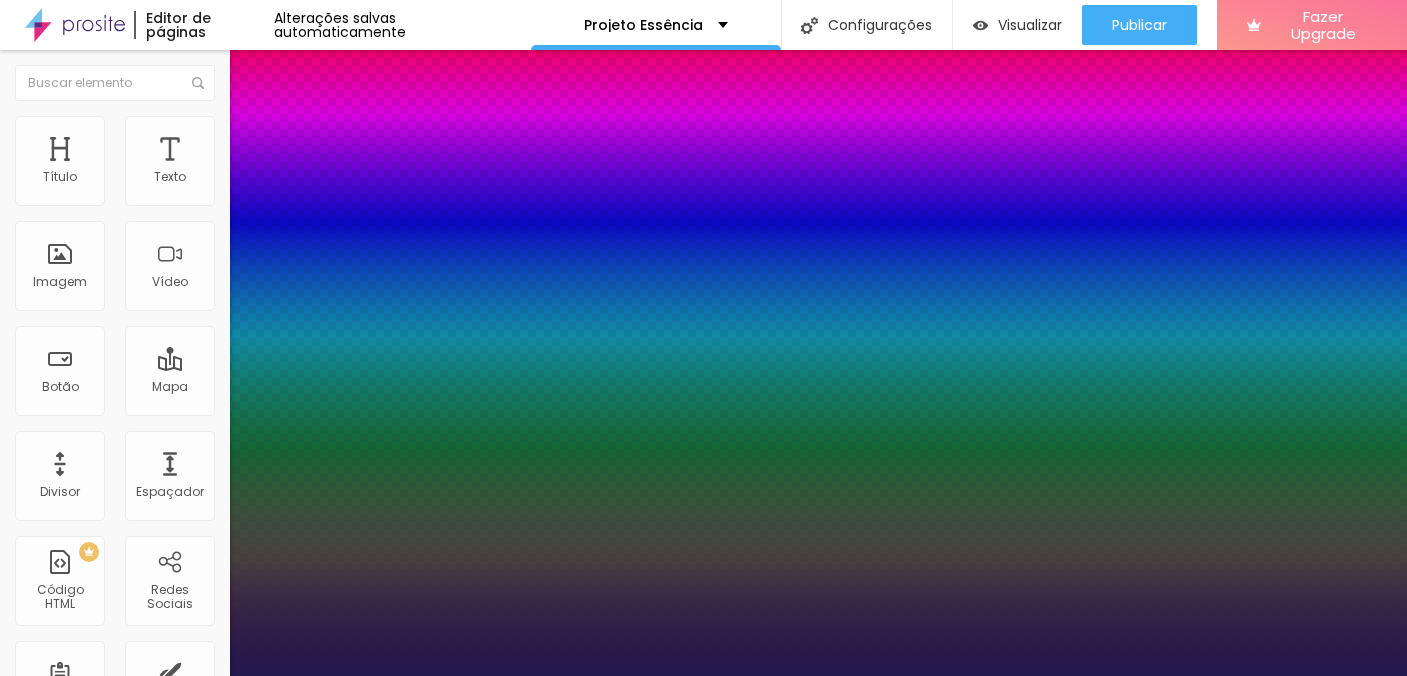 type on "25" 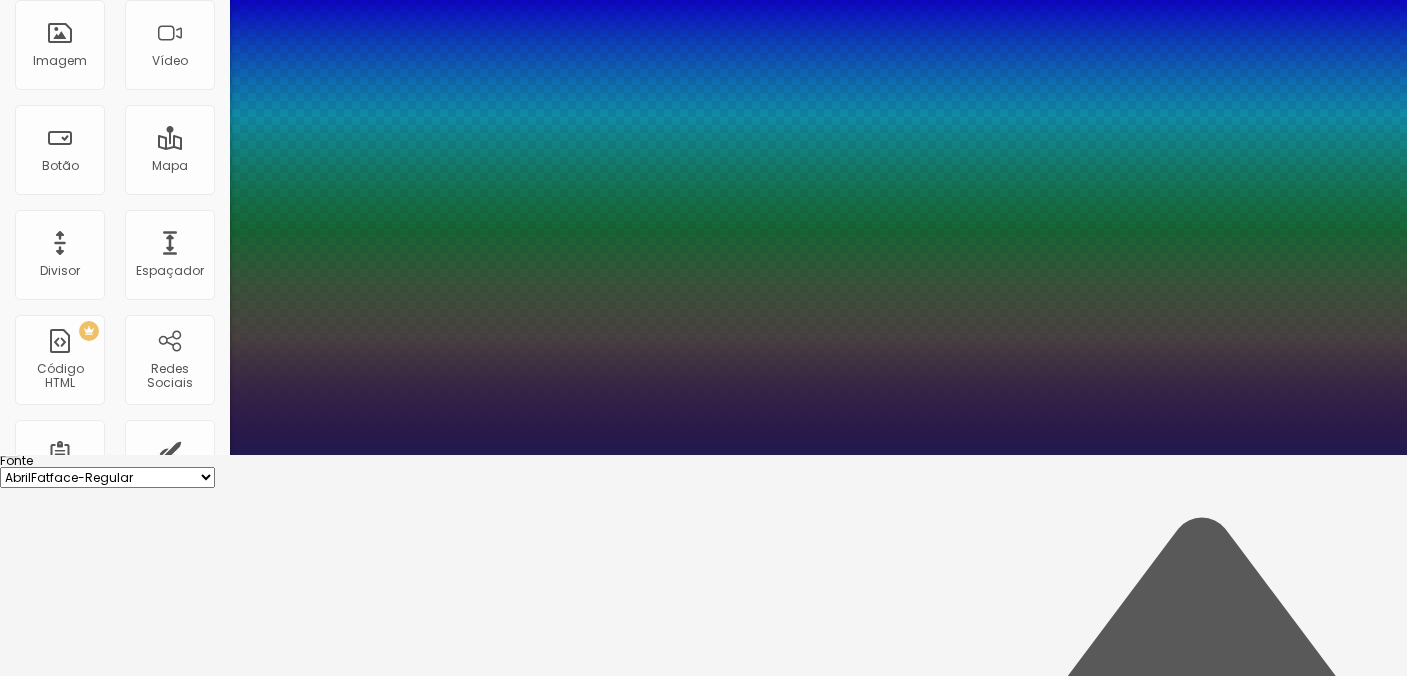 scroll, scrollTop: 223, scrollLeft: 0, axis: vertical 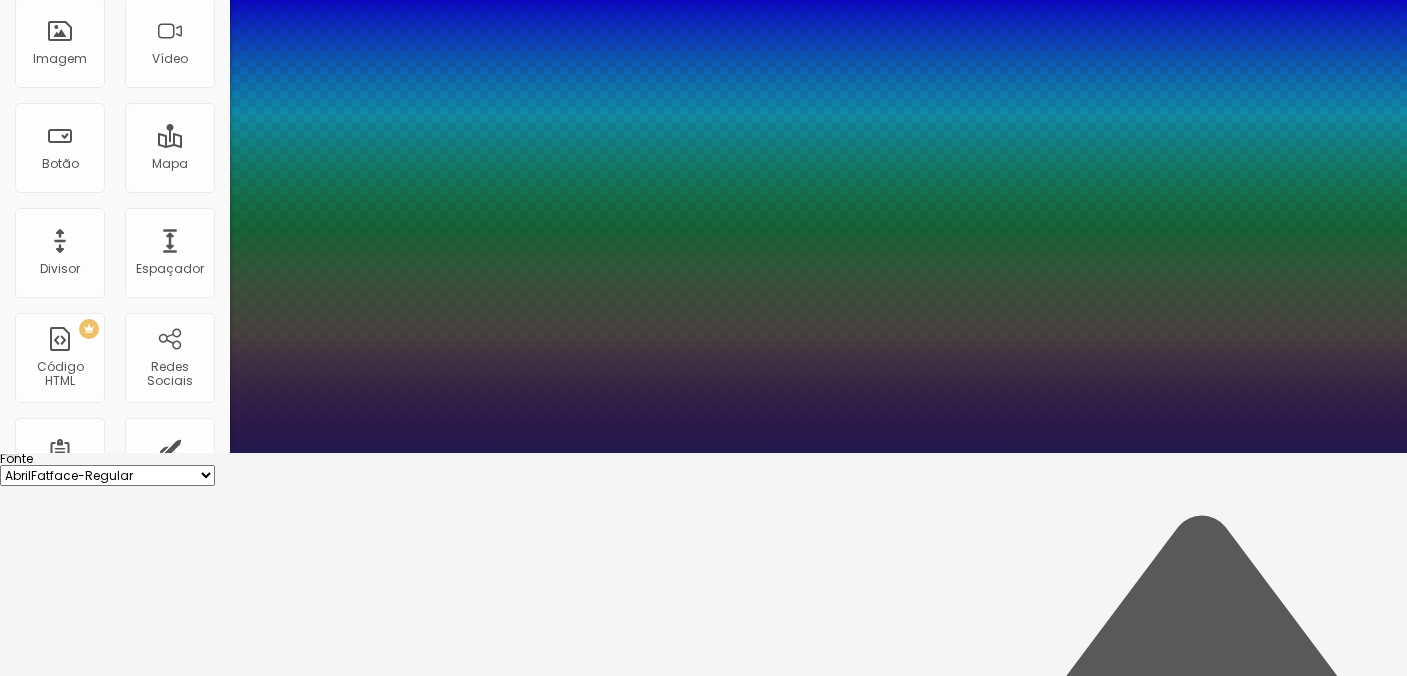 click at bounding box center (703, 6333) 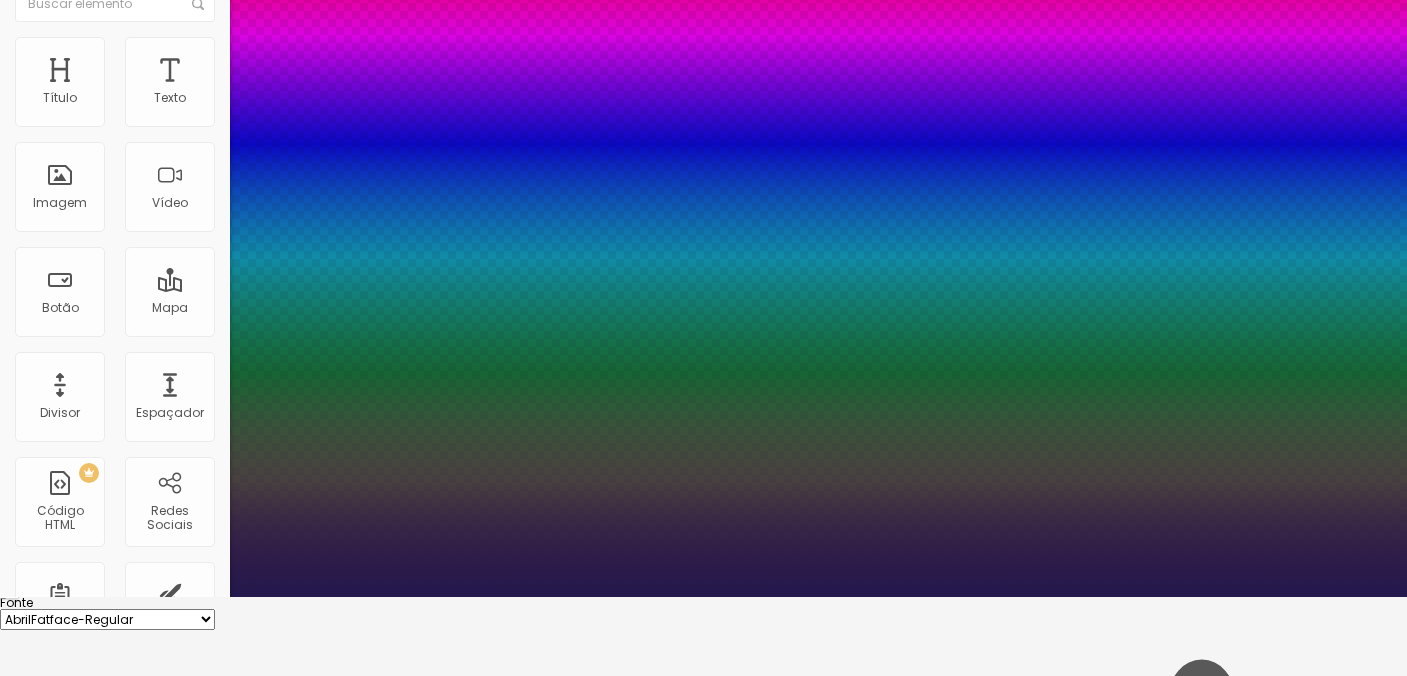 scroll, scrollTop: 85, scrollLeft: 0, axis: vertical 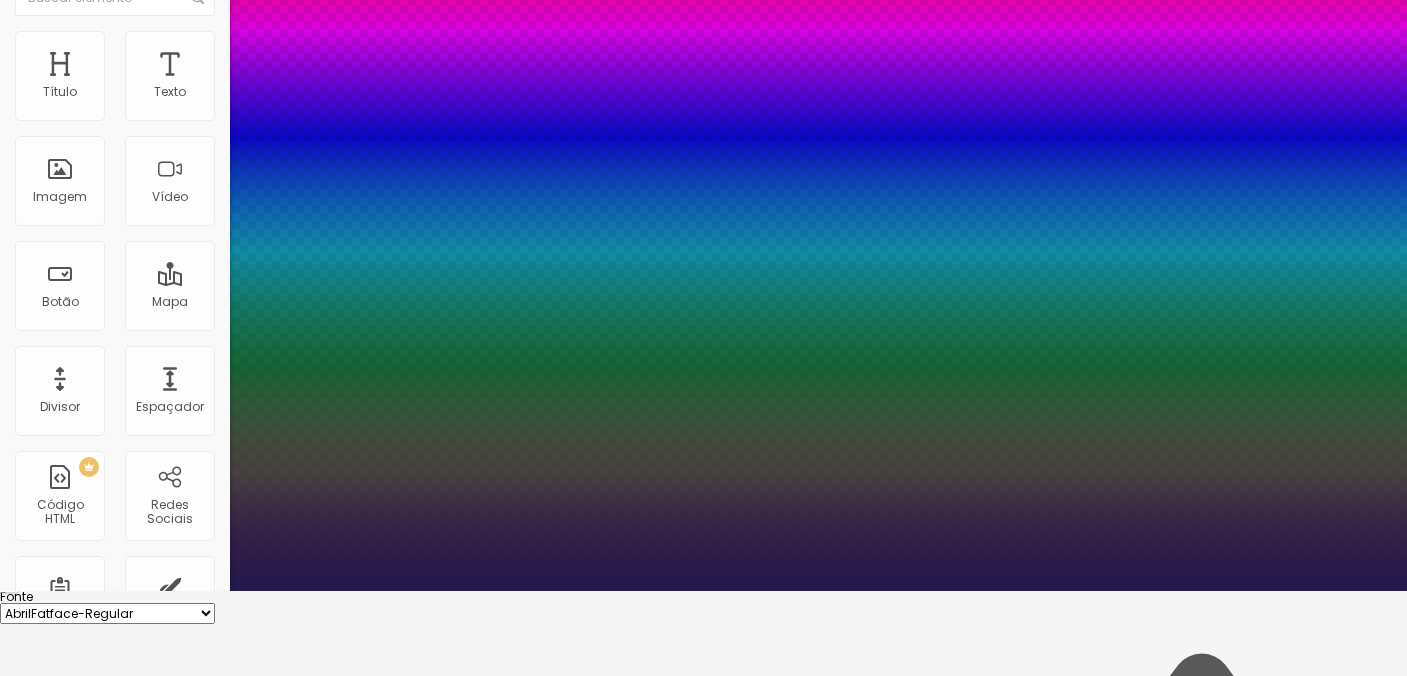 click at bounding box center (703, 591) 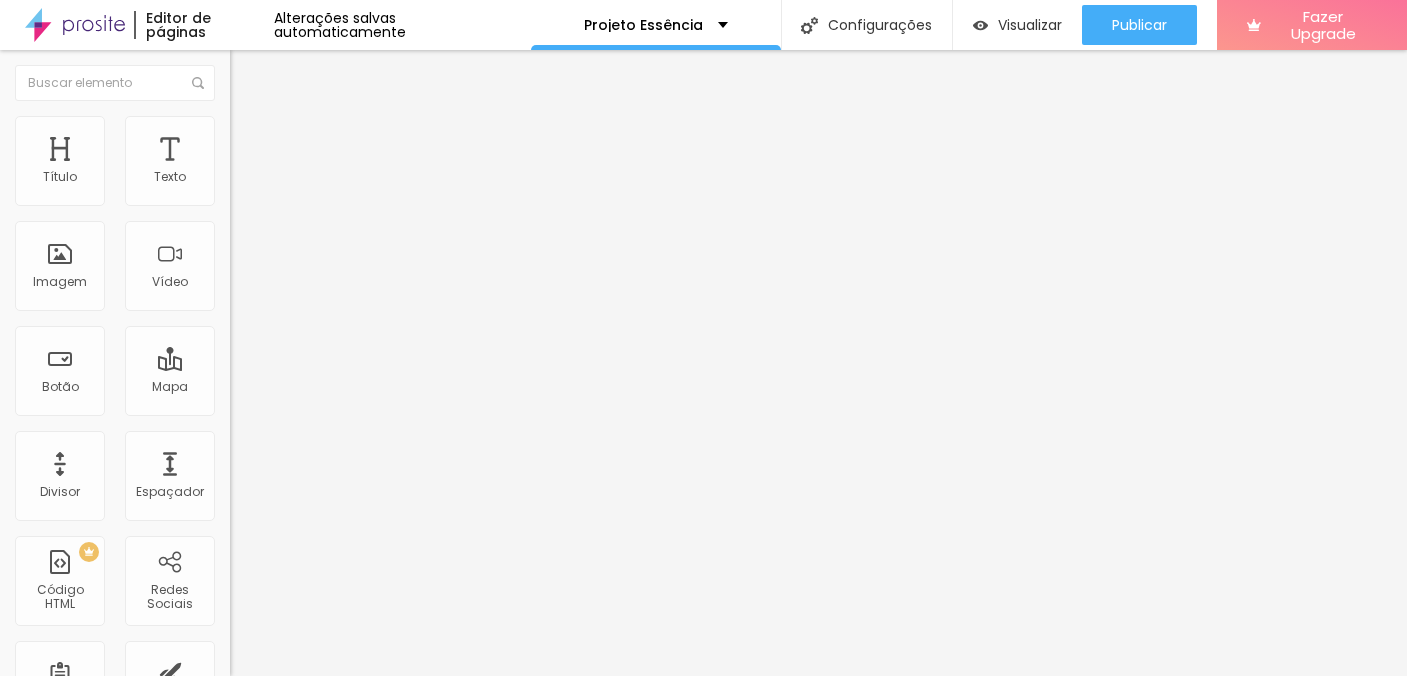 click on "MAPA ASTRAL" at bounding box center [345, 185] 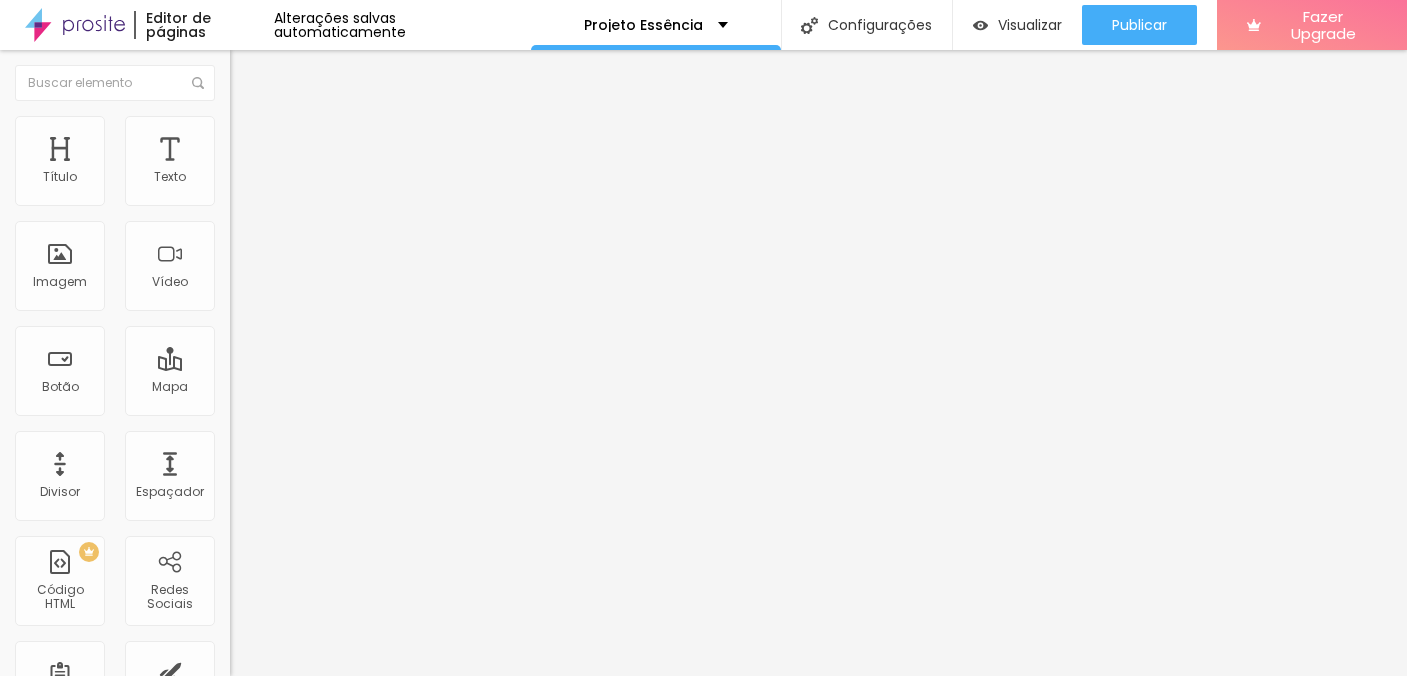 click on "MAPA ASTRAL Criar novo formulário" at bounding box center (703, 1014) 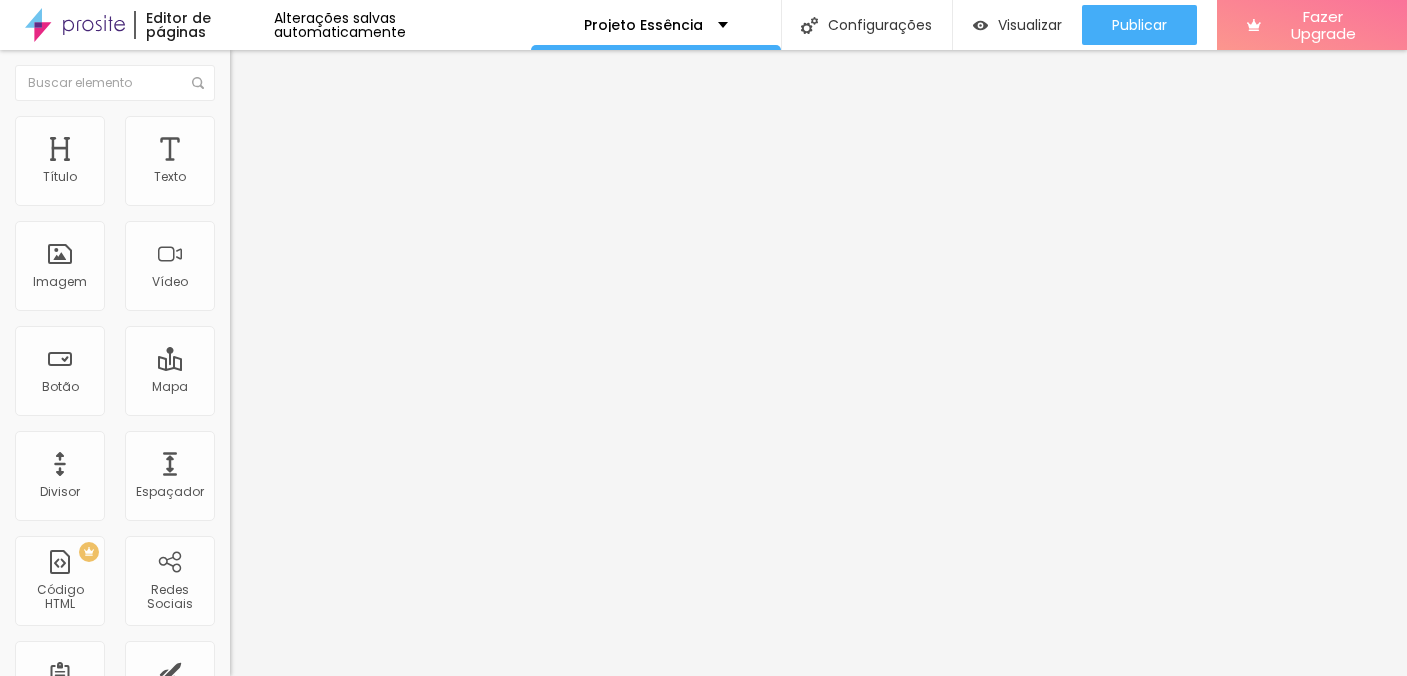 click at bounding box center [236, 208] 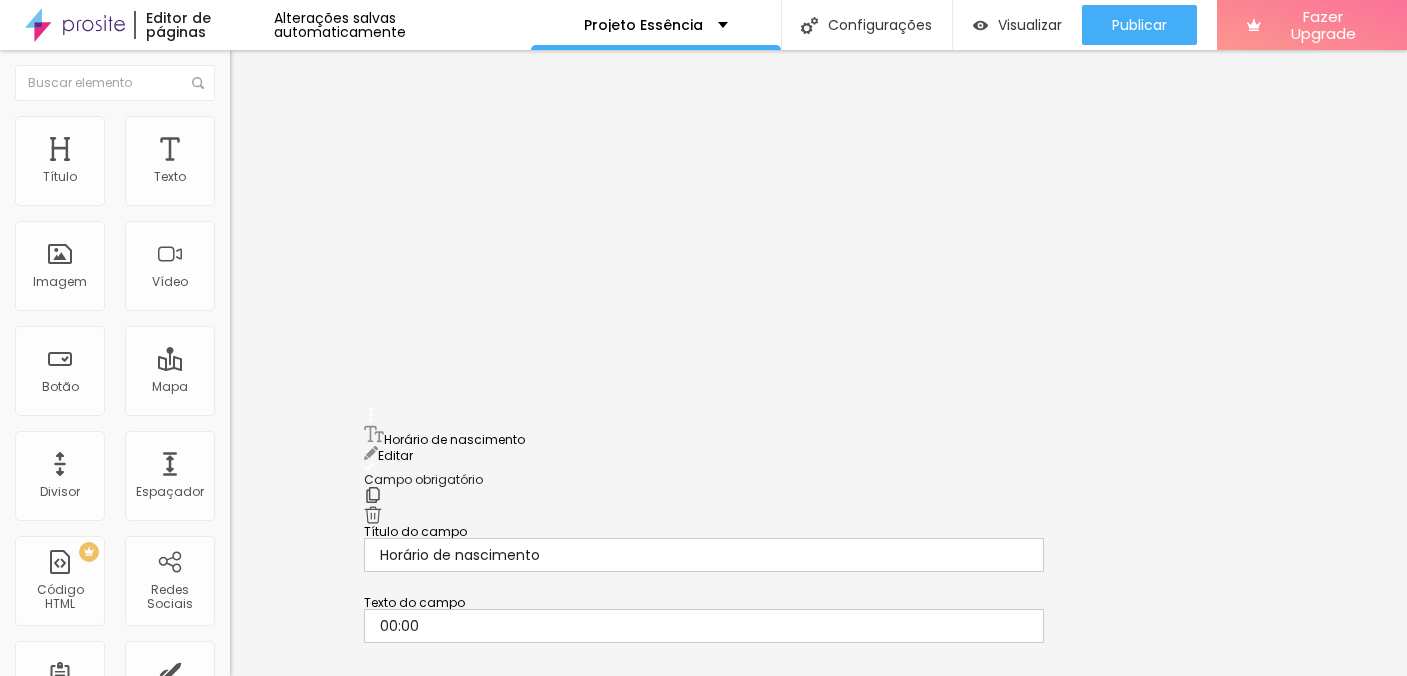 click on "Horário de nascimento Editar Campo obrigatório Título do campo Horário de nascimento Texto do campo 00:00" at bounding box center [703, 1177] 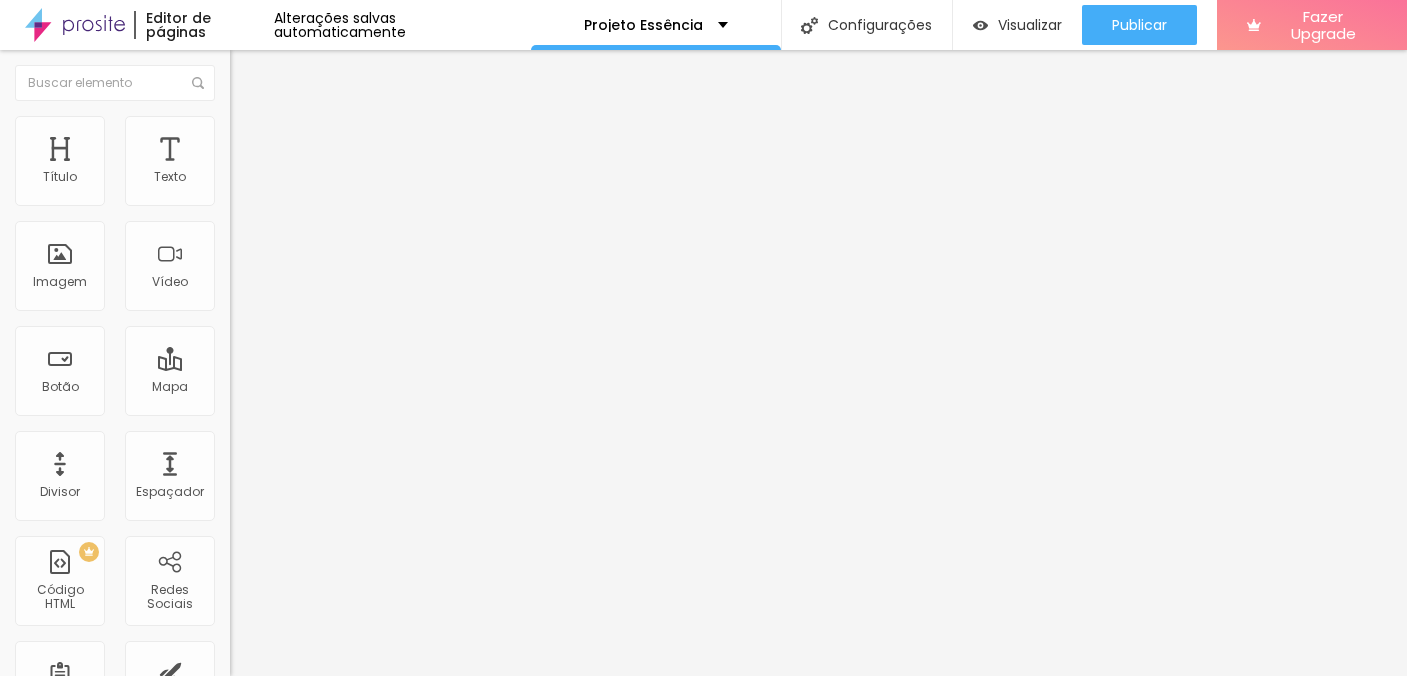 click on "Horário de nascimento Editar Campo obrigatório Título do campo Horário de nascimento Texto do campo 00:00" at bounding box center [703, 1177] 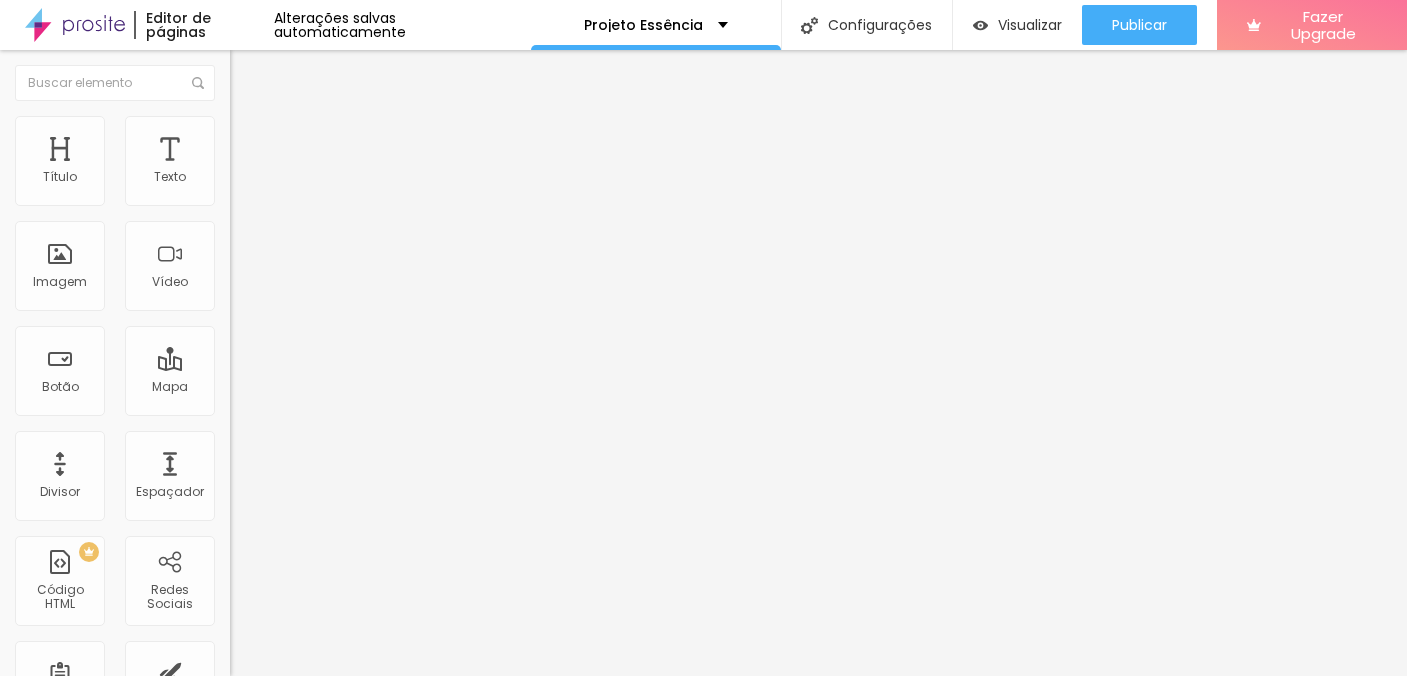 click on "MAPA ASTRAL Criar novo formulário" at bounding box center [703, 1014] 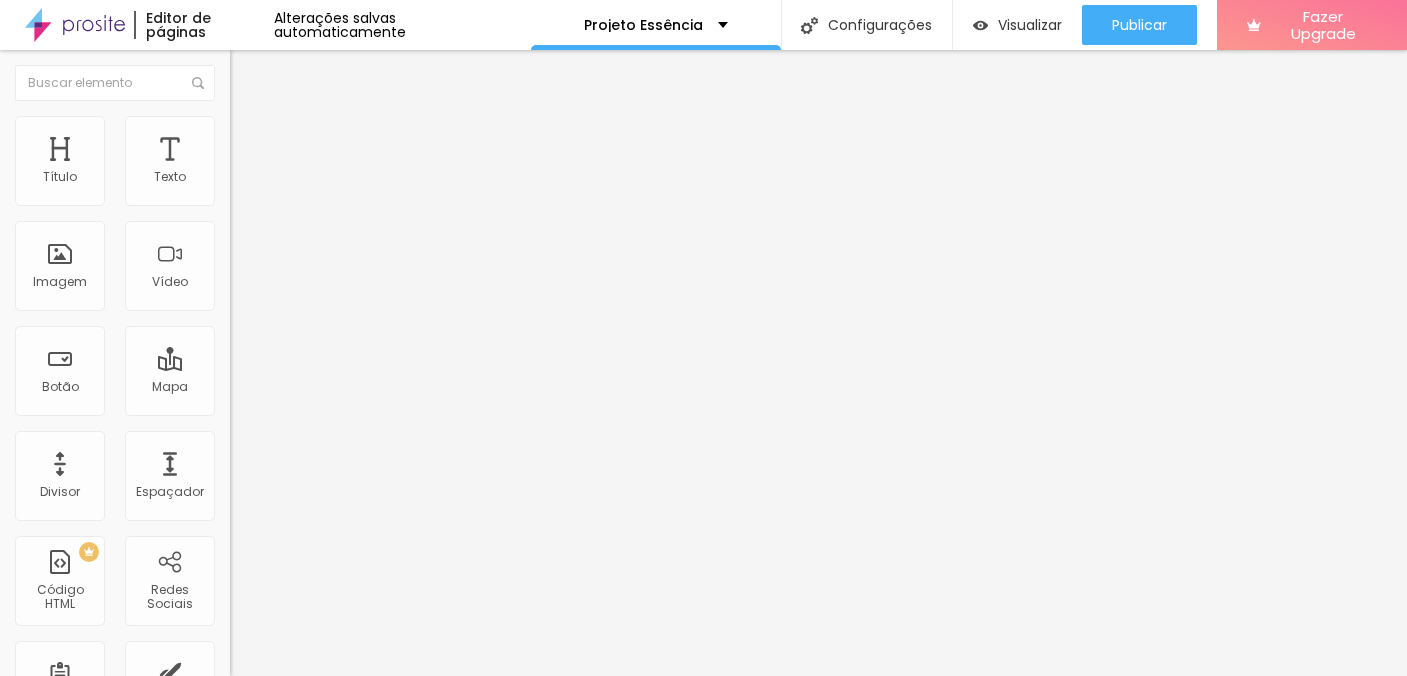 click at bounding box center (236, 208) 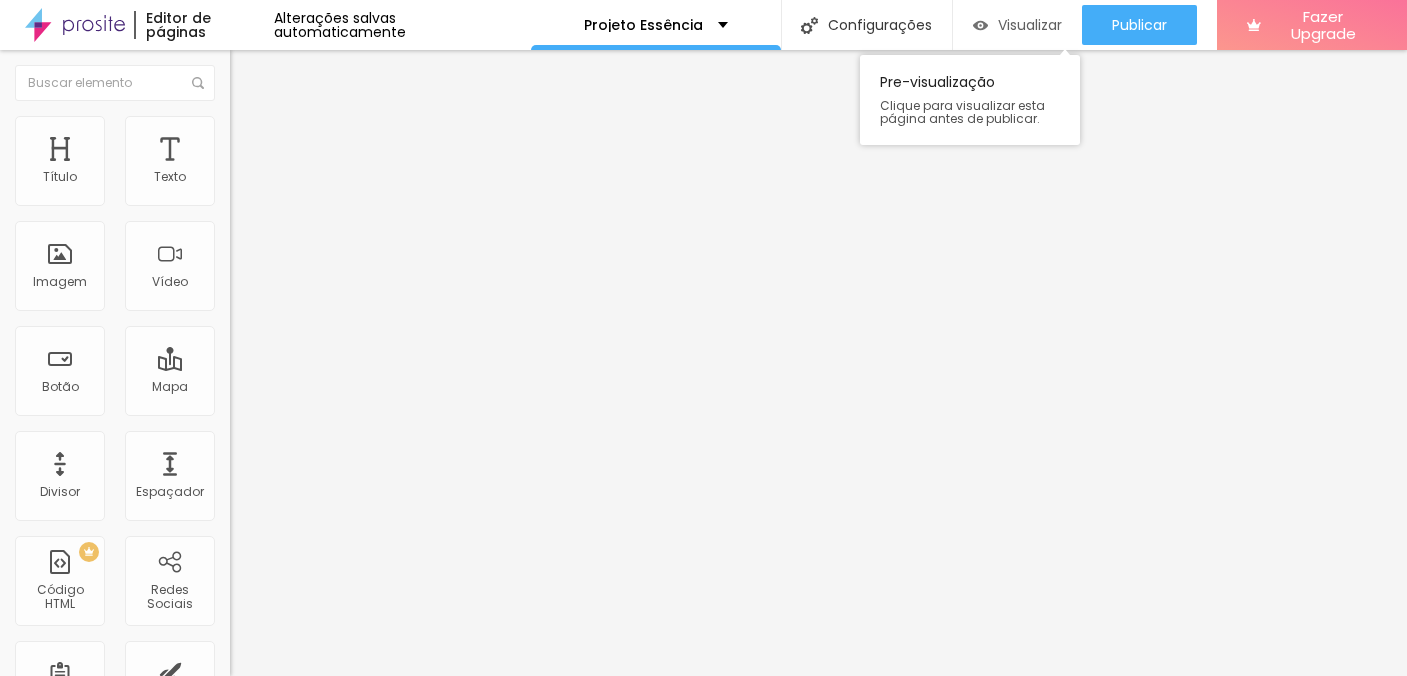 click on "Visualizar" at bounding box center [1018, 25] 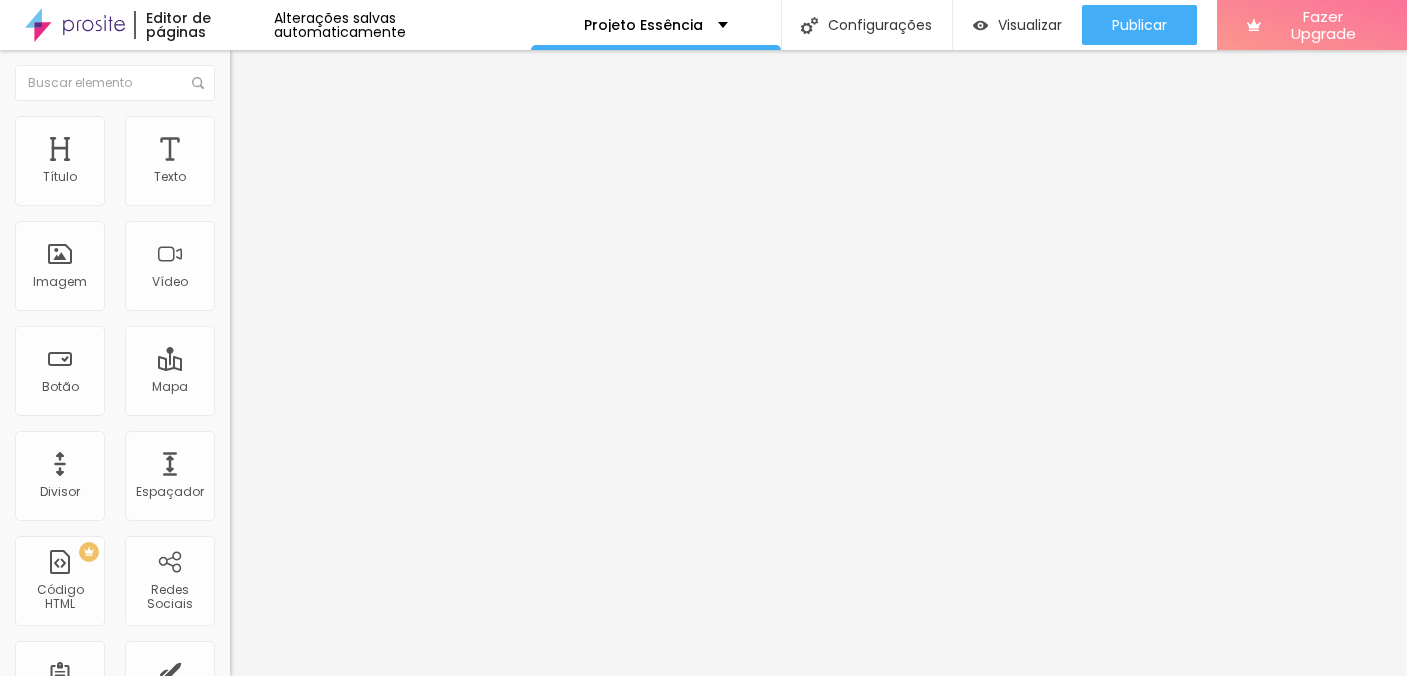 click at bounding box center (236, 208) 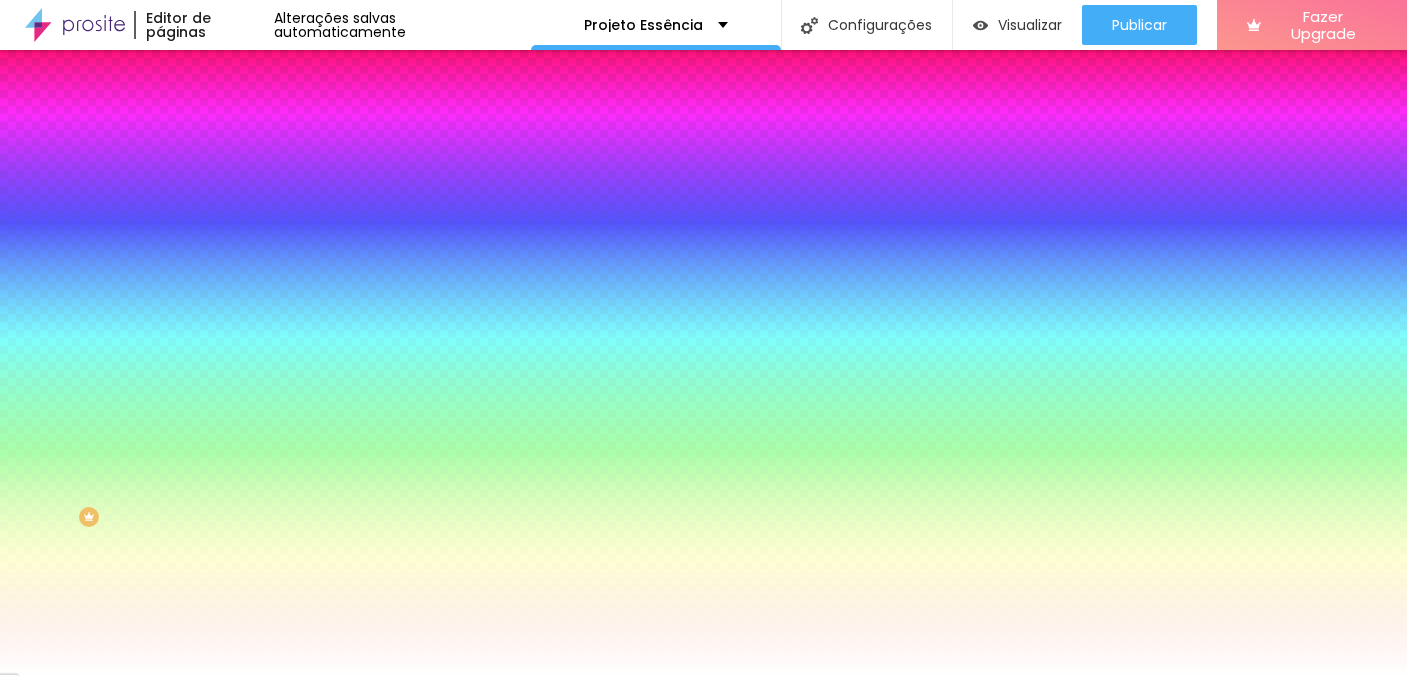 scroll, scrollTop: 50, scrollLeft: 0, axis: vertical 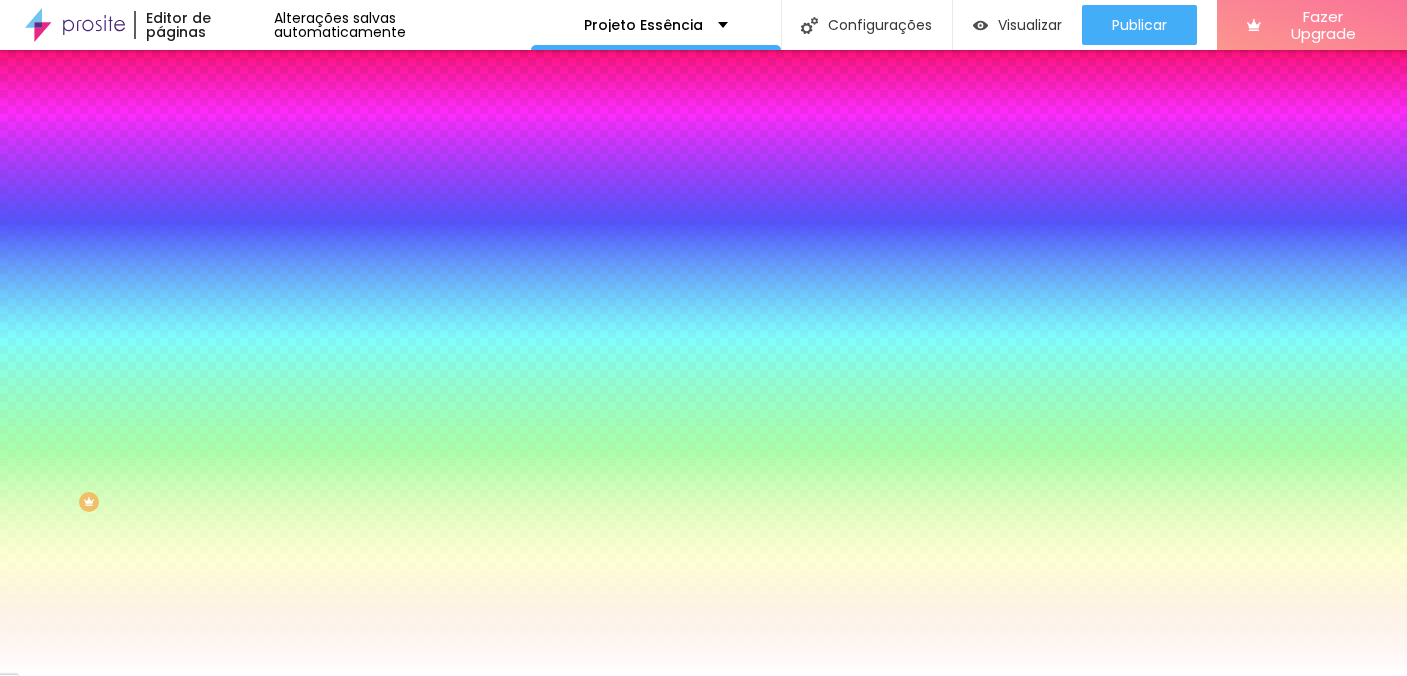 click 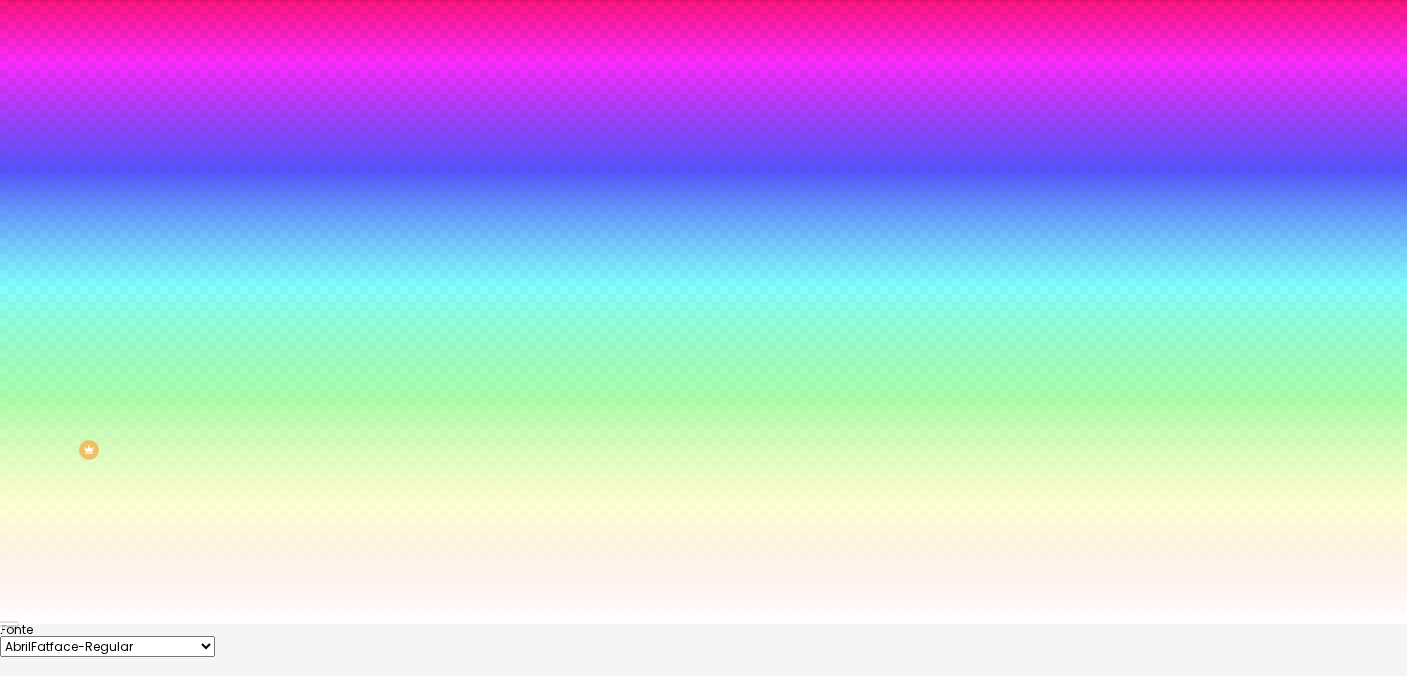 scroll, scrollTop: 75, scrollLeft: 0, axis: vertical 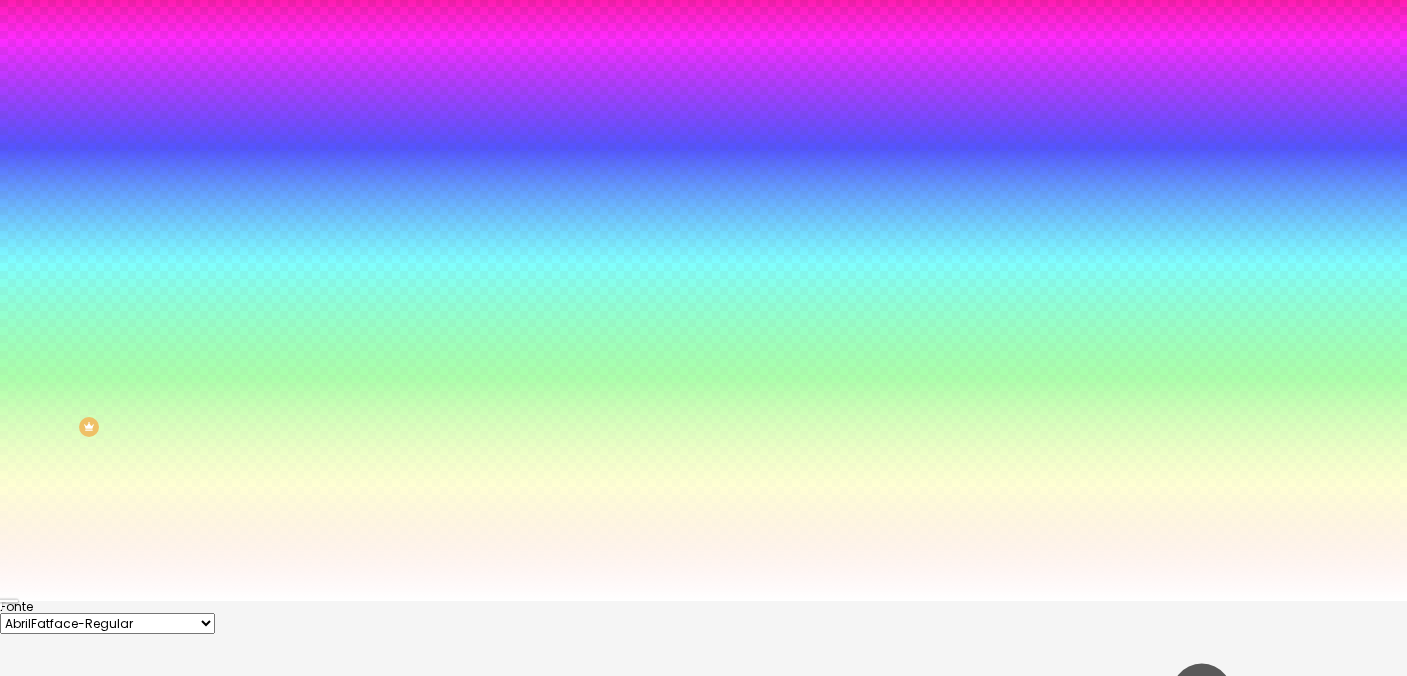 type on "11" 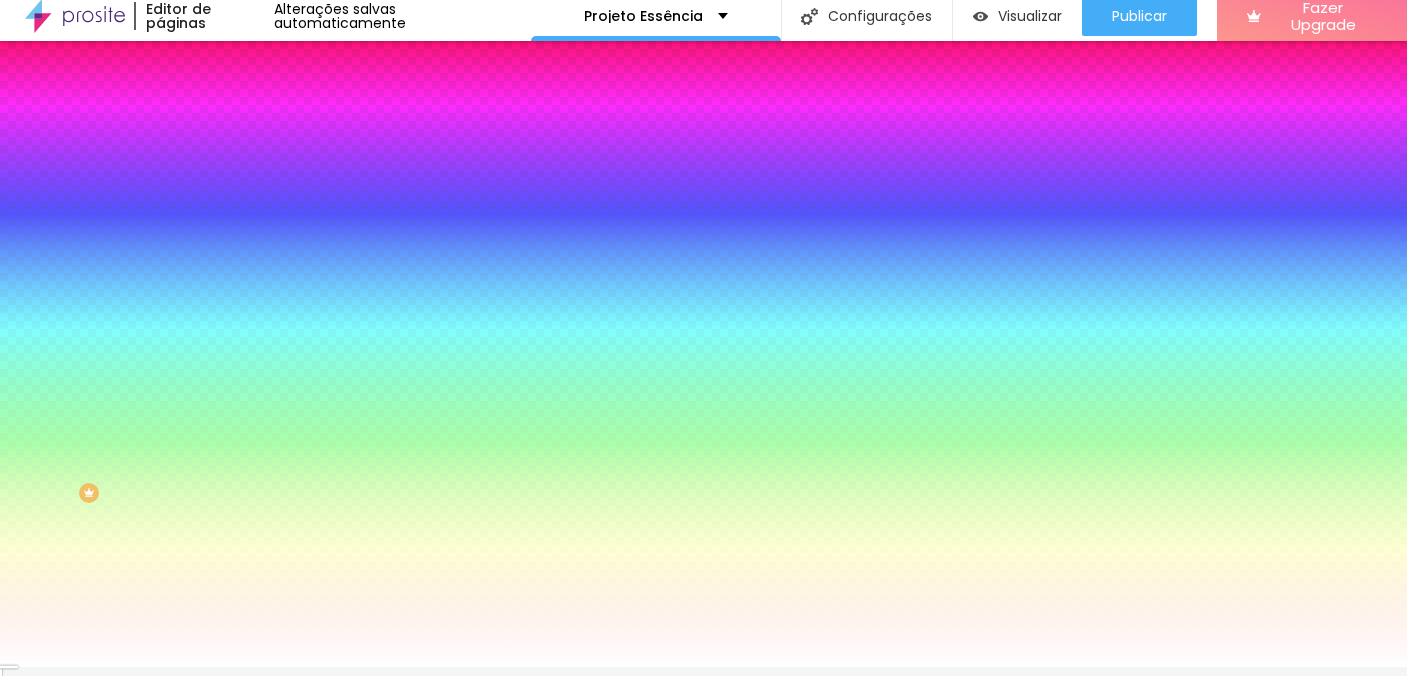 scroll, scrollTop: 0, scrollLeft: 0, axis: both 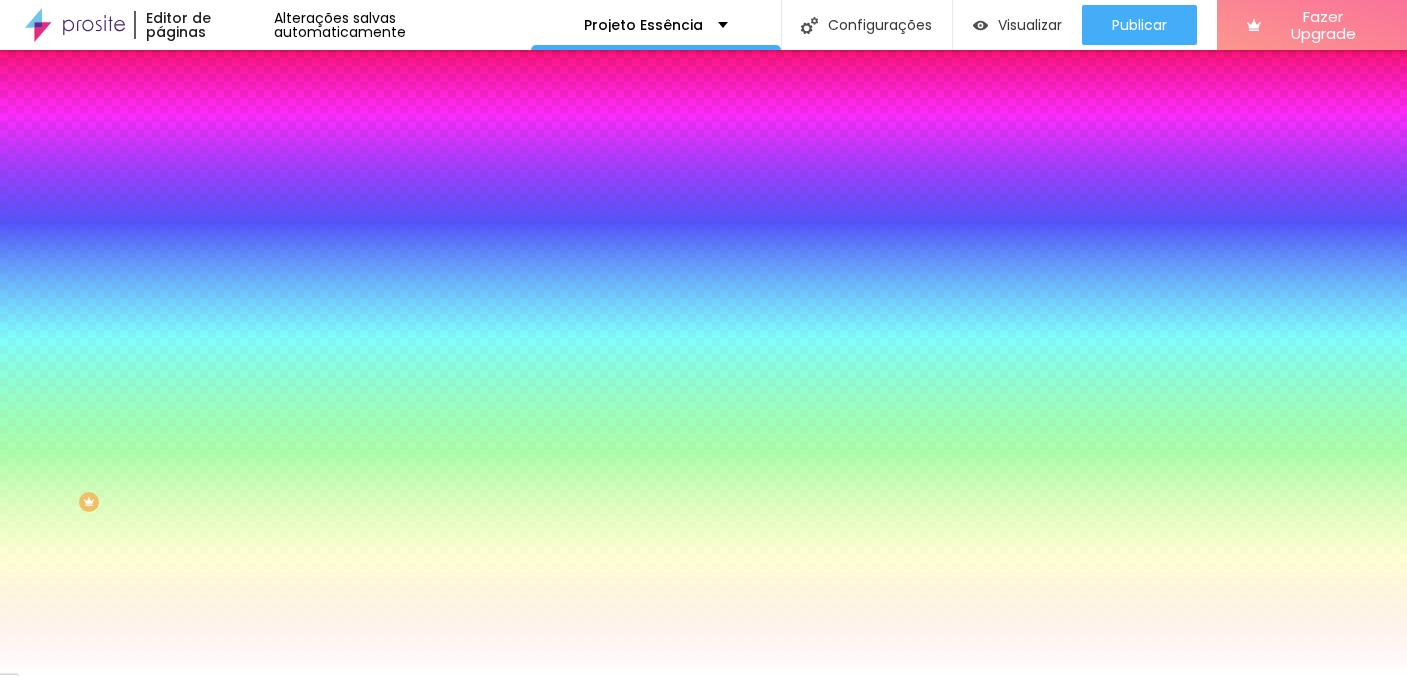 click 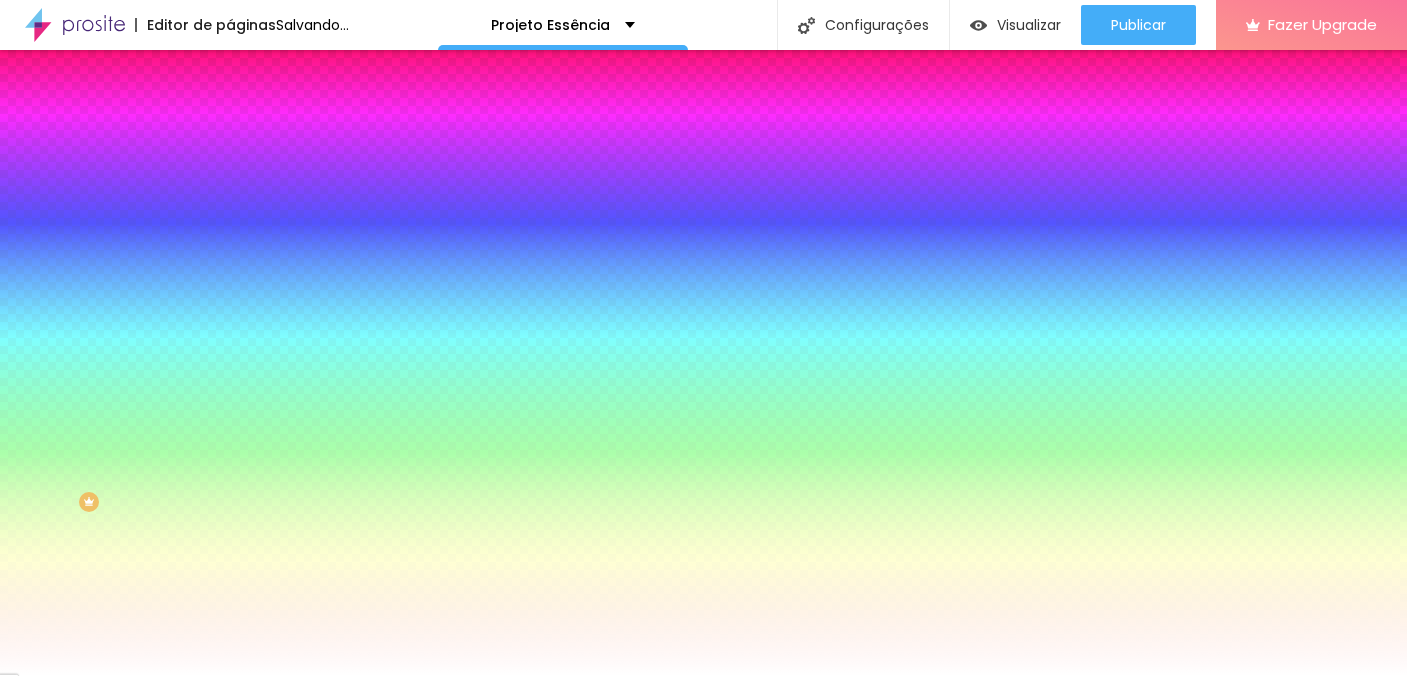 type on "16" 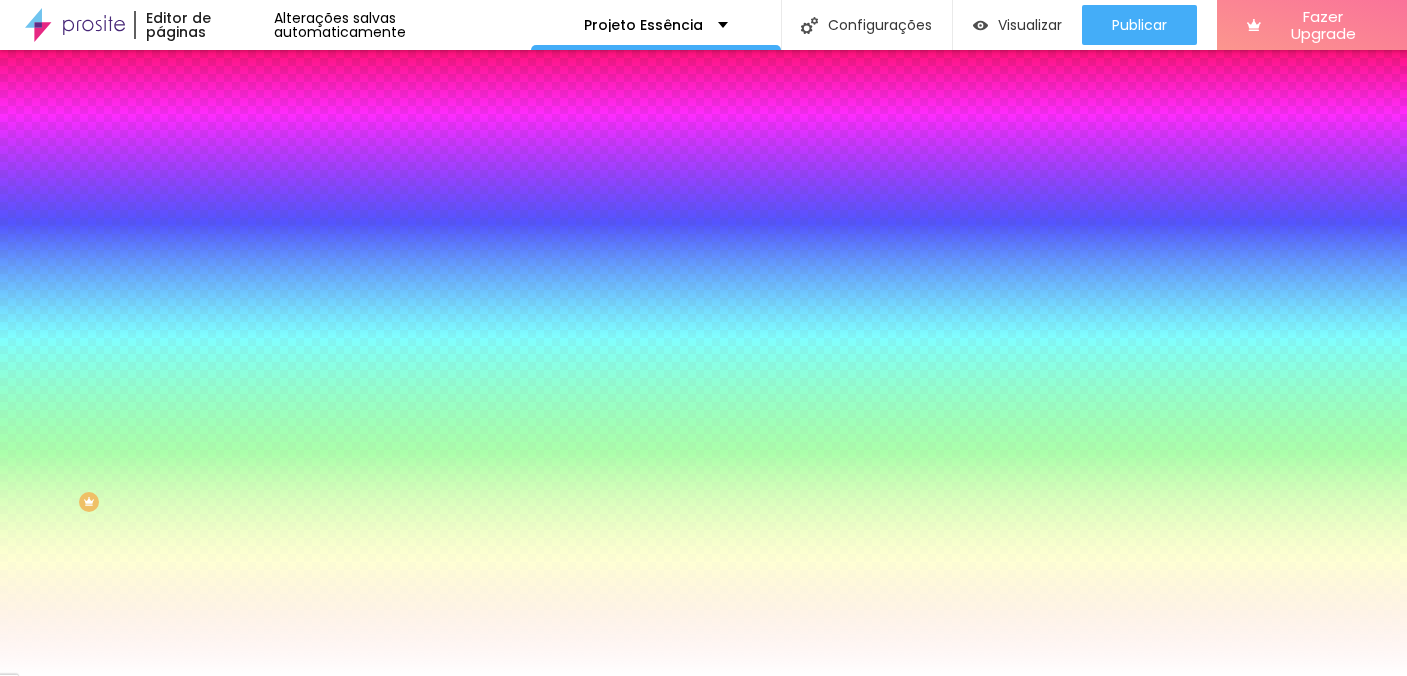 drag, startPoint x: 276, startPoint y: 428, endPoint x: 304, endPoint y: 431, distance: 28.160255 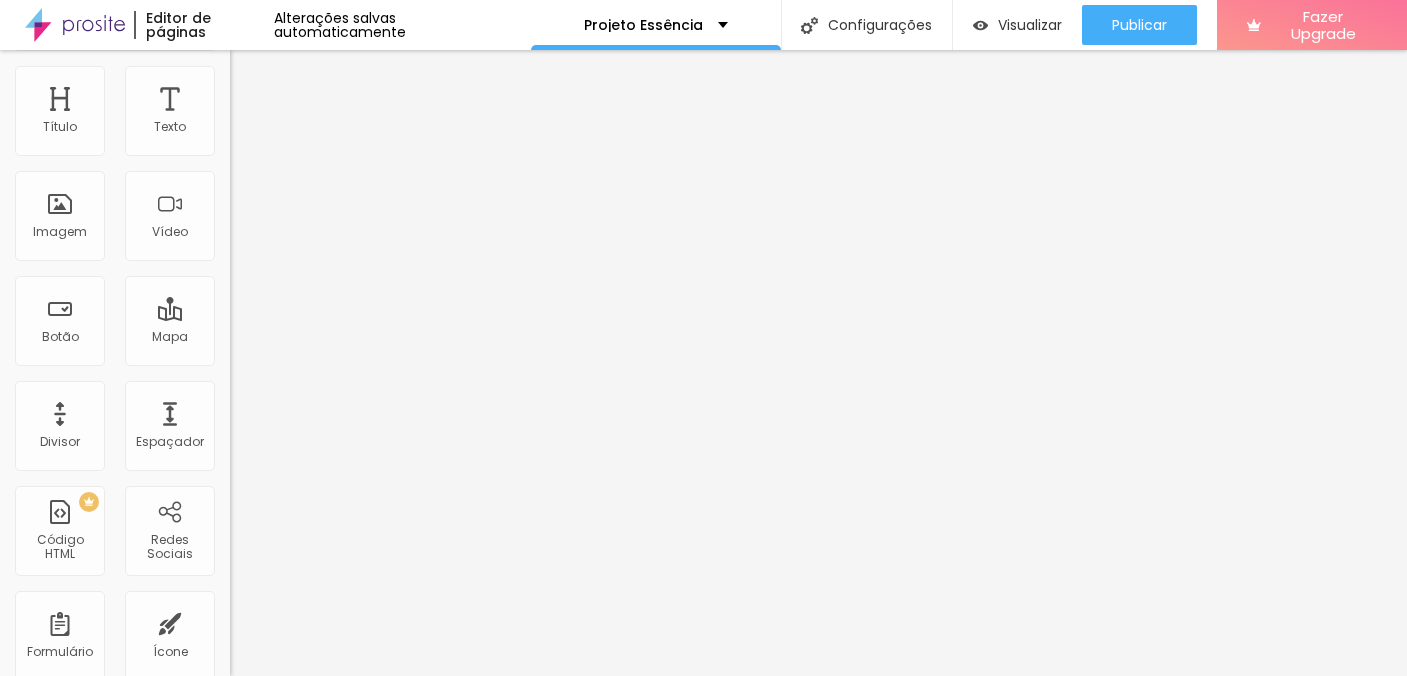 scroll, scrollTop: 0, scrollLeft: 0, axis: both 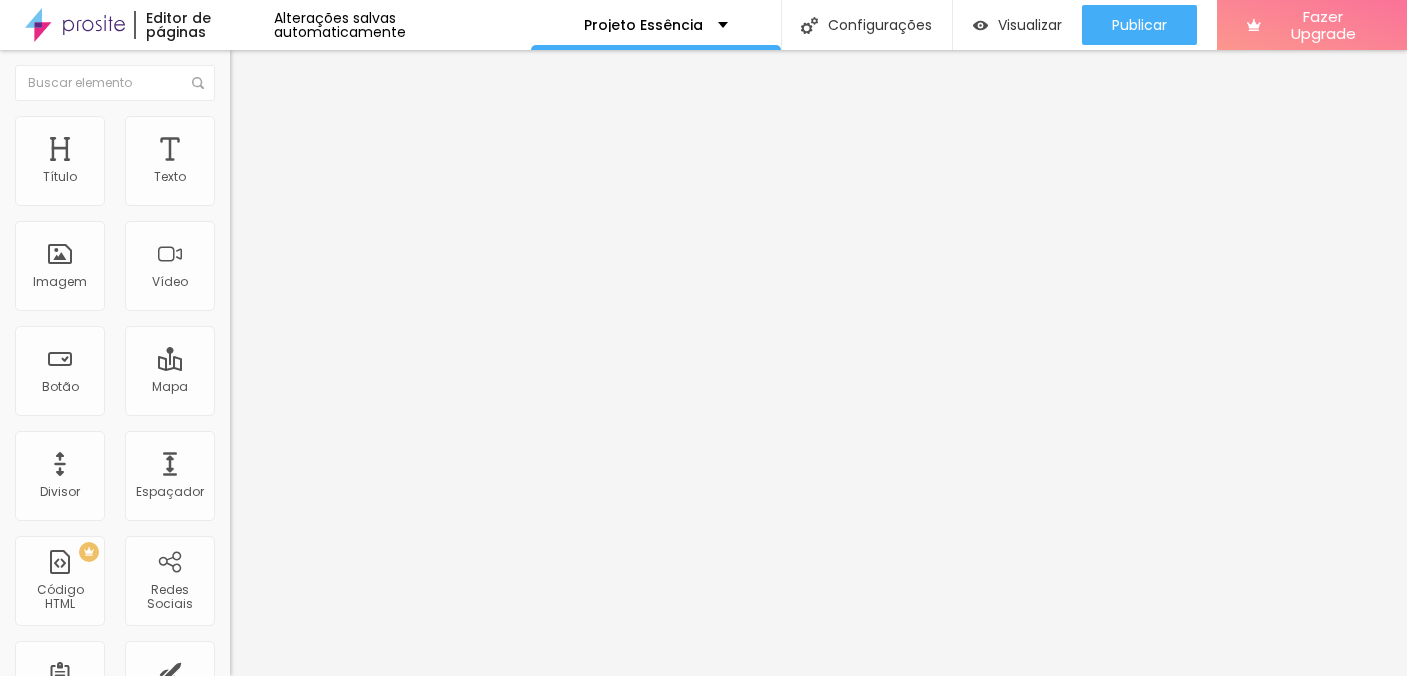 click at bounding box center (236, 208) 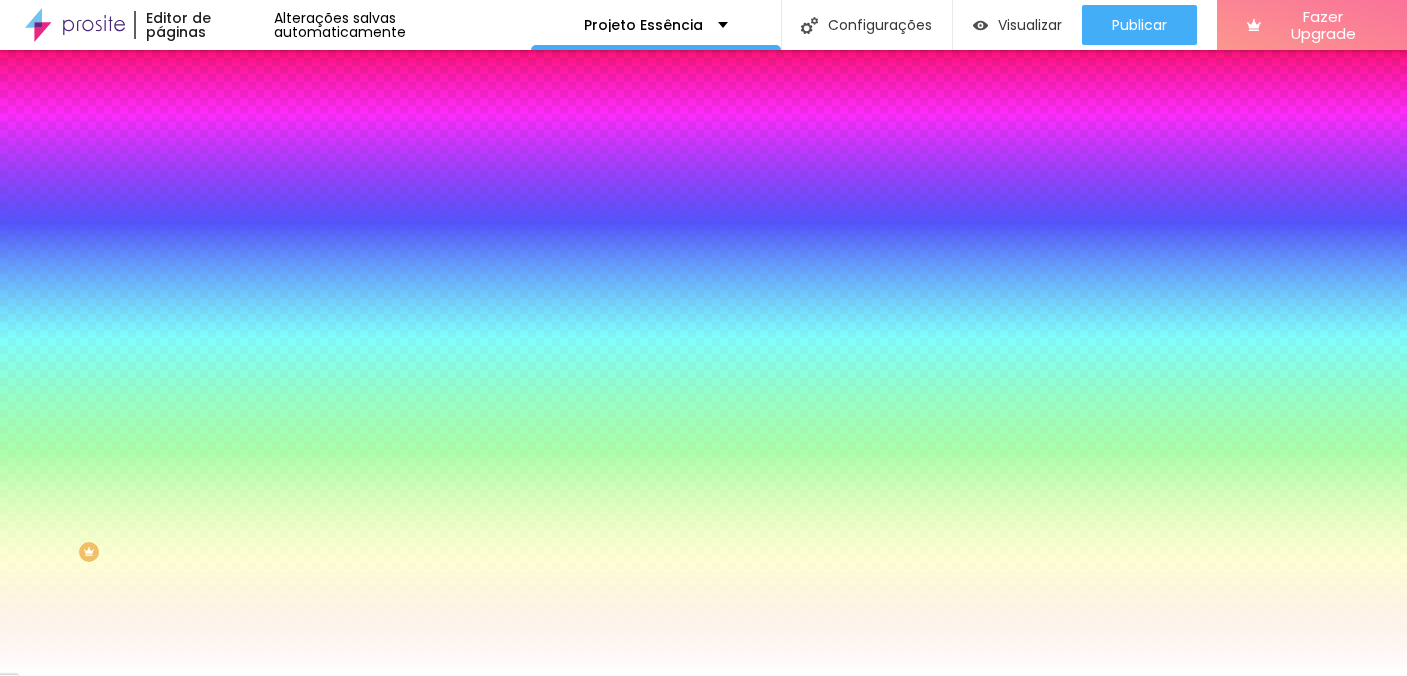 scroll, scrollTop: 50, scrollLeft: 0, axis: vertical 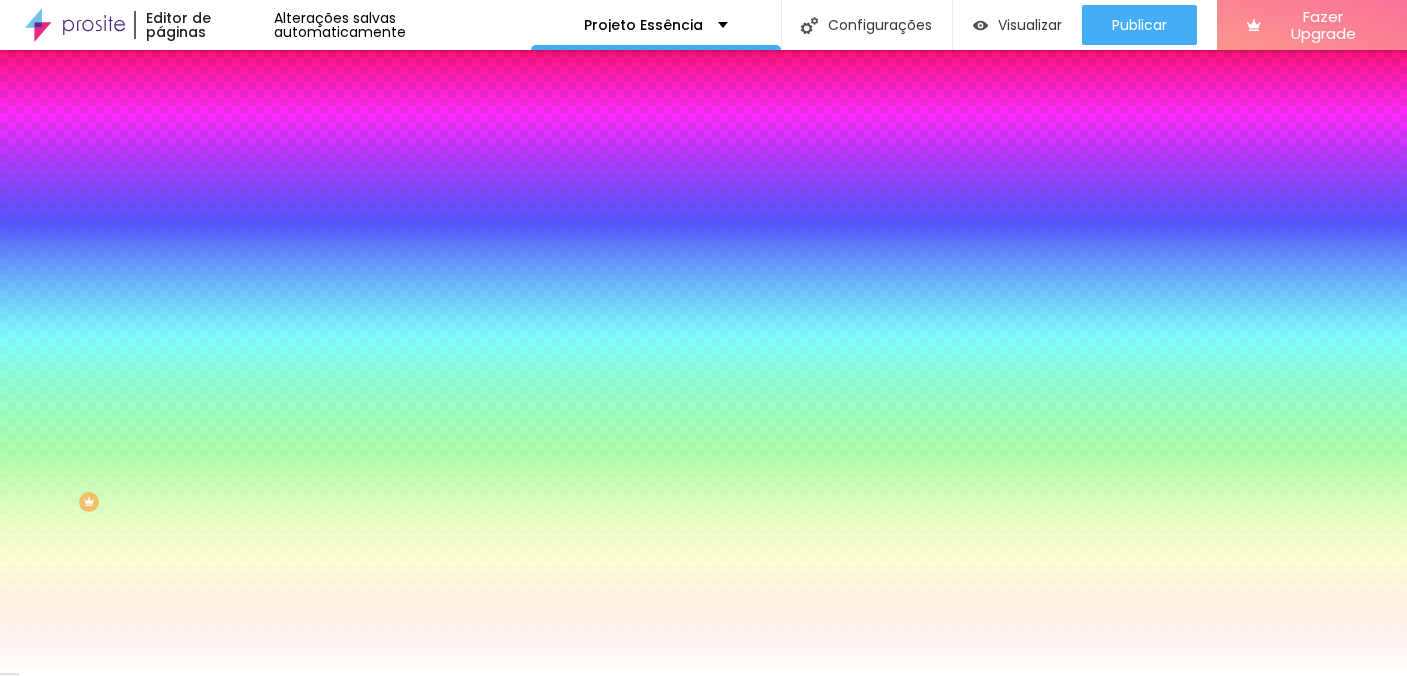 click 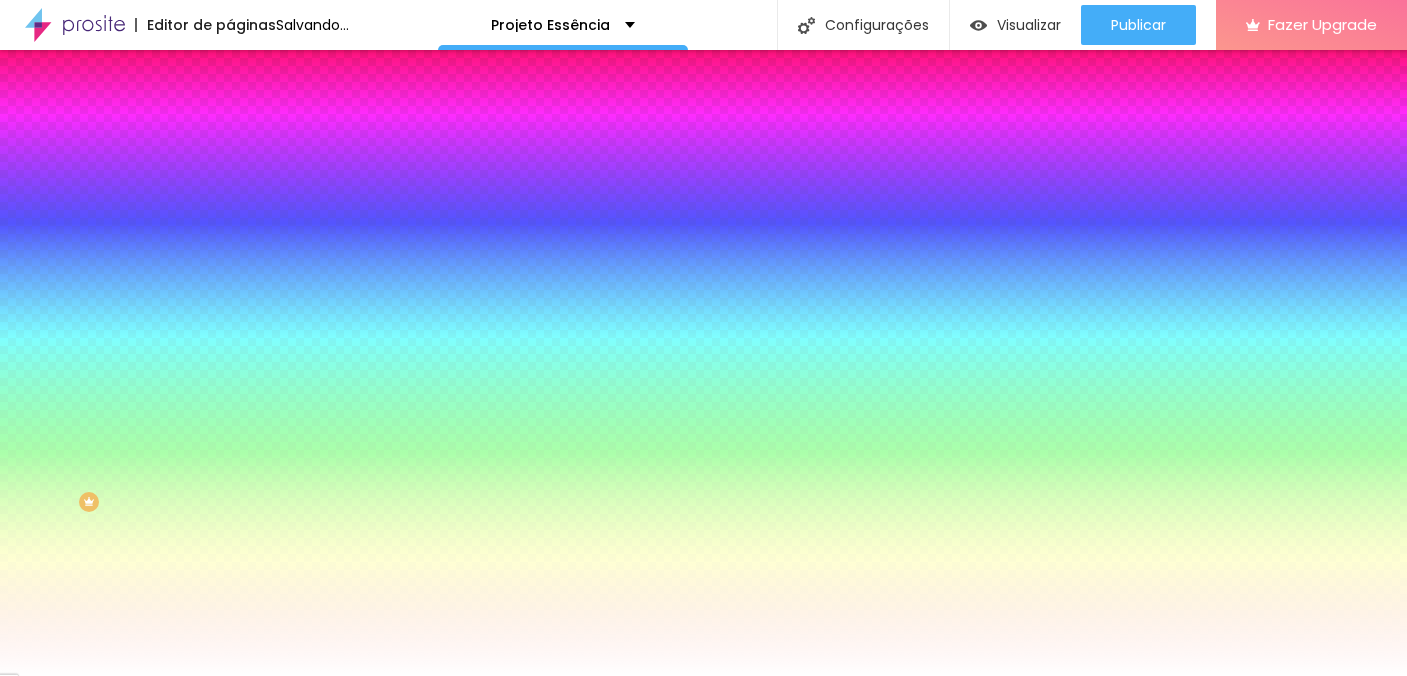 type on "32" 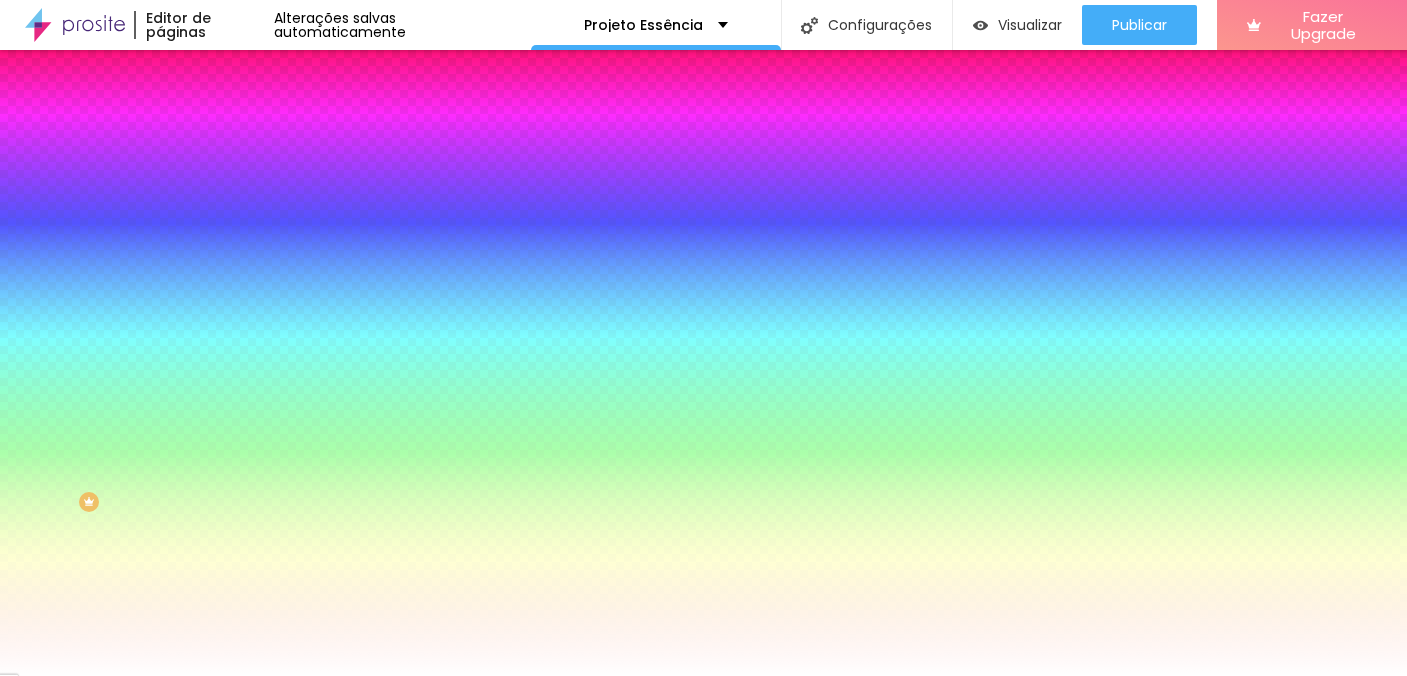 type on "8" 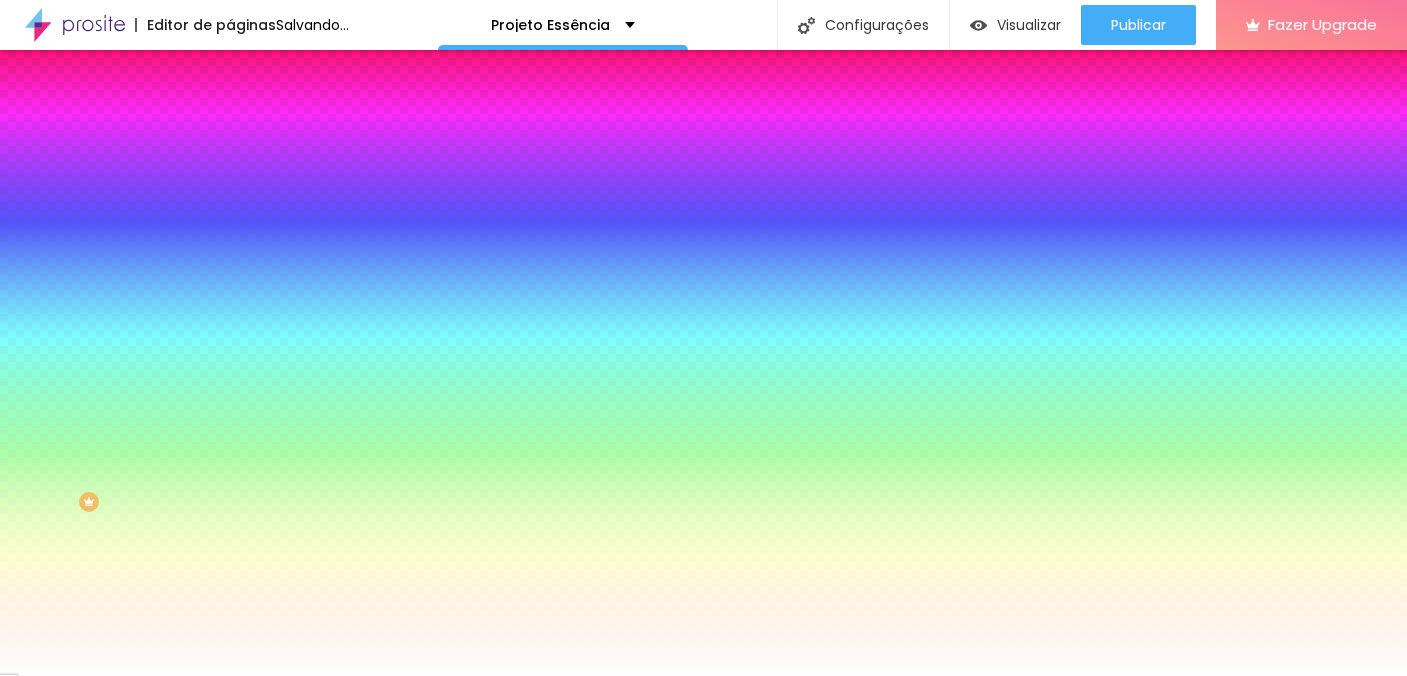 type on "8" 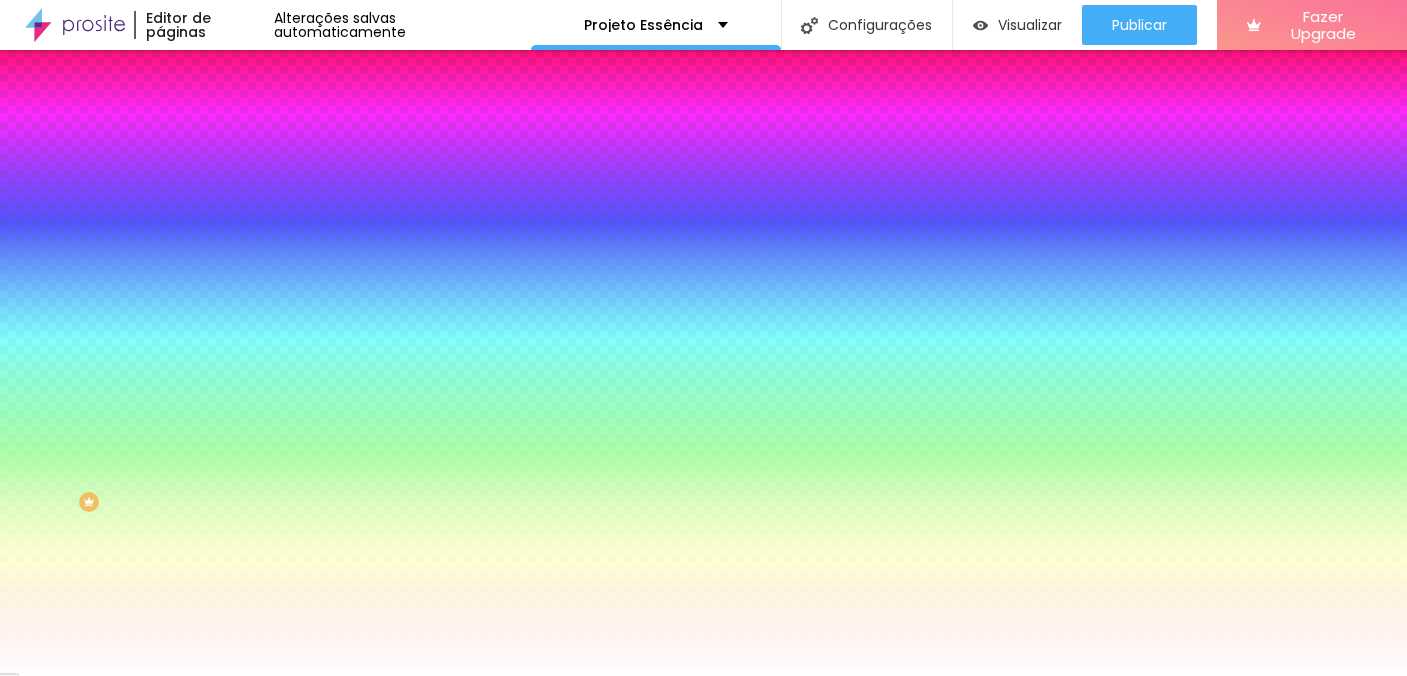 type on "8" 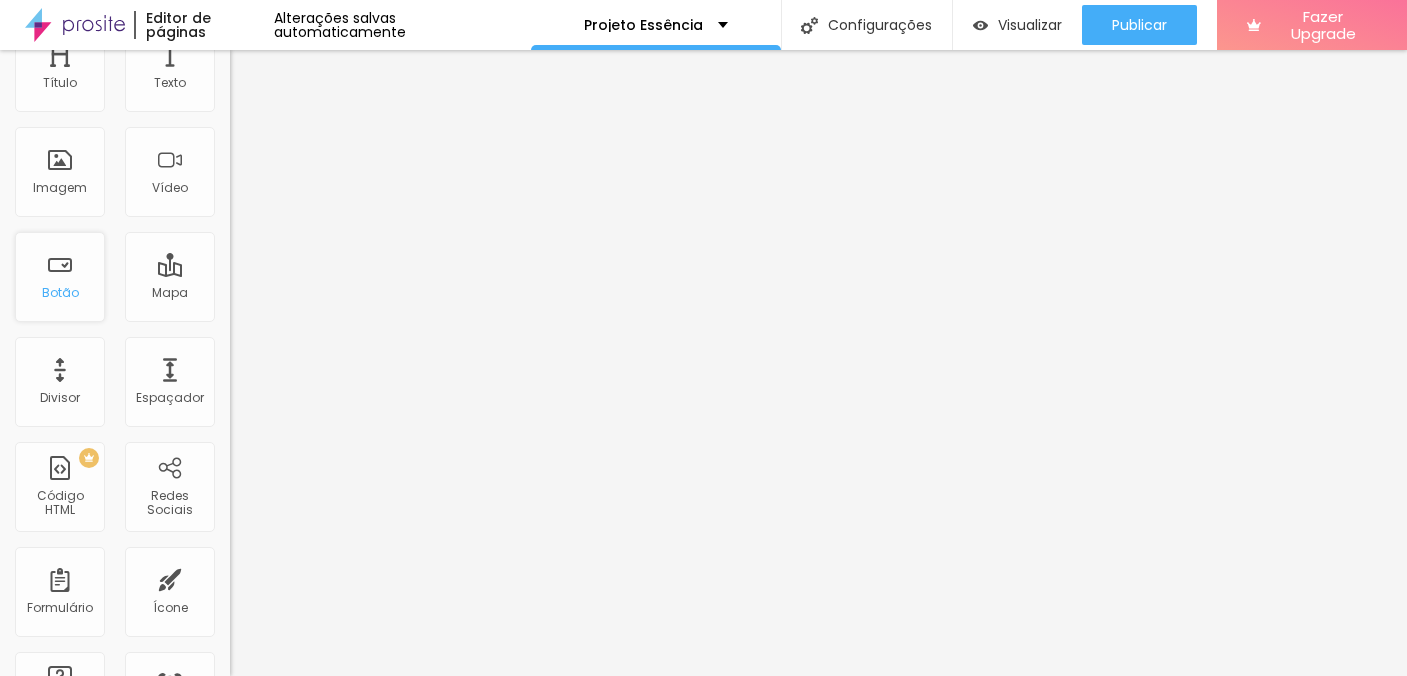 scroll, scrollTop: 82, scrollLeft: 0, axis: vertical 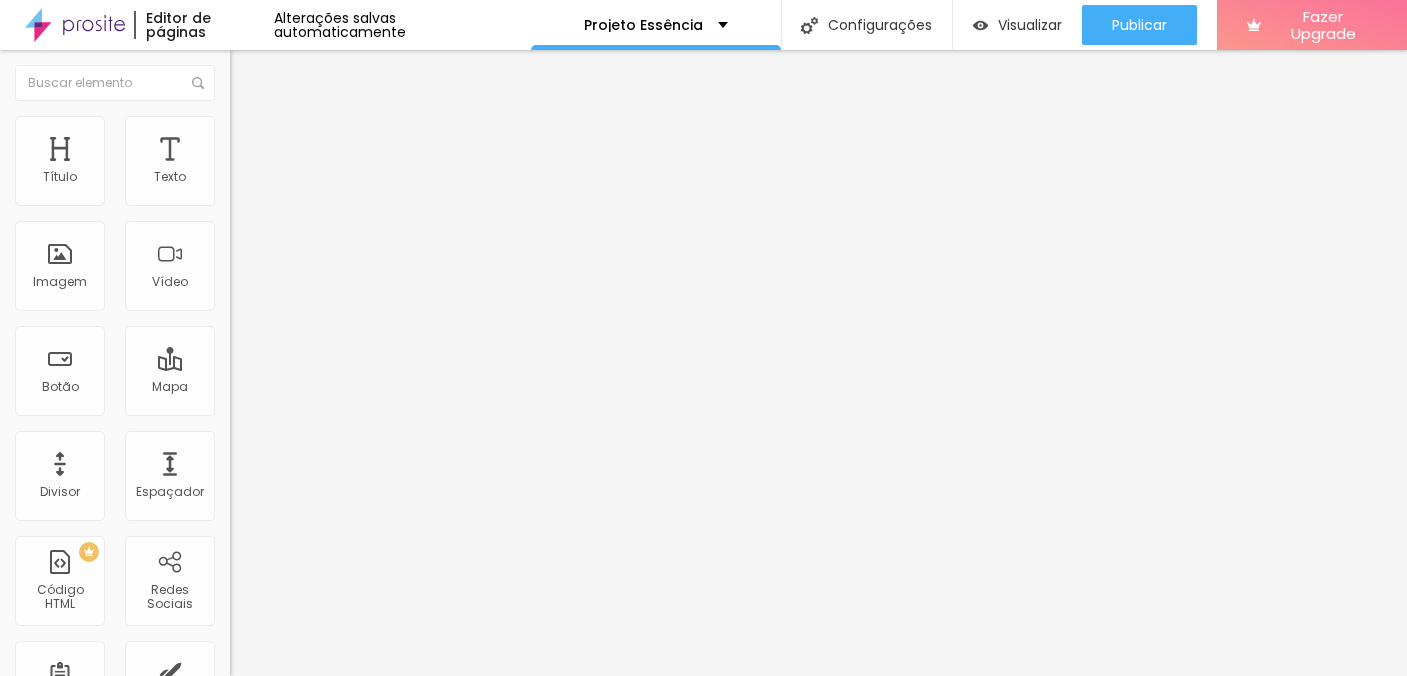 click on "Estilo" at bounding box center (263, 129) 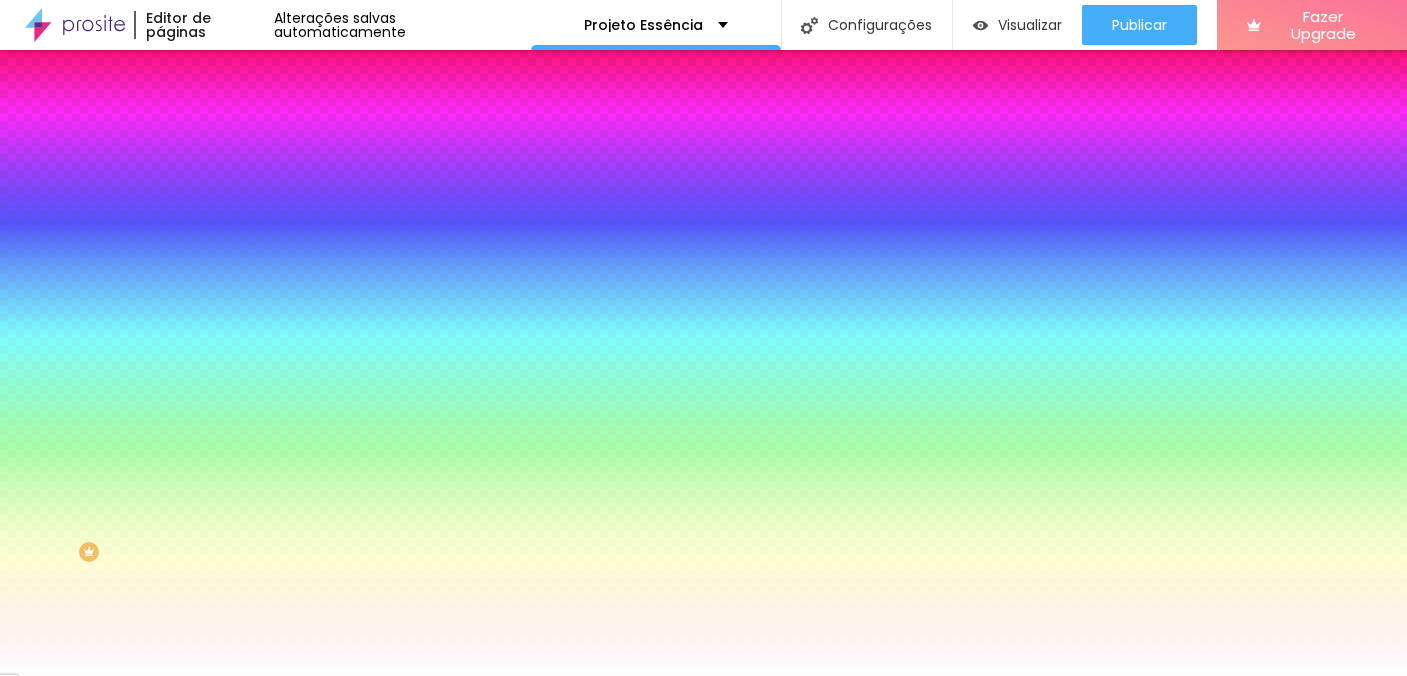 click on "Nenhum" at bounding box center [256, 199] 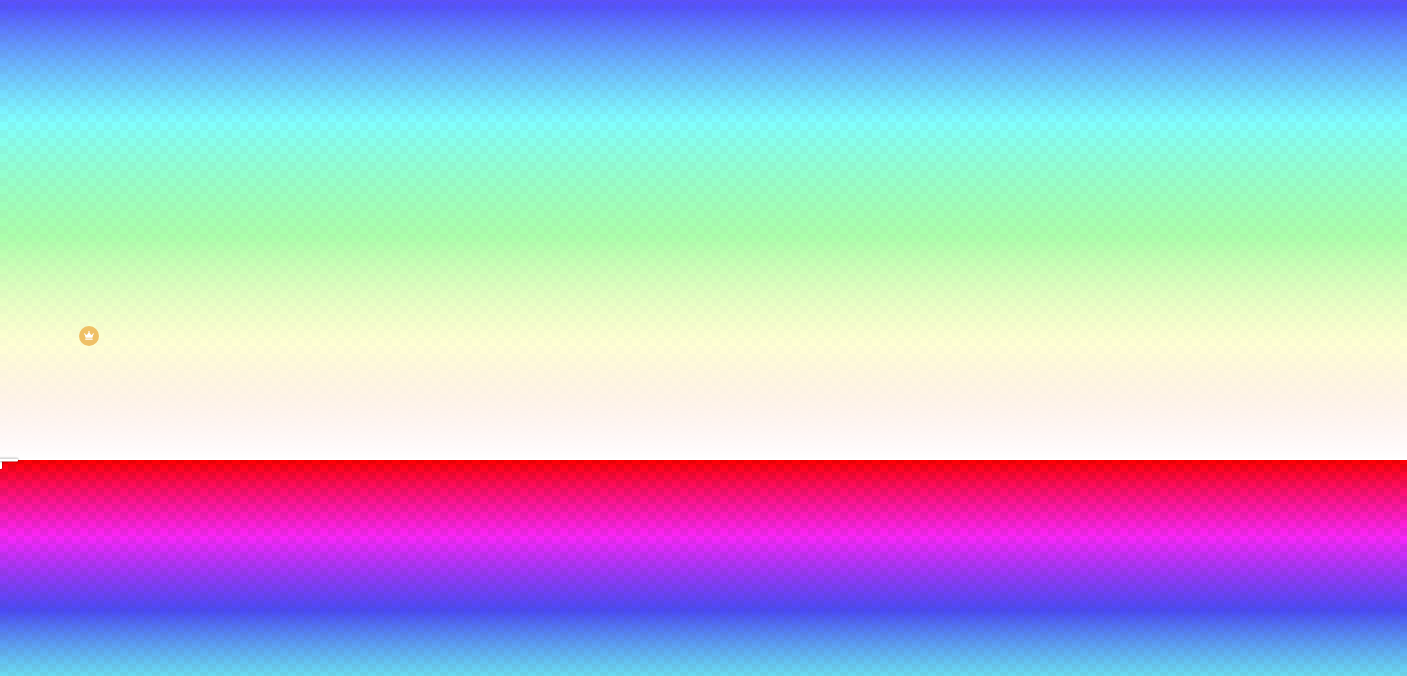 scroll, scrollTop: 231, scrollLeft: 0, axis: vertical 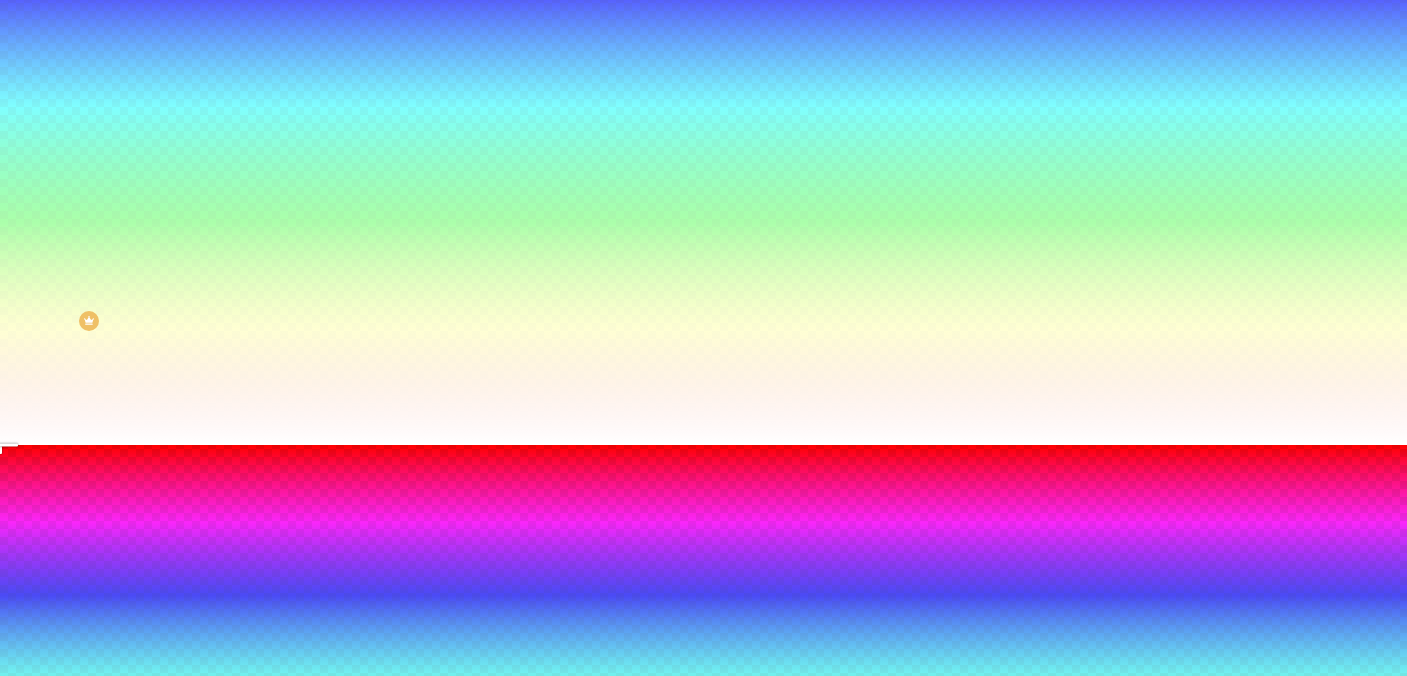 click at bounding box center (703, 445) 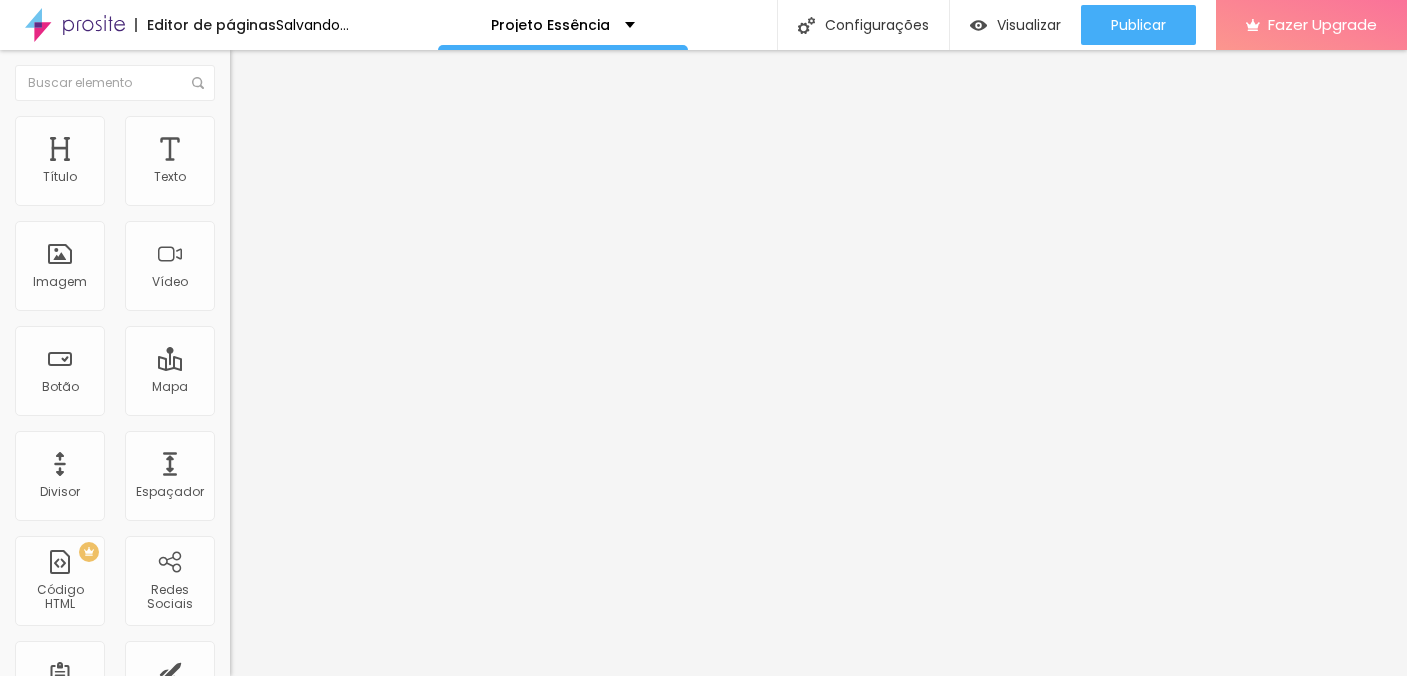 click 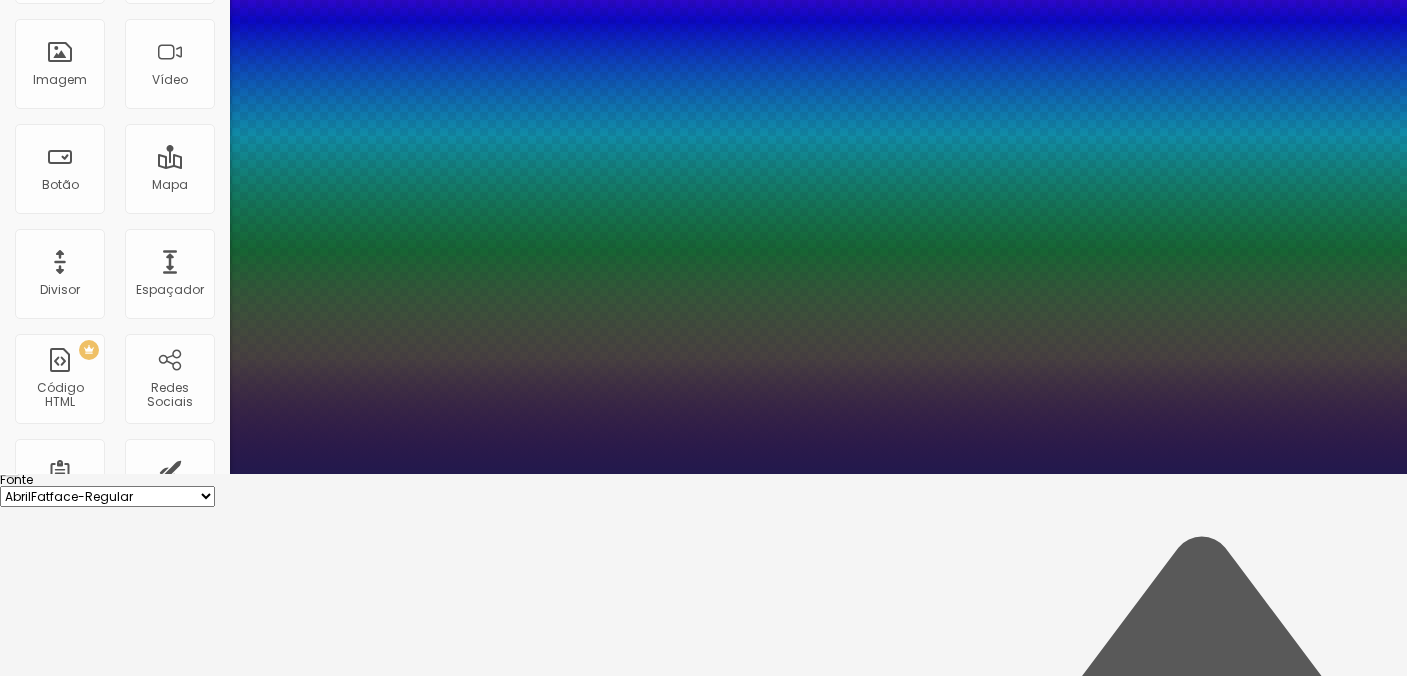 scroll, scrollTop: 207, scrollLeft: 0, axis: vertical 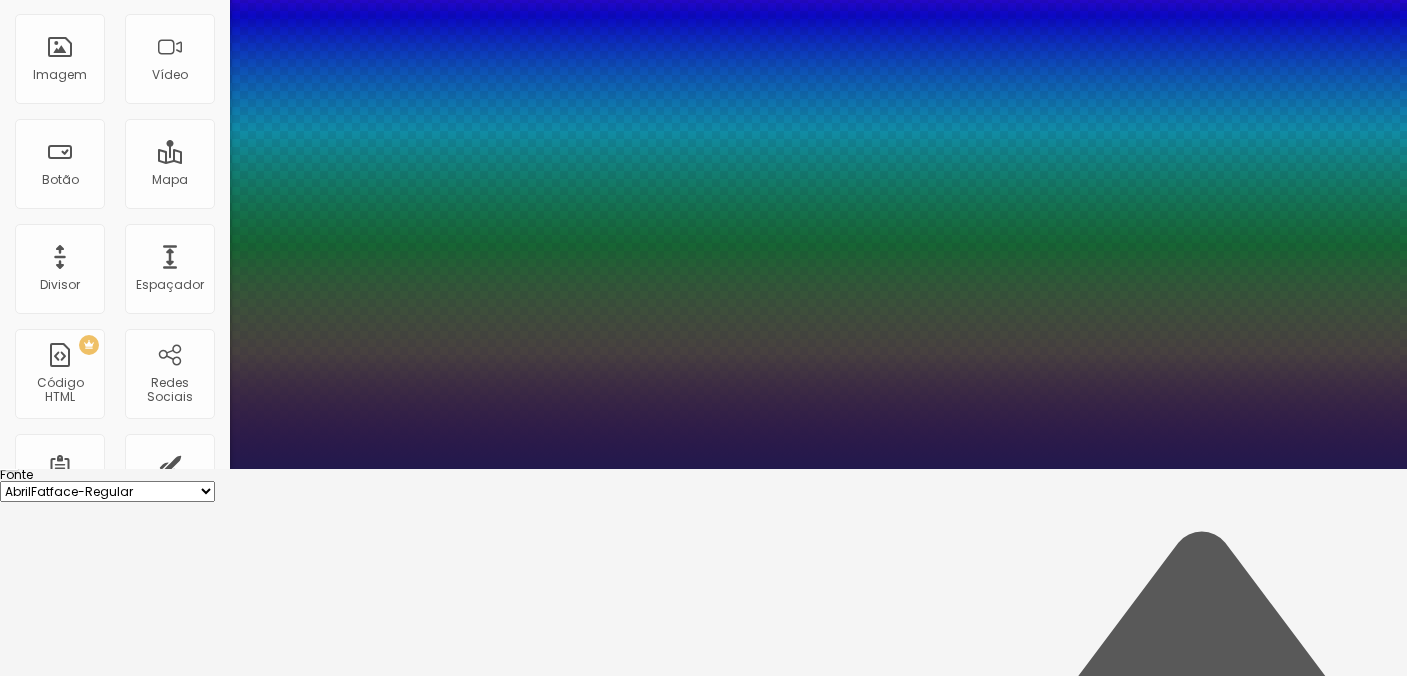 click at bounding box center [703, 6349] 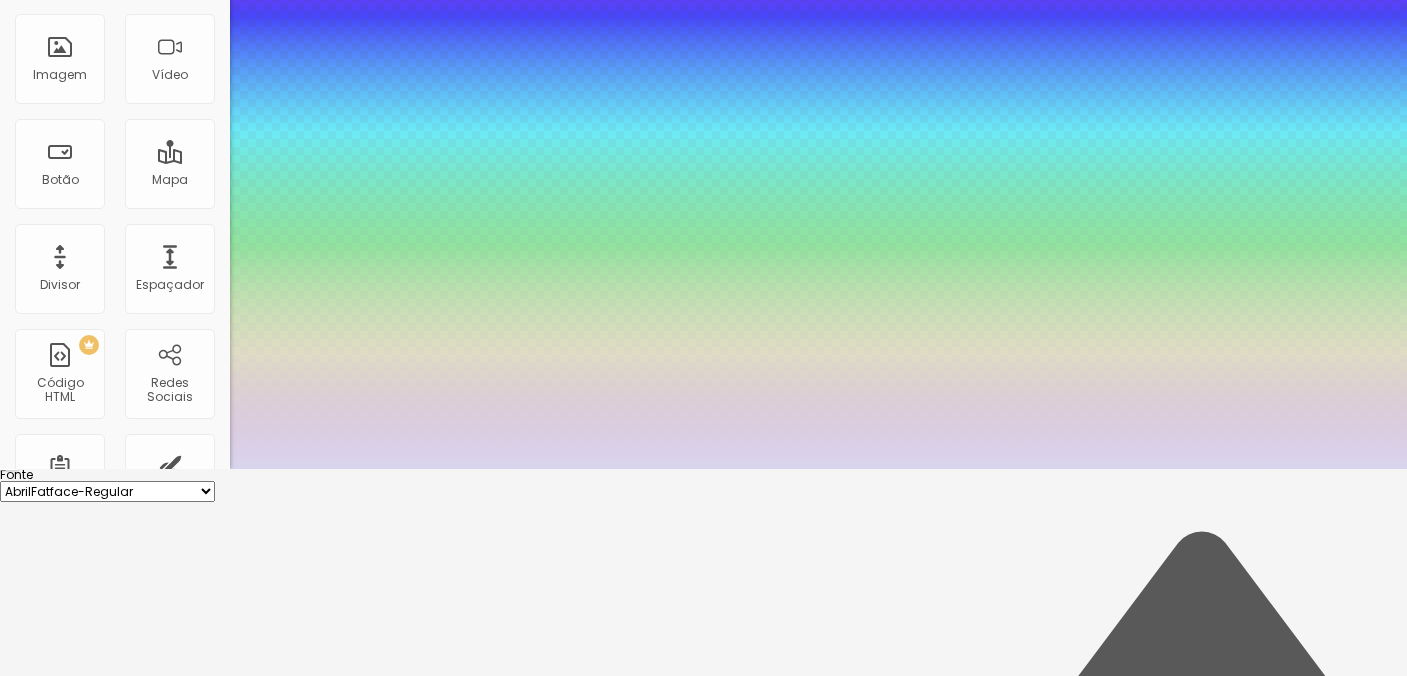 type on "1" 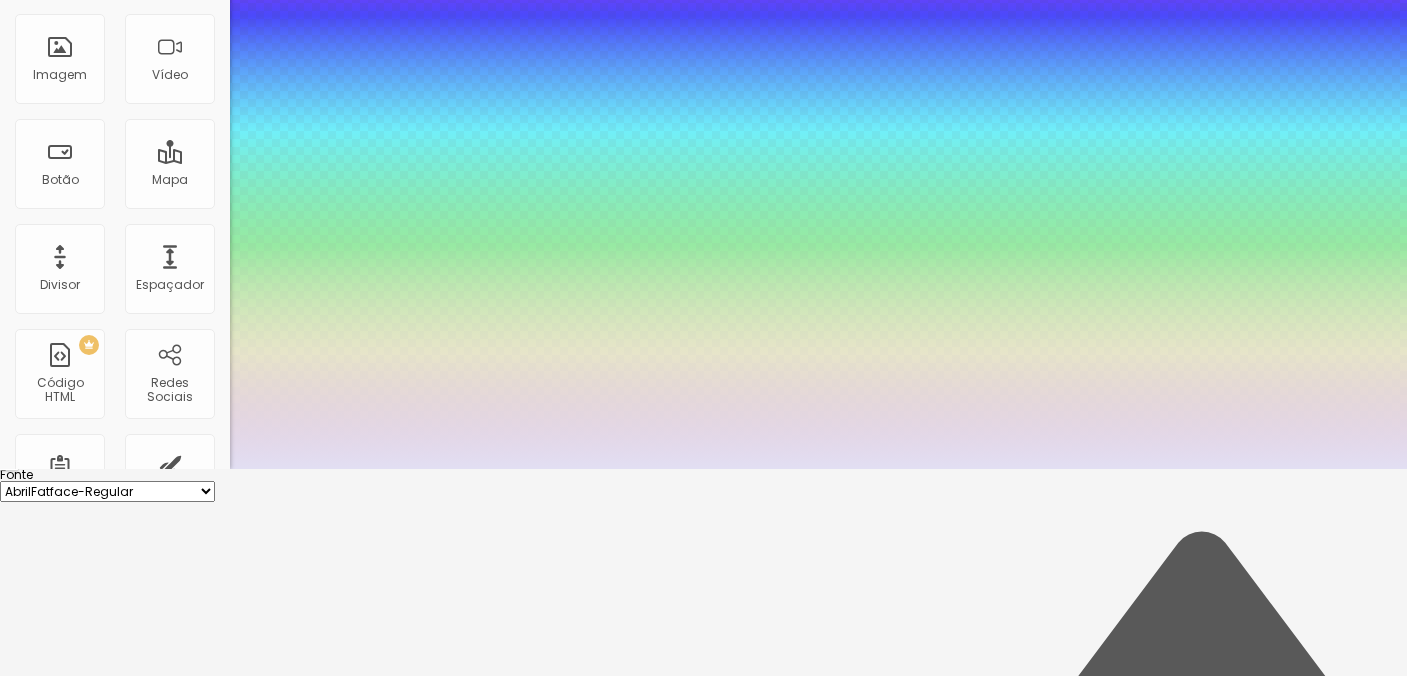 type on "1" 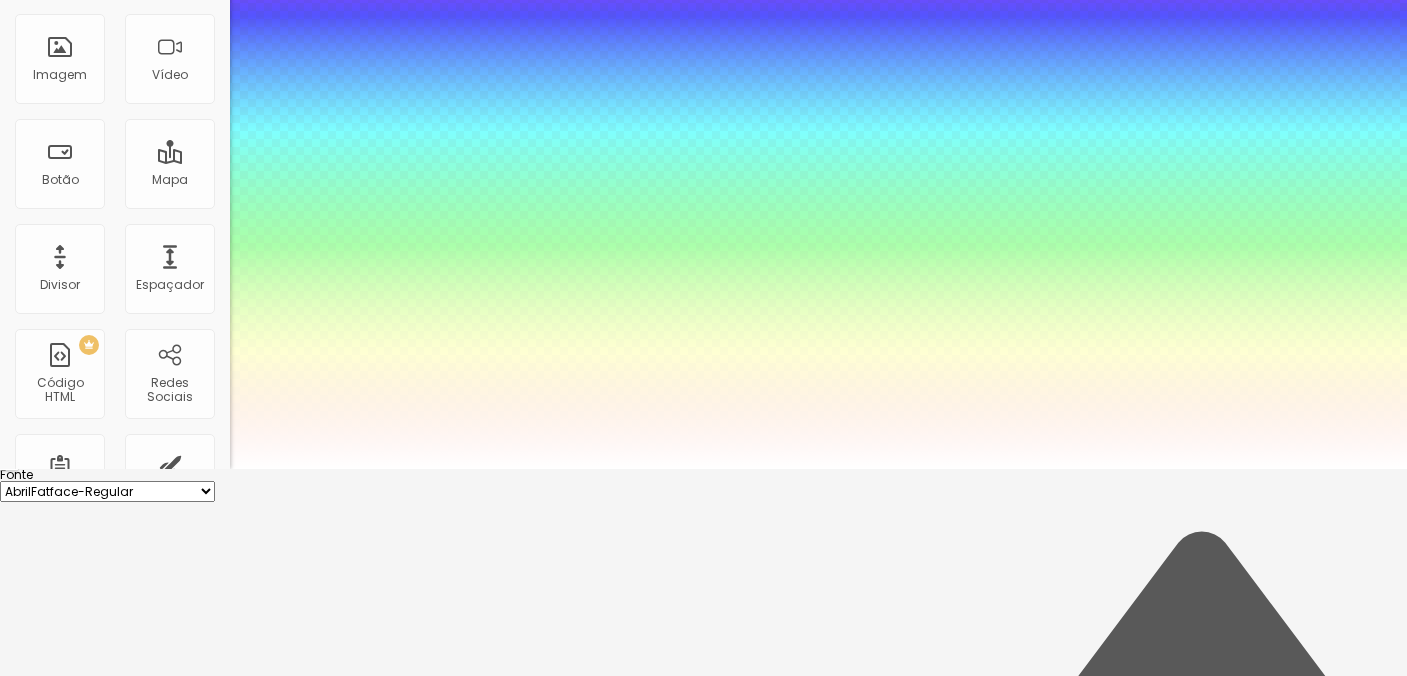 drag, startPoint x: 292, startPoint y: 571, endPoint x: 239, endPoint y: 532, distance: 65.802734 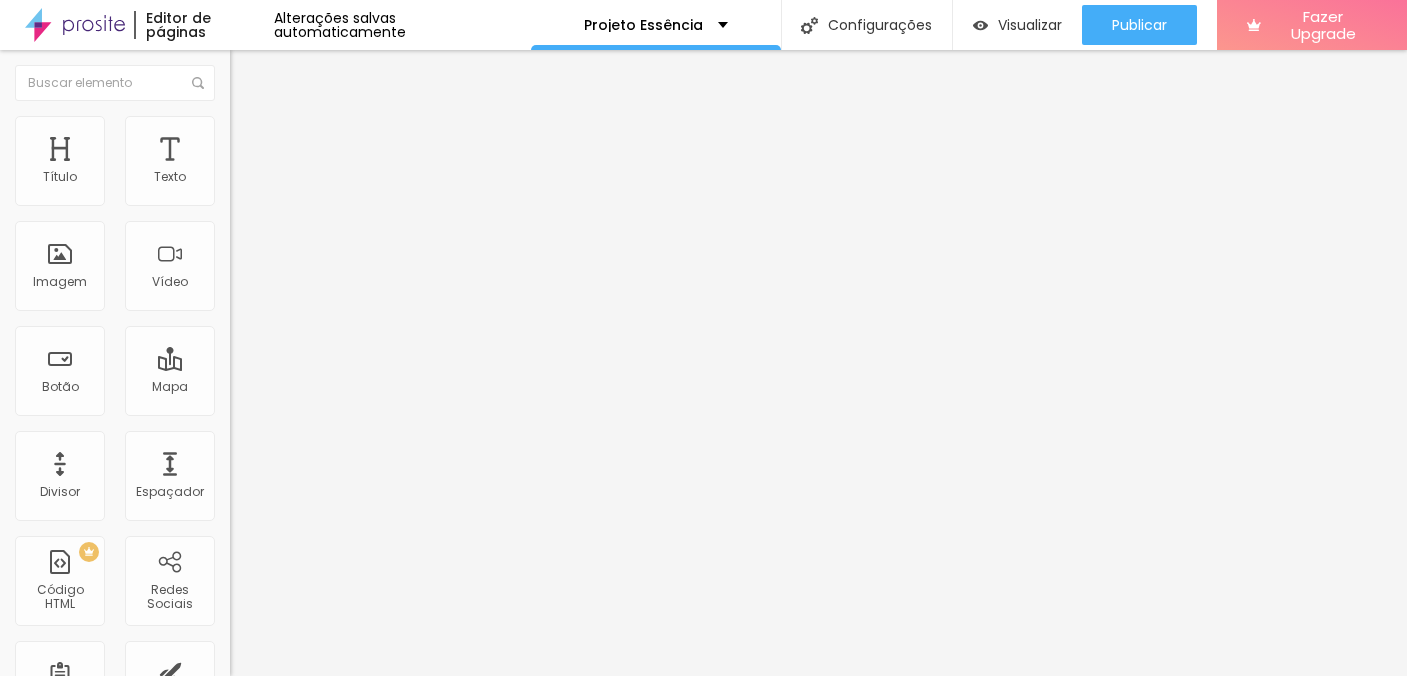 click on "Avançado" at bounding box center [281, 129] 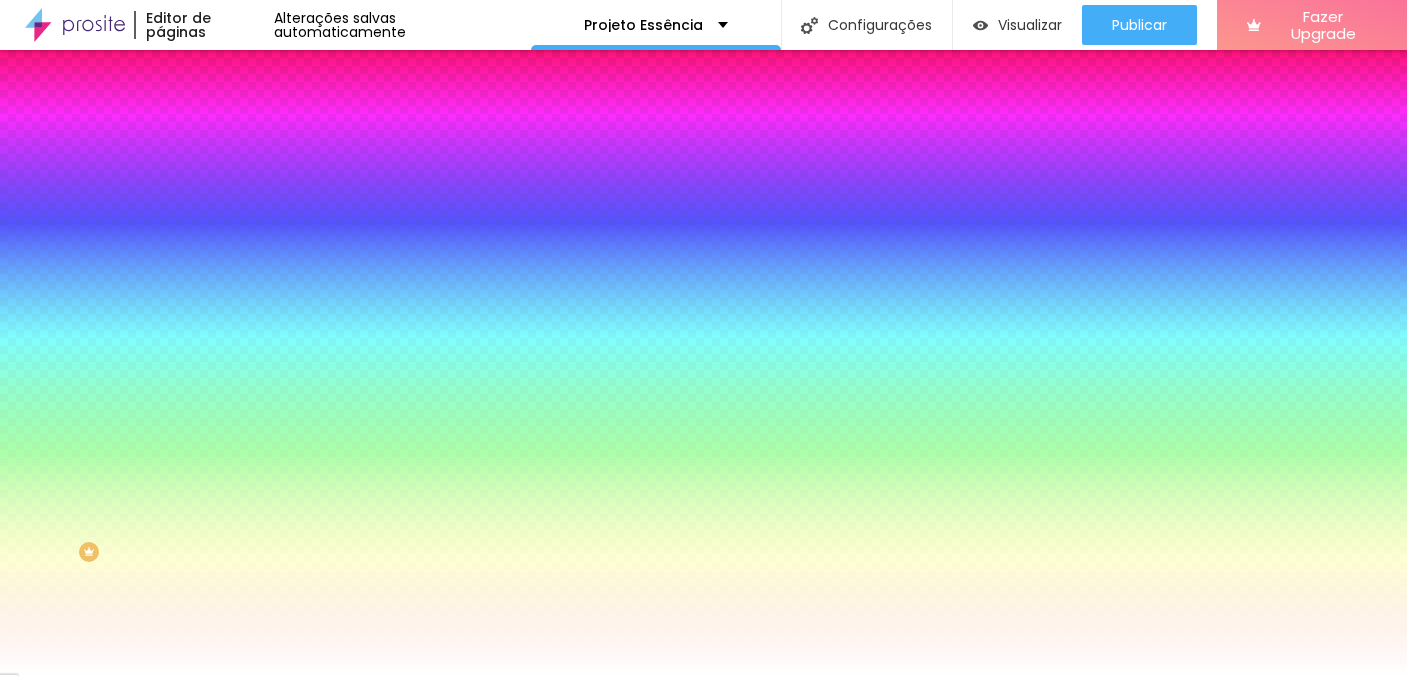 click at bounding box center (345, 191) 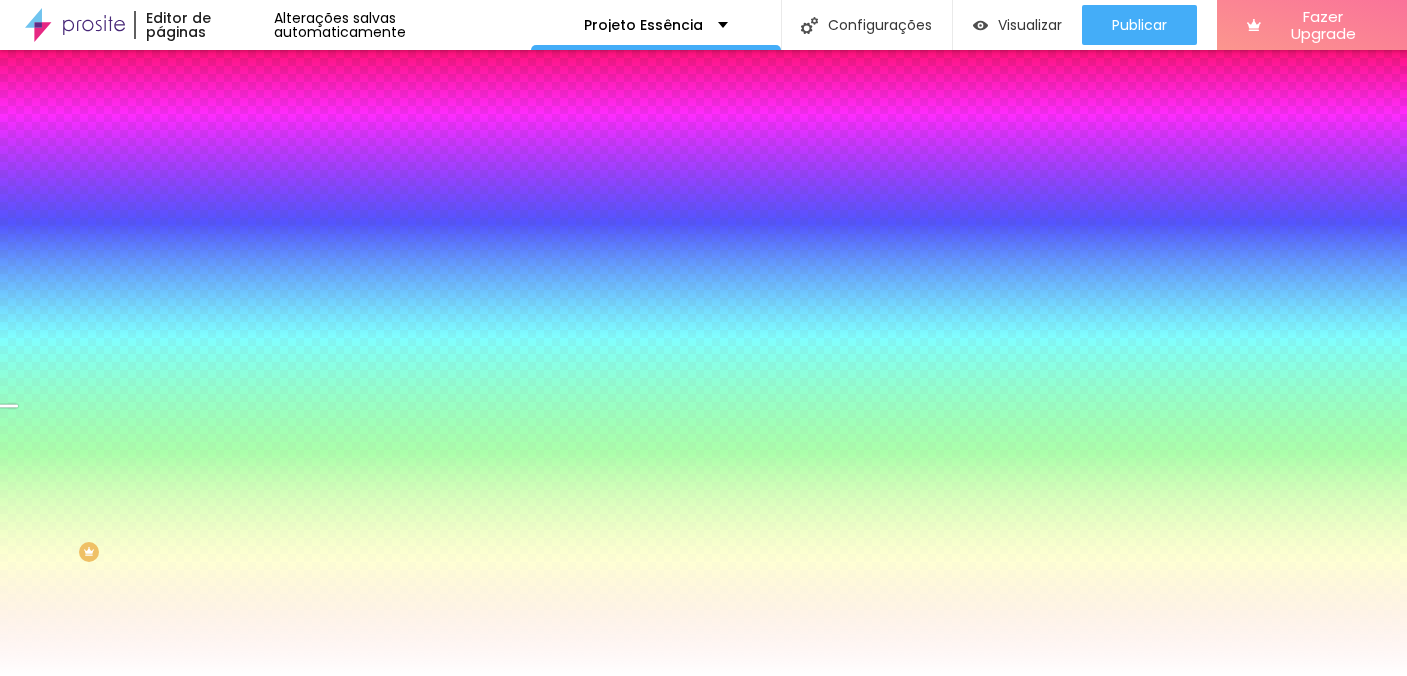 click at bounding box center (703, 338) 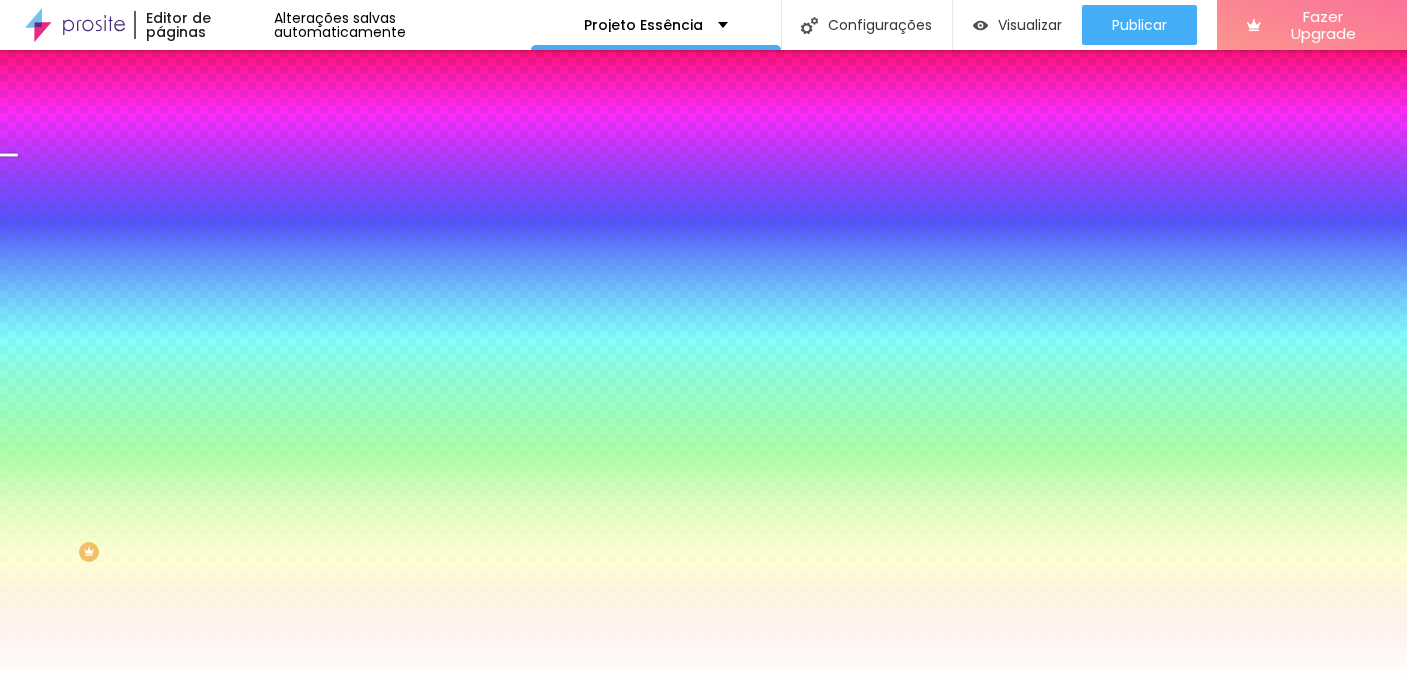 drag, startPoint x: 198, startPoint y: 316, endPoint x: 199, endPoint y: 260, distance: 56.008926 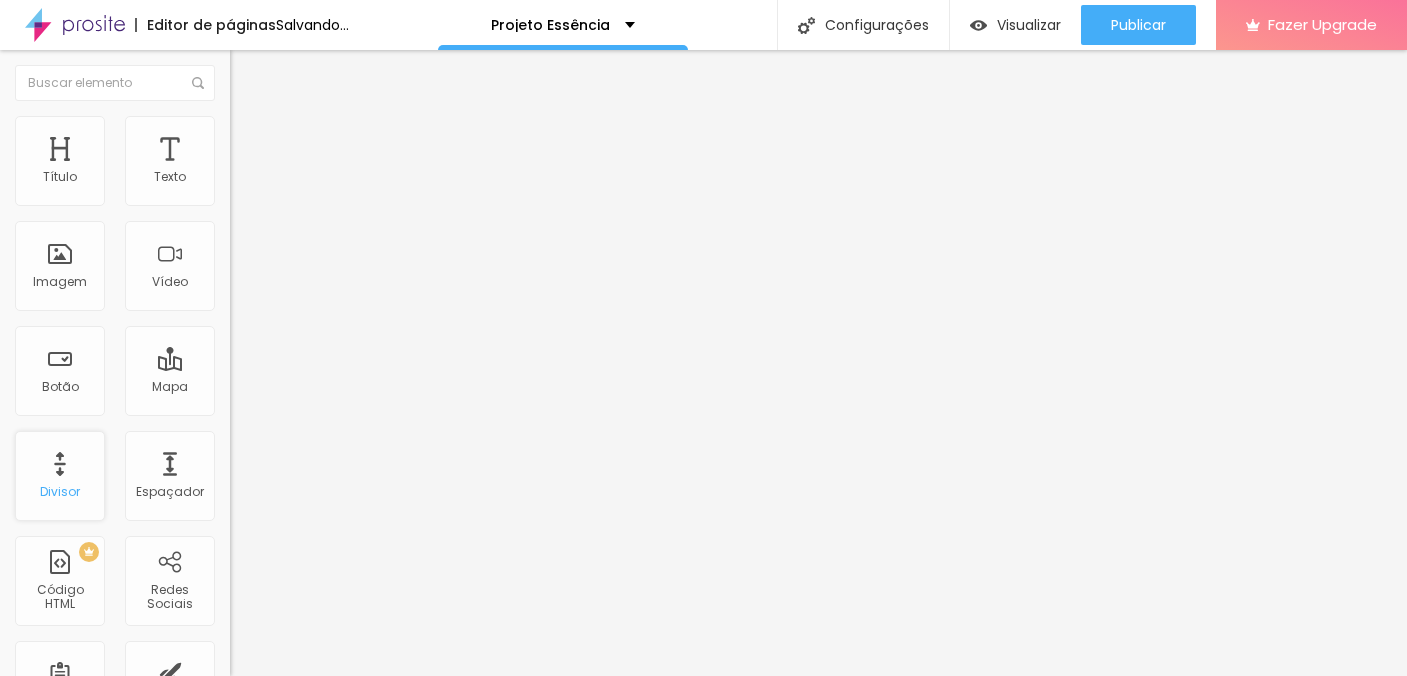 drag, startPoint x: 63, startPoint y: 488, endPoint x: 73, endPoint y: 469, distance: 21.470911 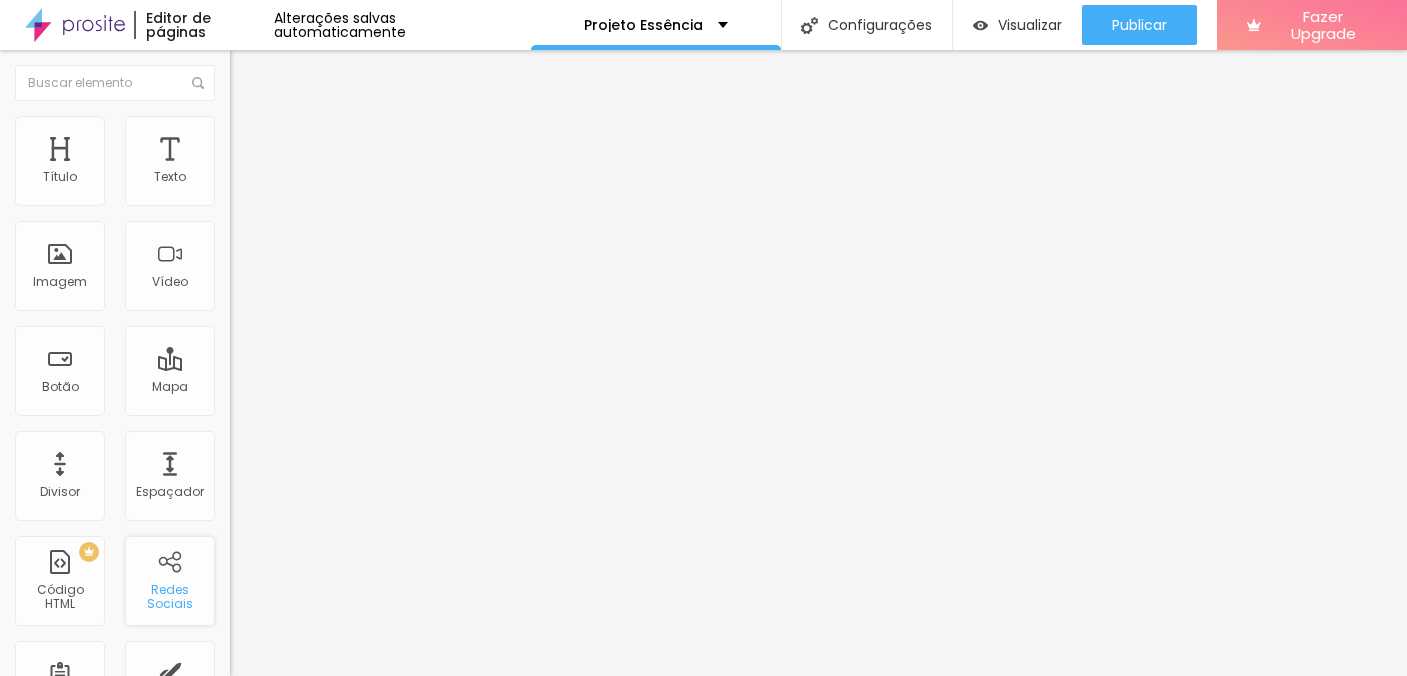 scroll, scrollTop: 65, scrollLeft: 0, axis: vertical 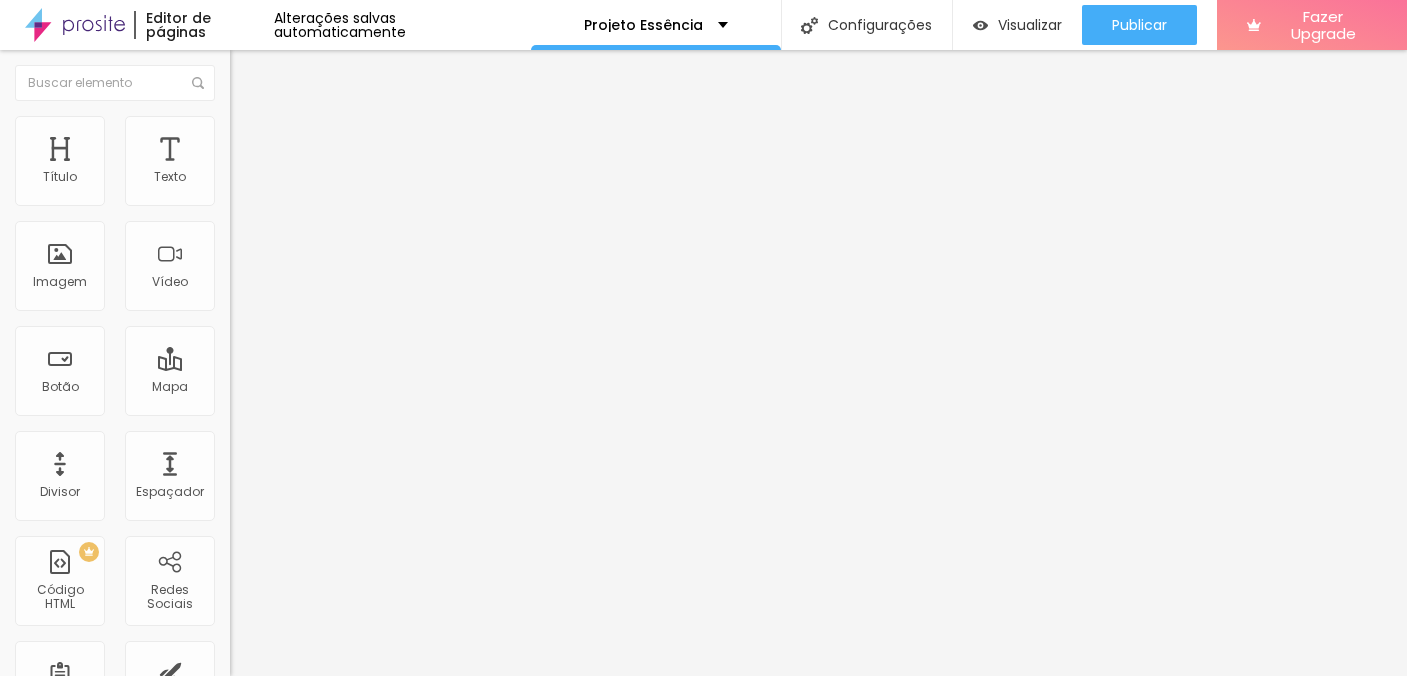 click 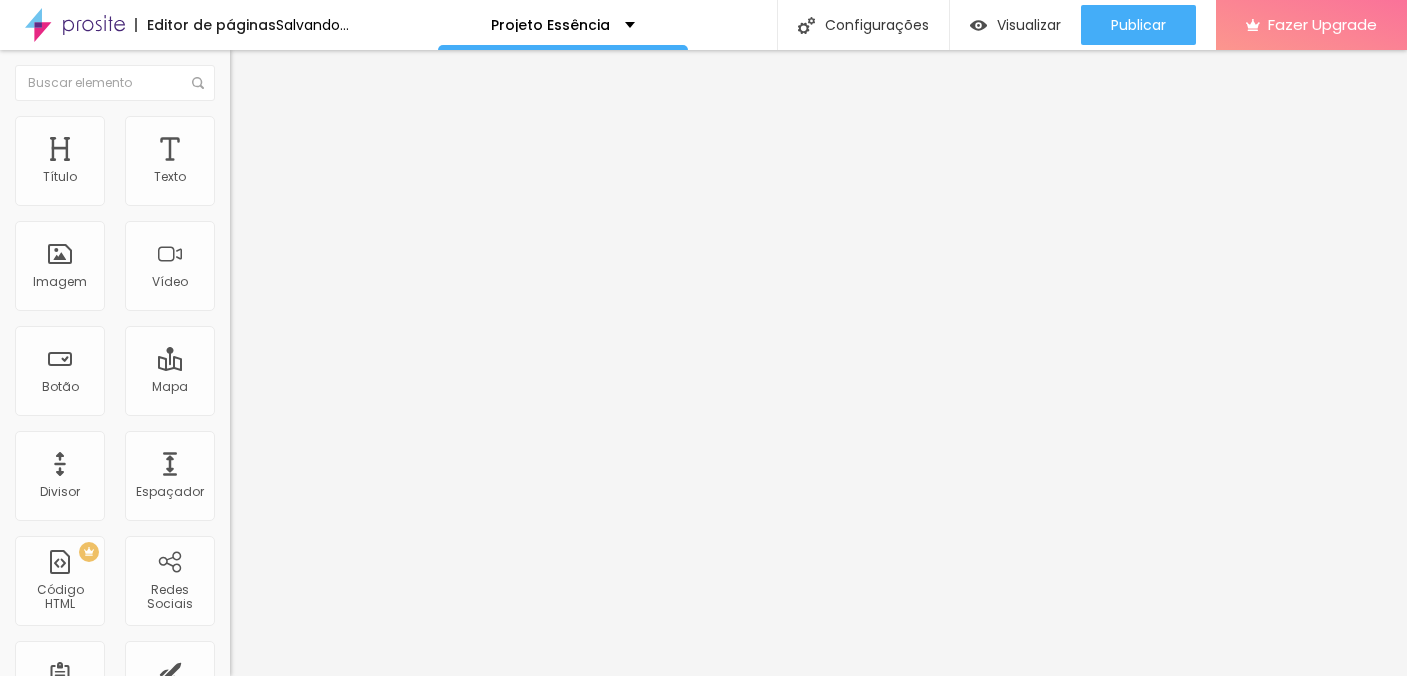 click 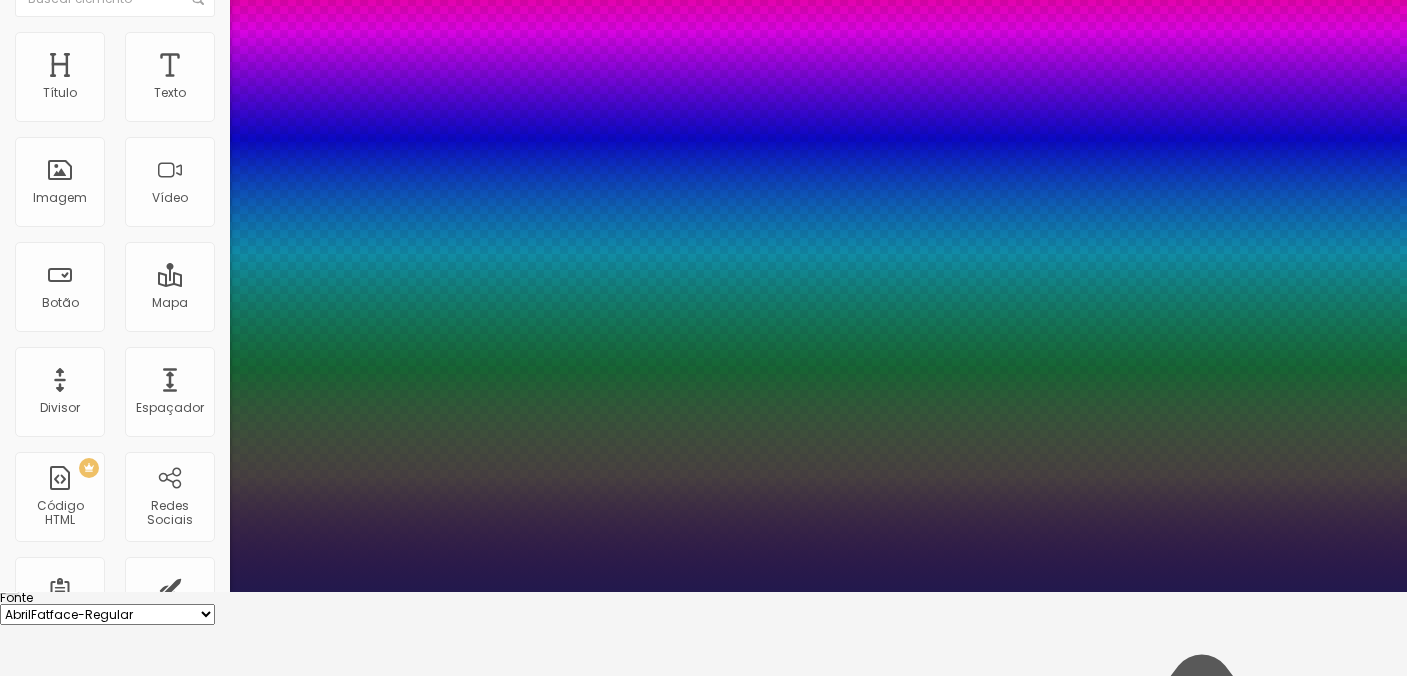 scroll, scrollTop: 139, scrollLeft: 0, axis: vertical 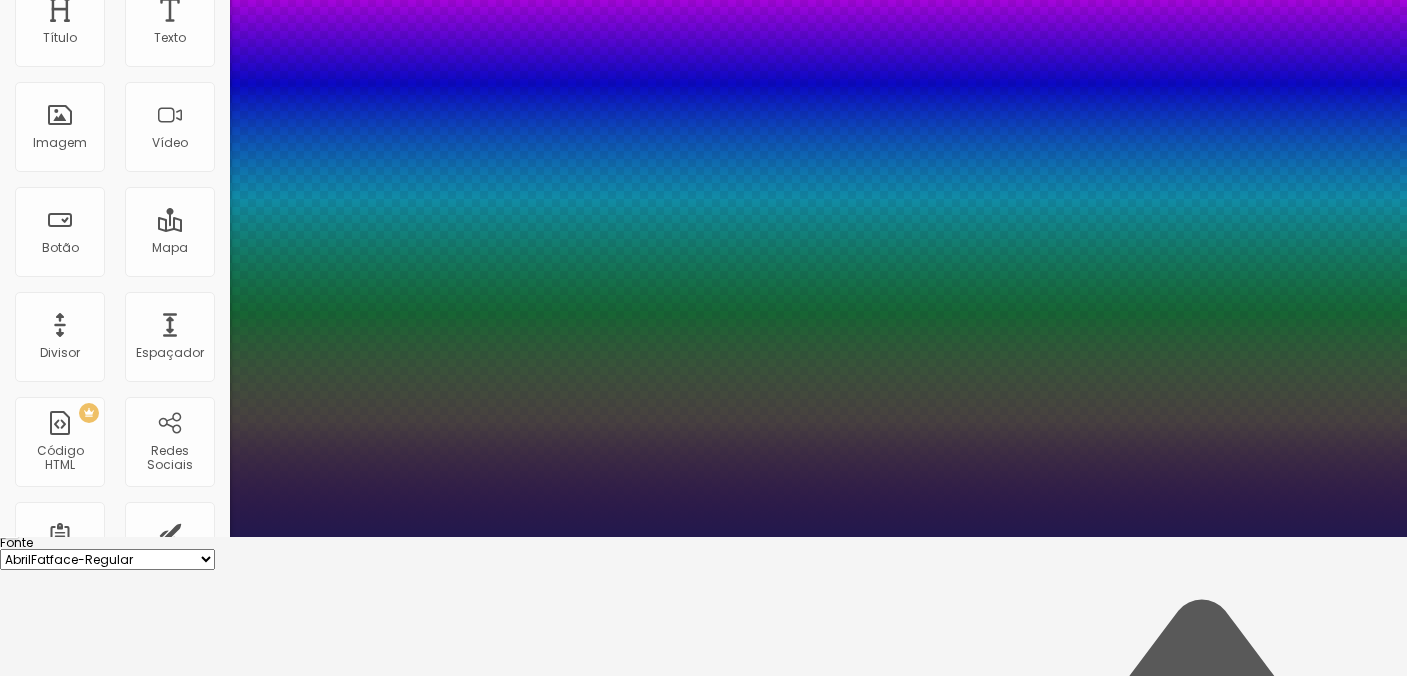 click at bounding box center [703, 6417] 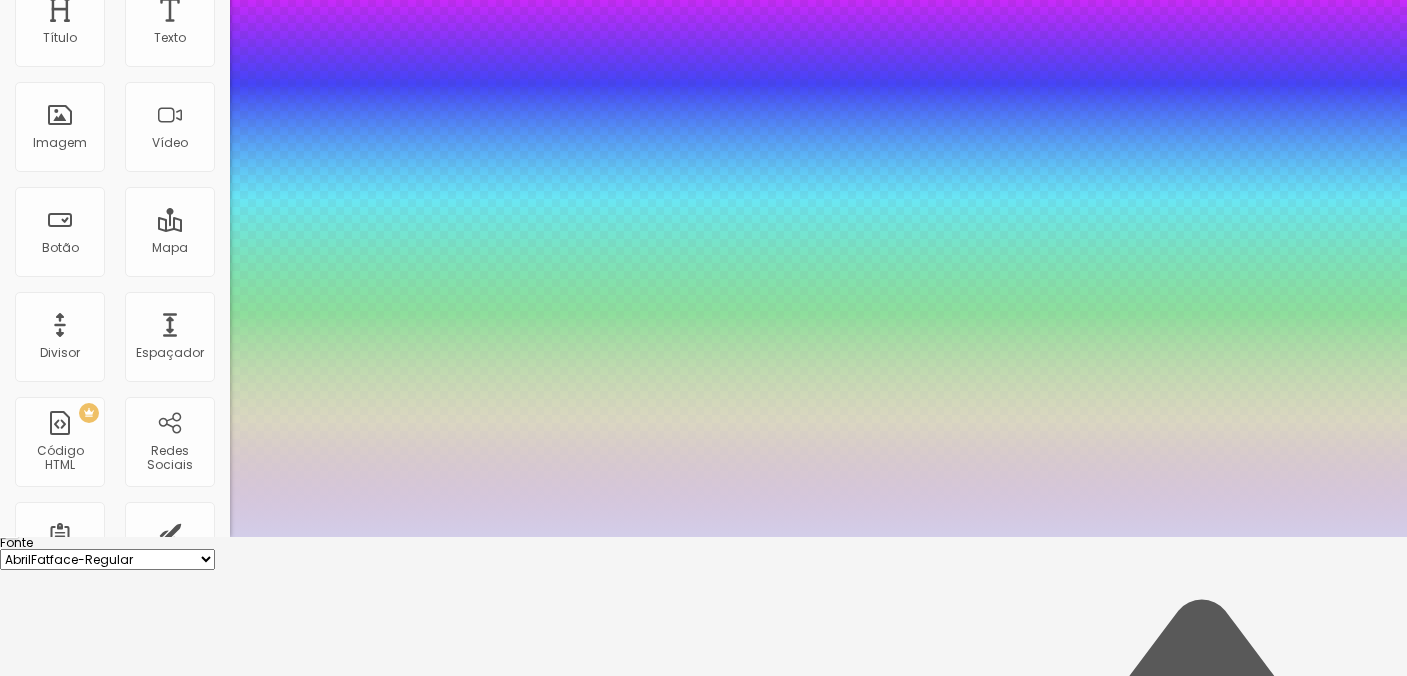 type on "1" 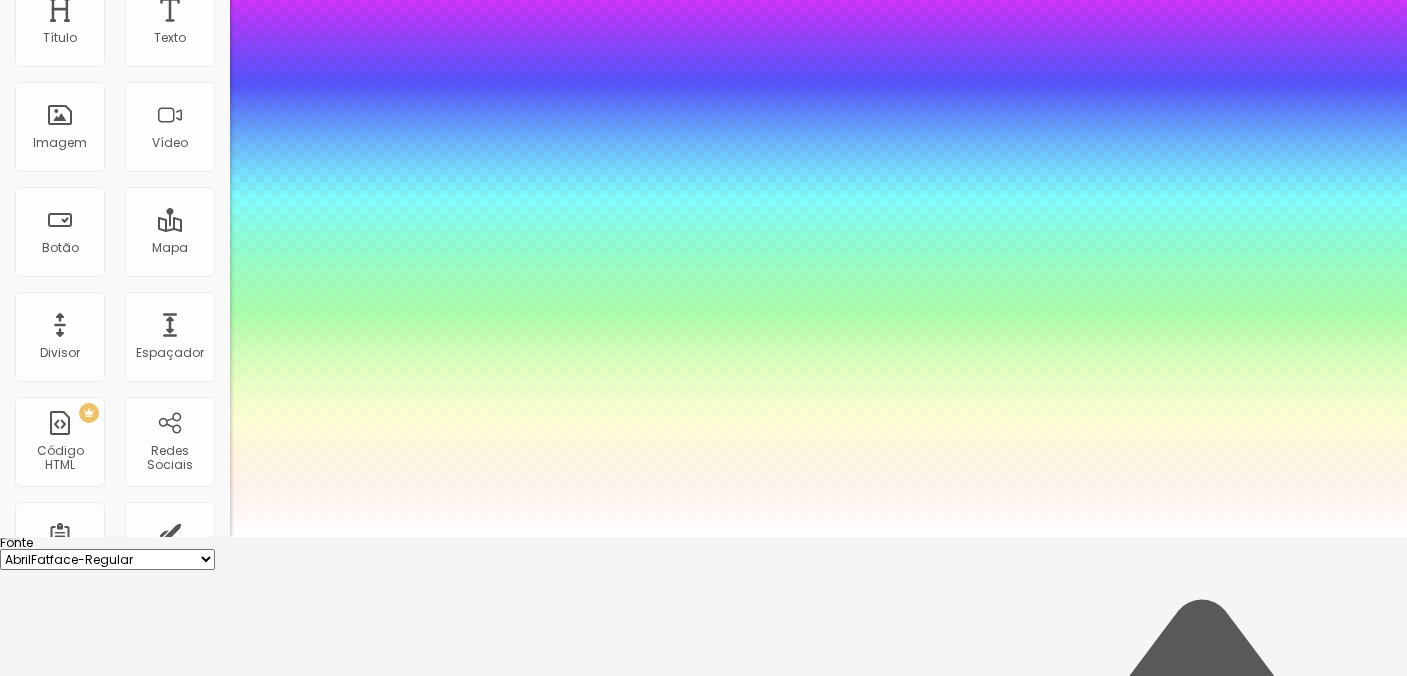 drag, startPoint x: 293, startPoint y: 642, endPoint x: 254, endPoint y: 601, distance: 56.586216 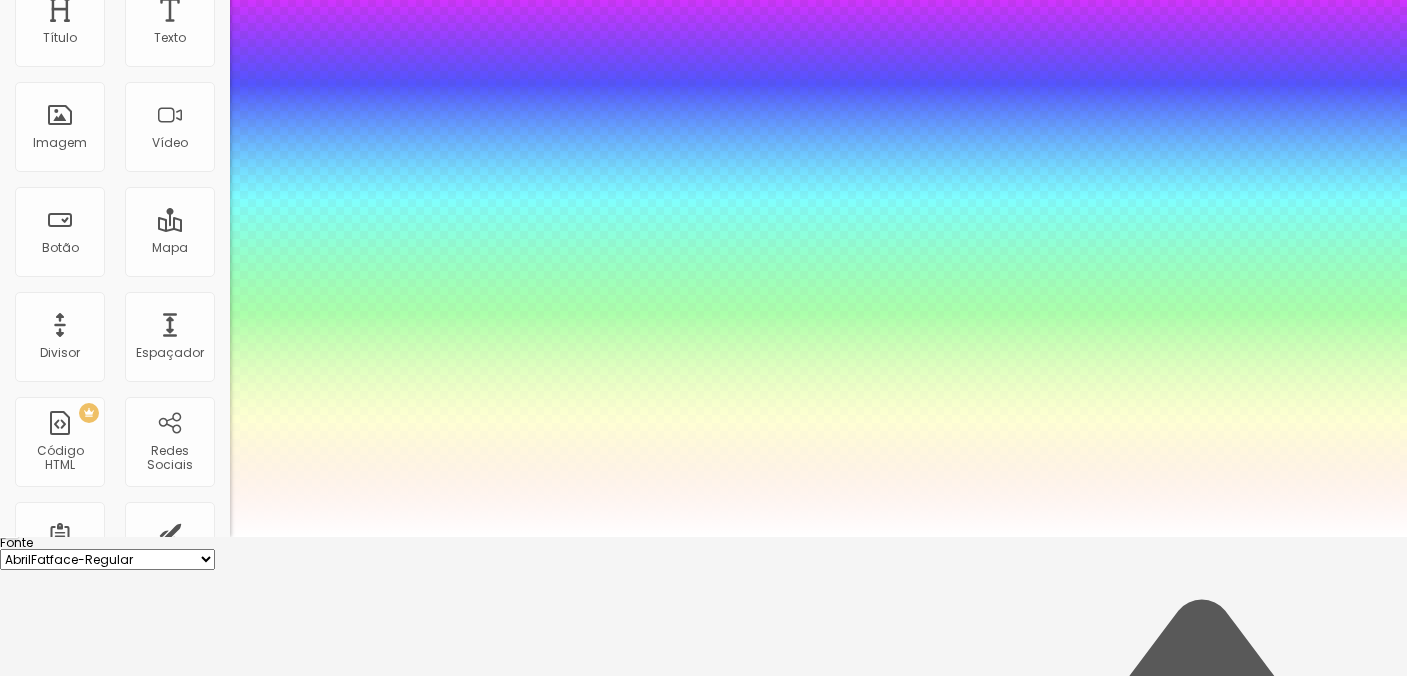 drag, startPoint x: 307, startPoint y: 422, endPoint x: 384, endPoint y: 435, distance: 78.08969 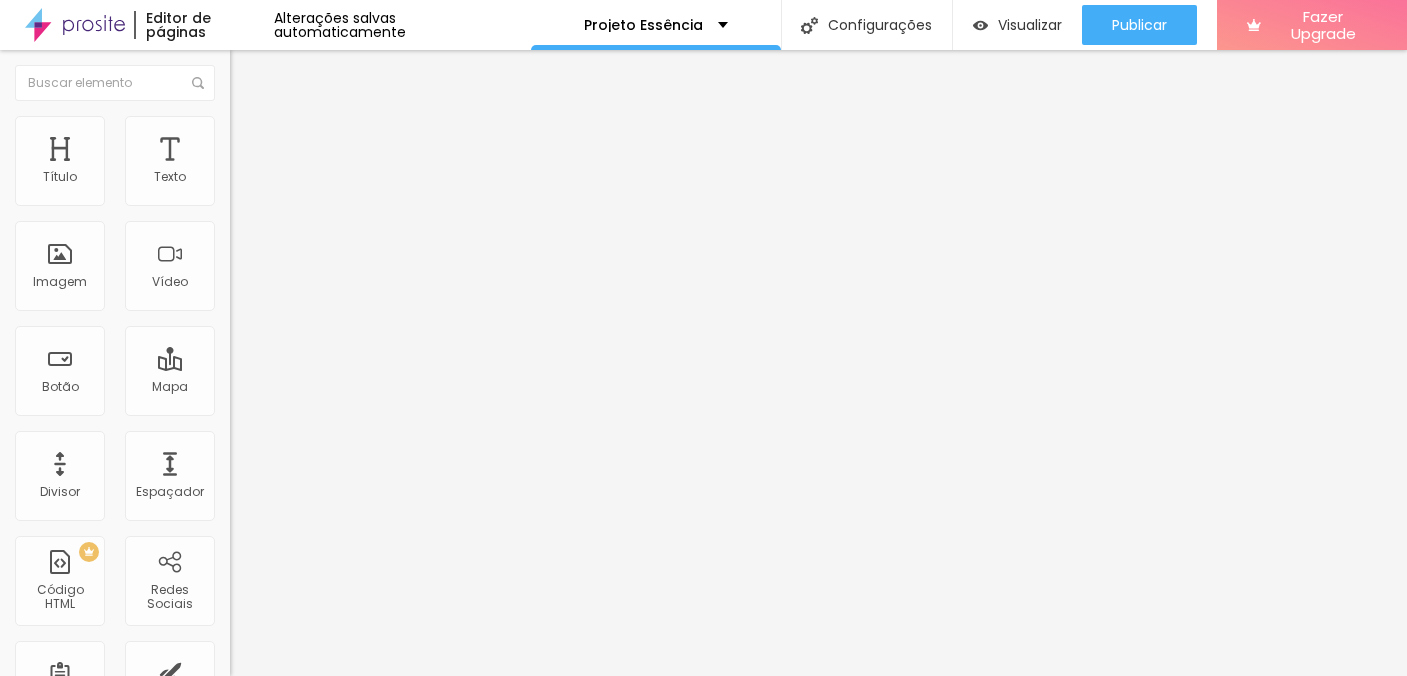 scroll, scrollTop: 0, scrollLeft: 0, axis: both 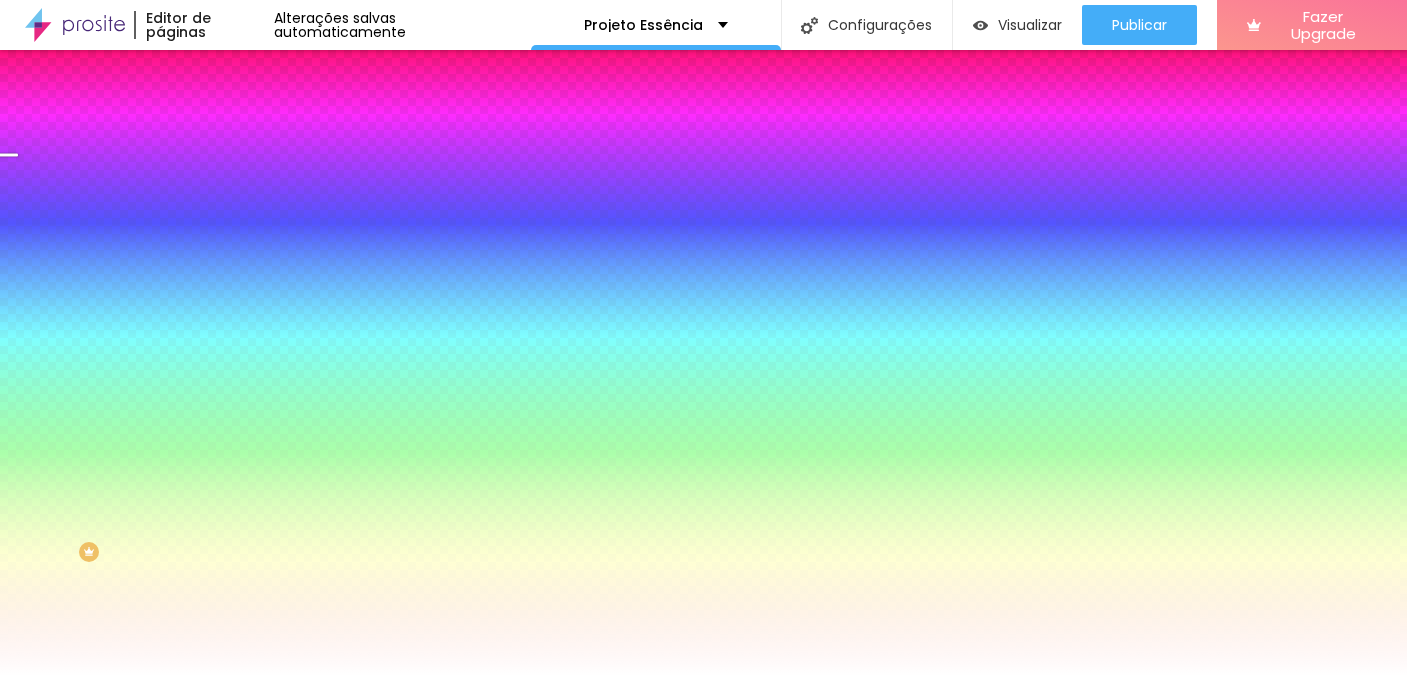 click at bounding box center [345, 191] 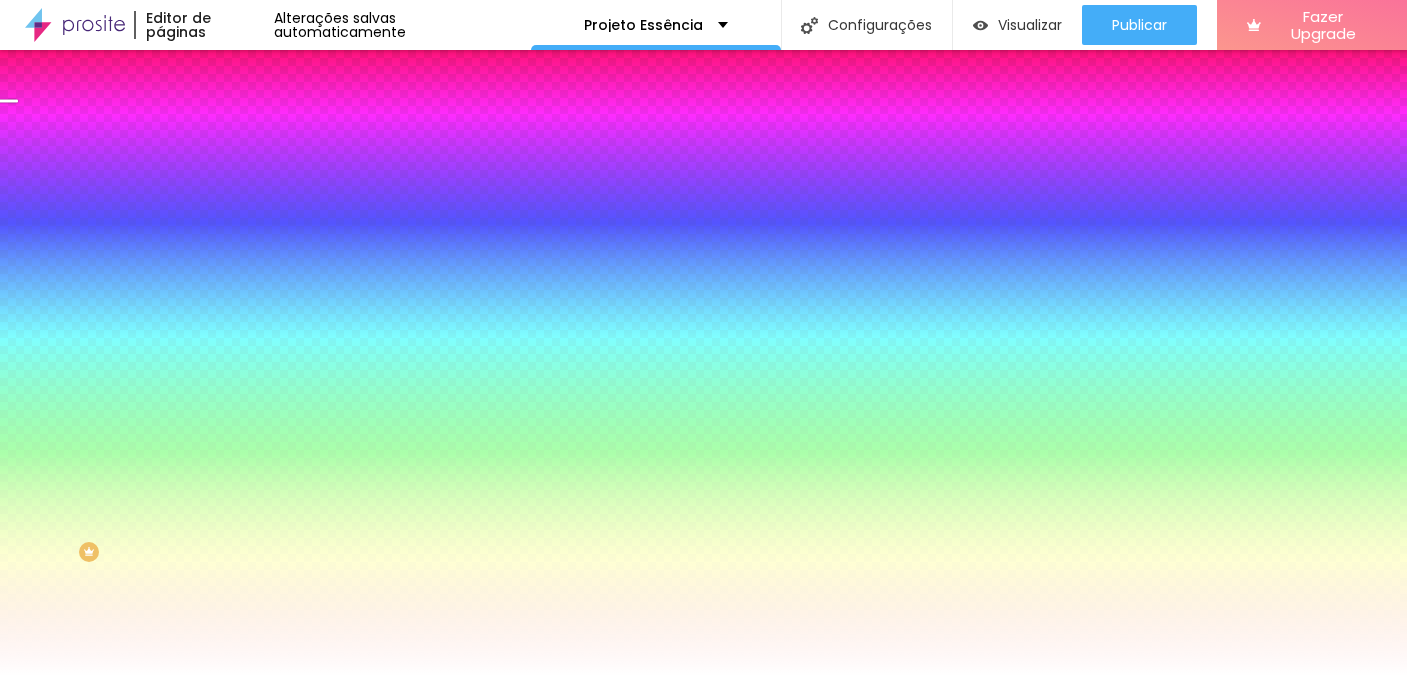 click at bounding box center (8, 101) 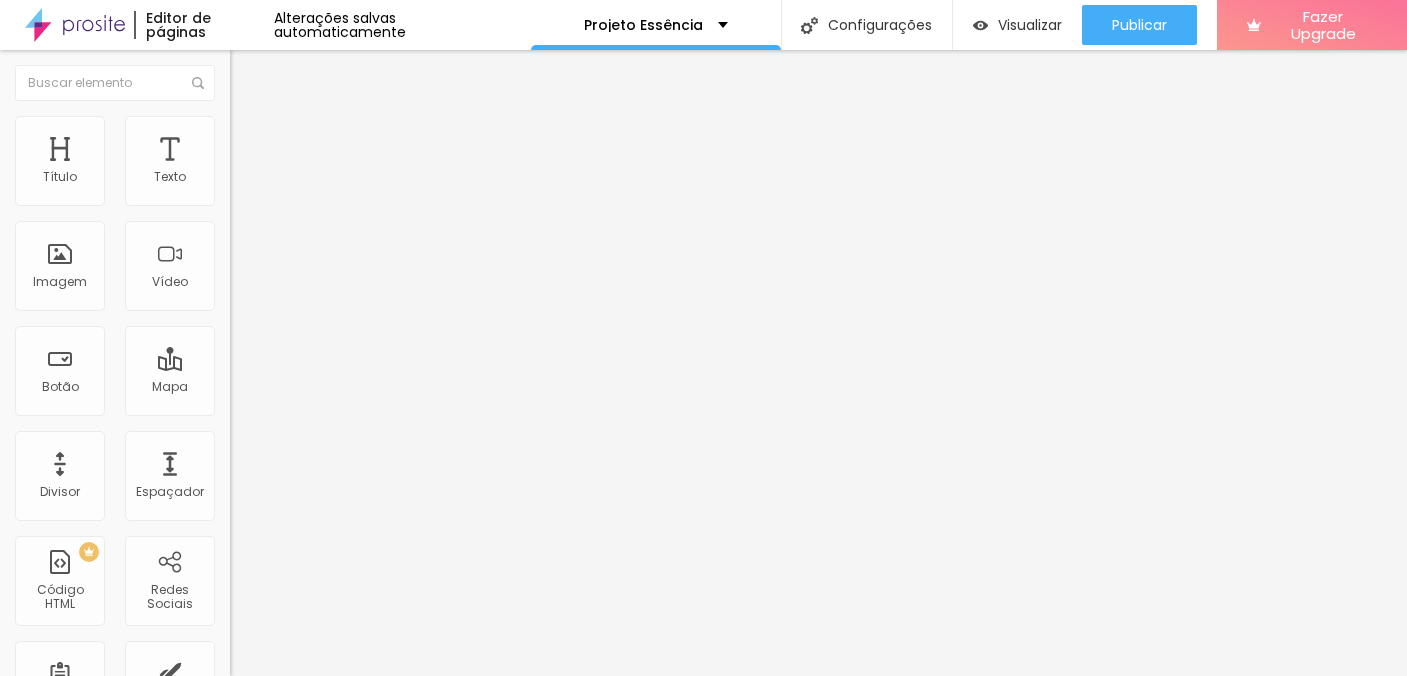 click on "Estilo" at bounding box center (263, 129) 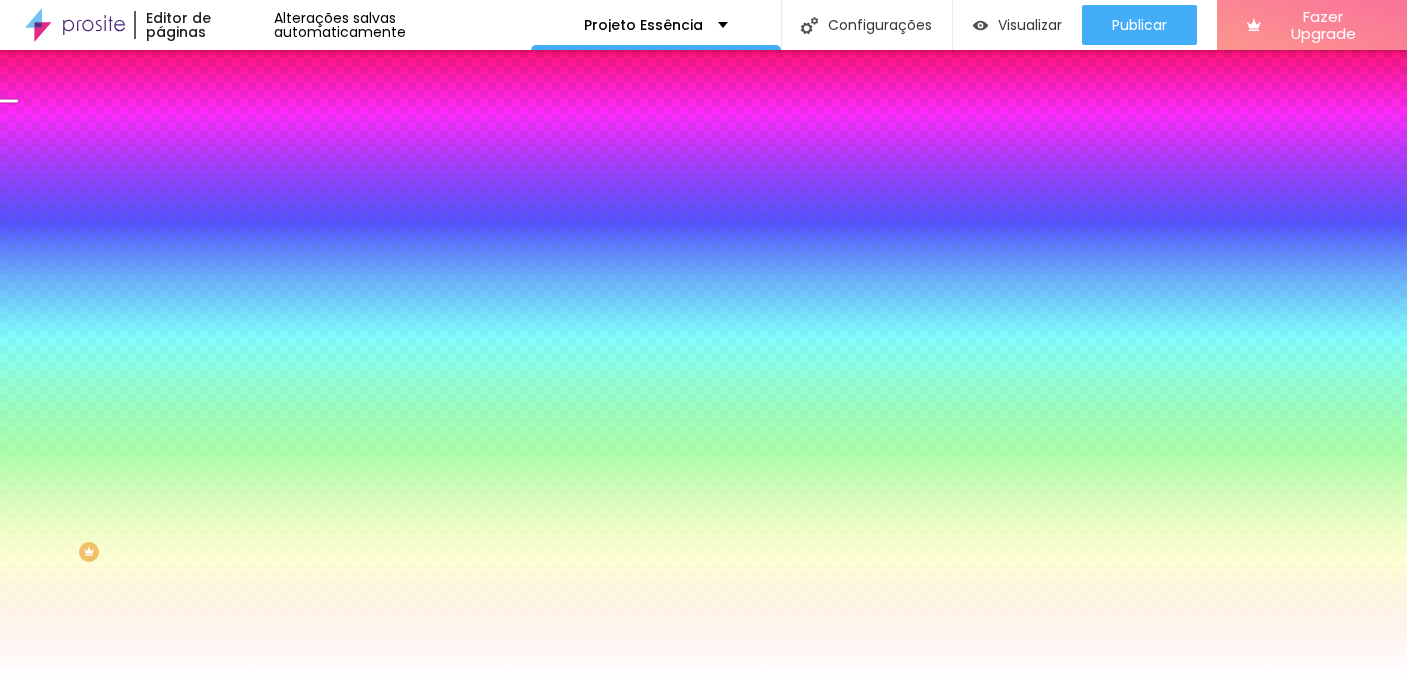click on "Avançado" at bounding box center (281, 149) 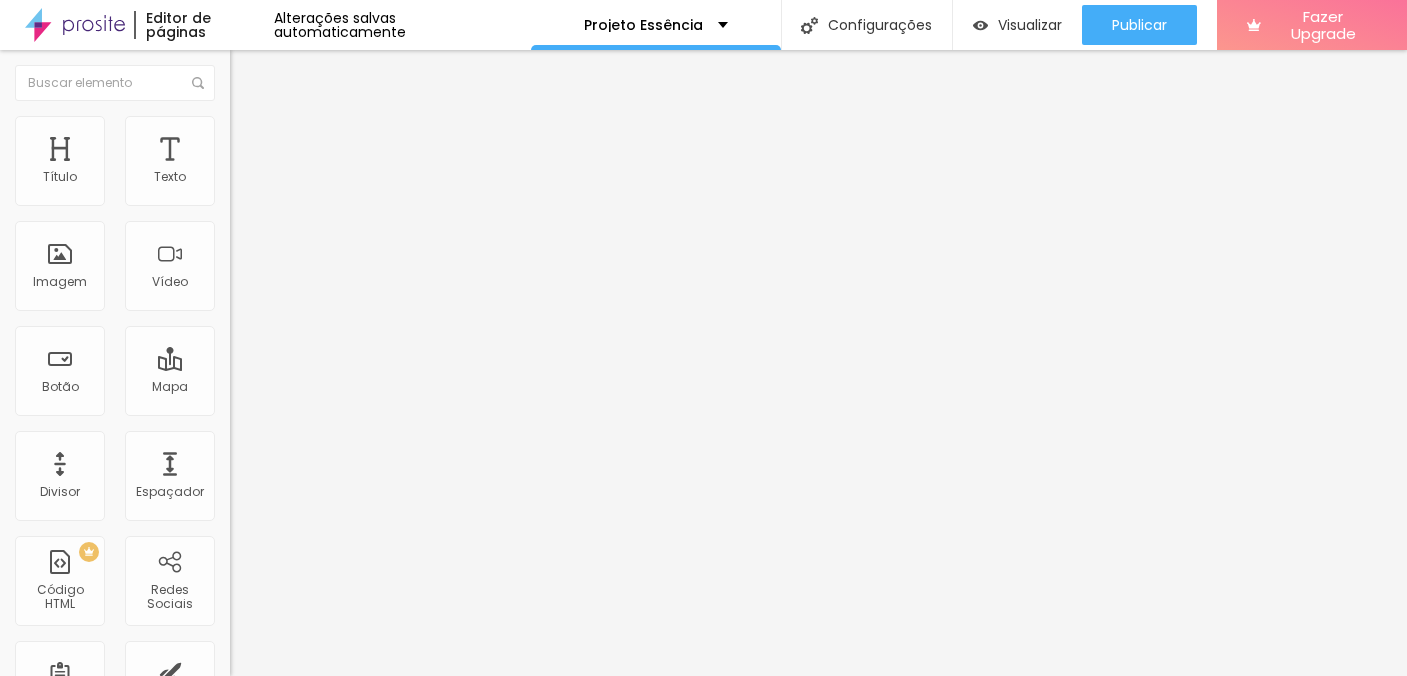 click on "Estilo" at bounding box center (263, 129) 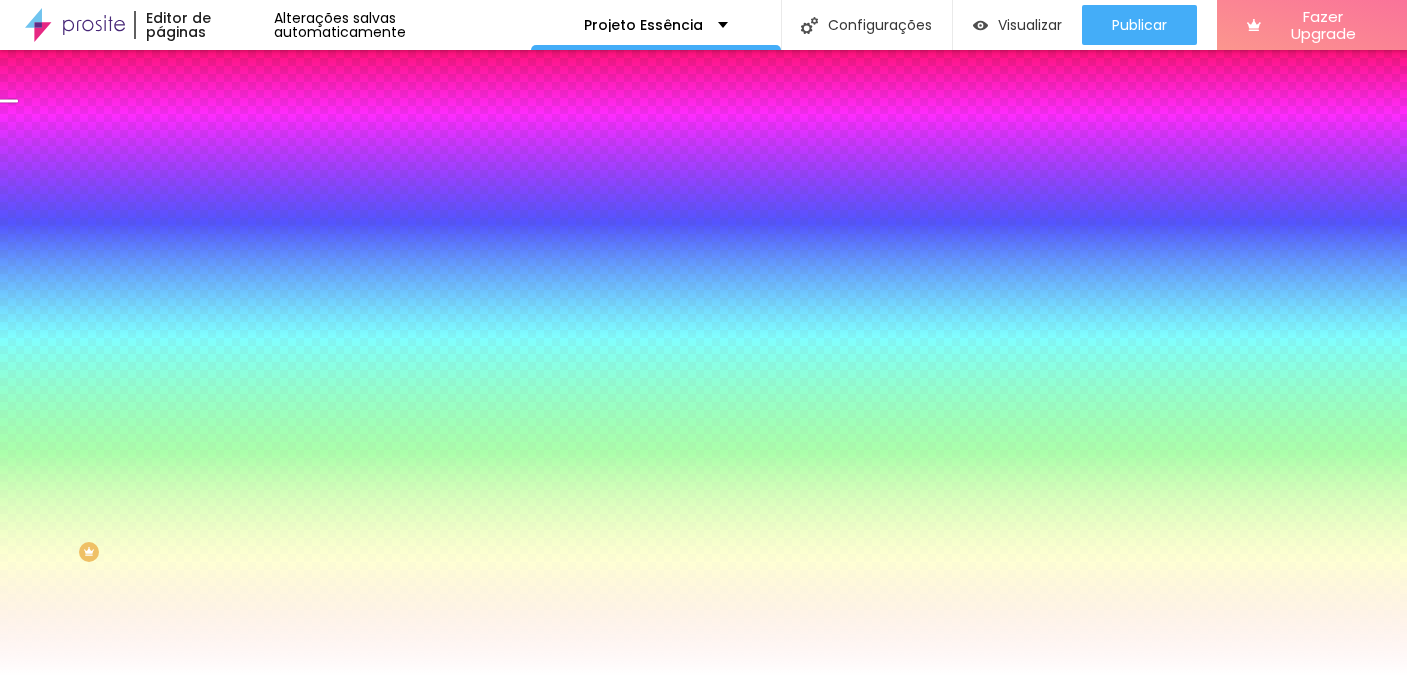 click on "Conteúdo" at bounding box center (279, 109) 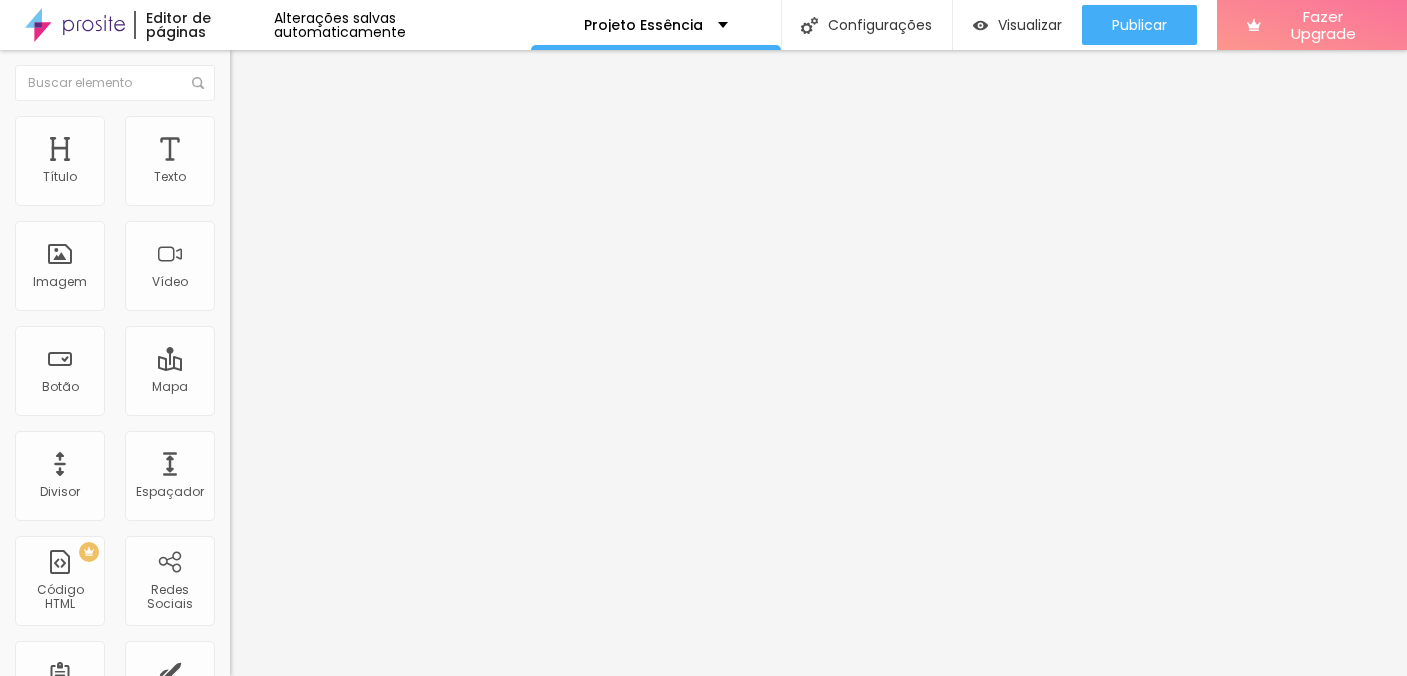click on "Estilo" at bounding box center (263, 129) 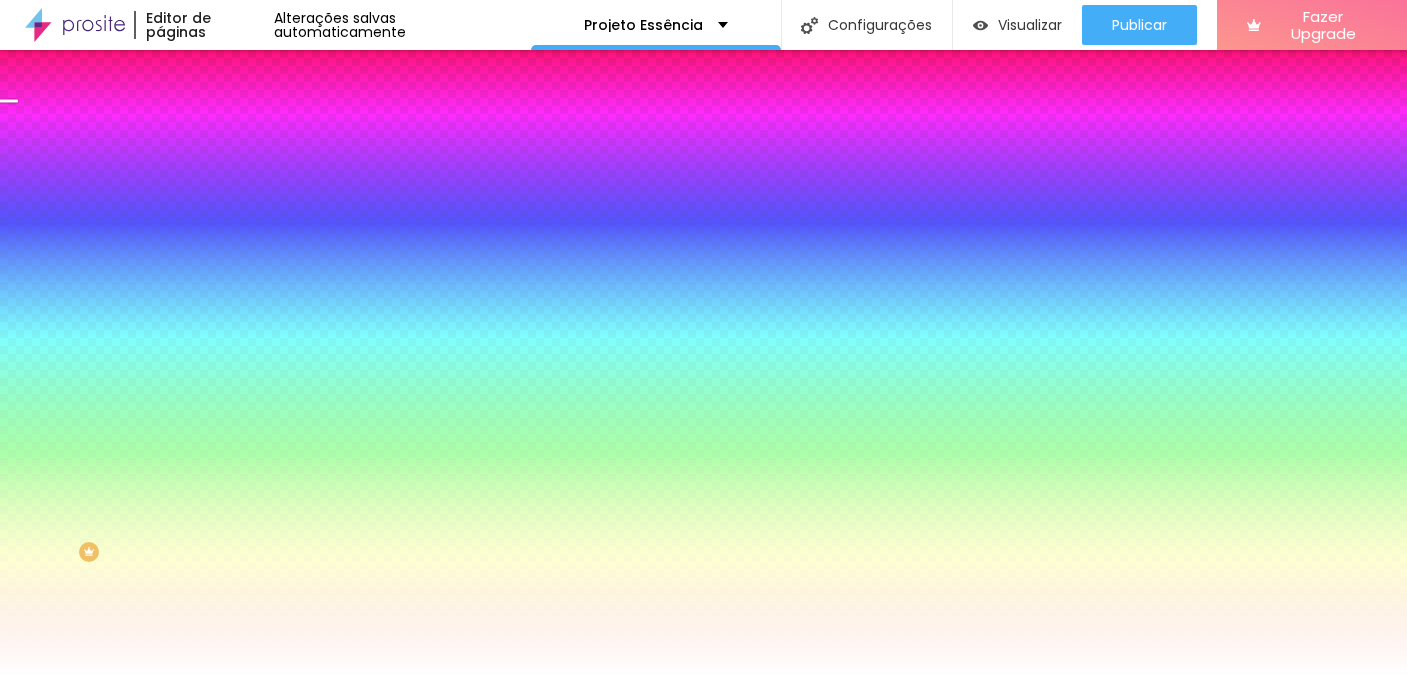 click on "Cor de fundo" at bounding box center (345, 162) 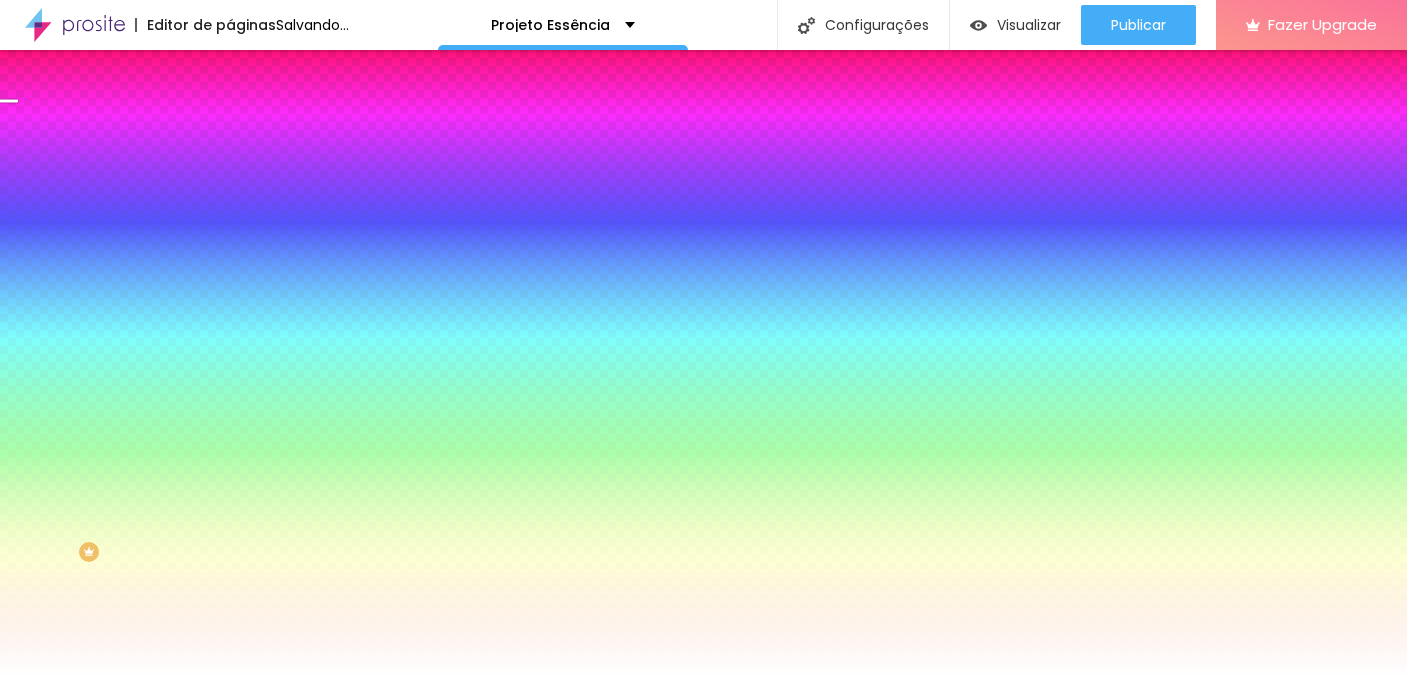 click at bounding box center (64, 728) 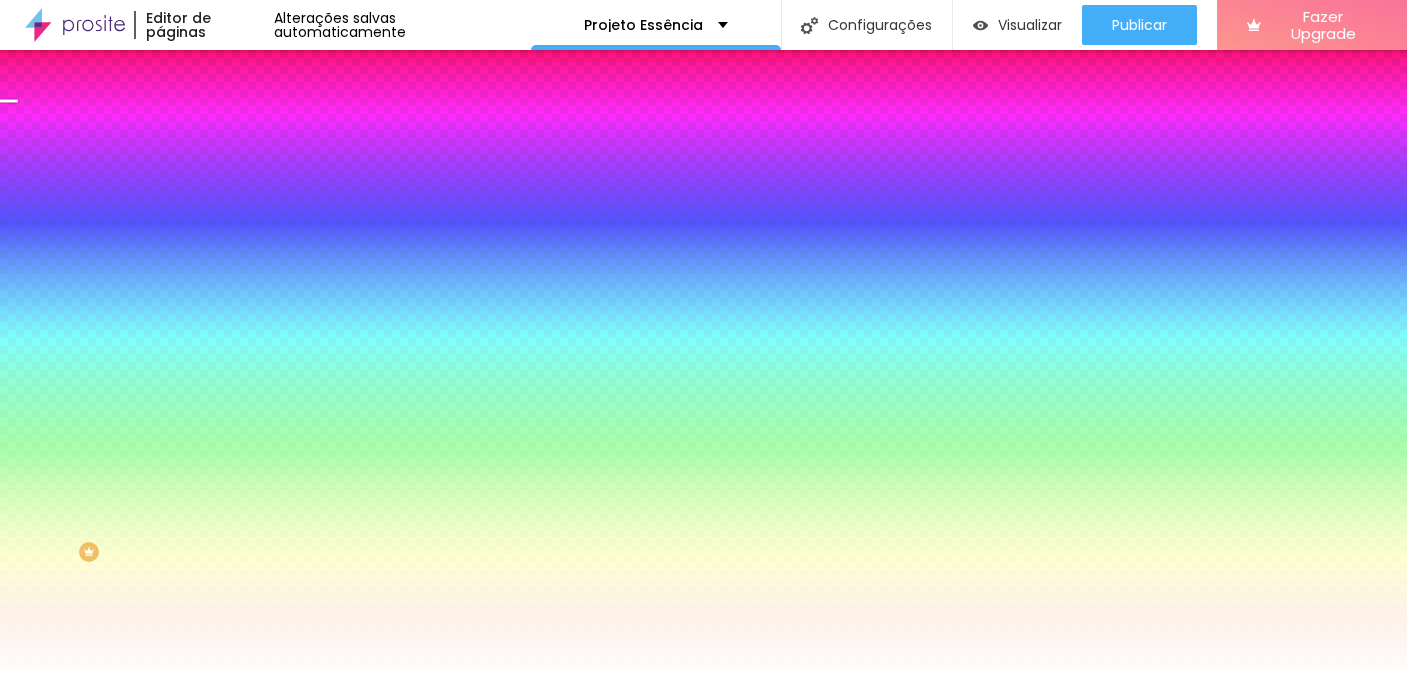 click at bounding box center (703, 676) 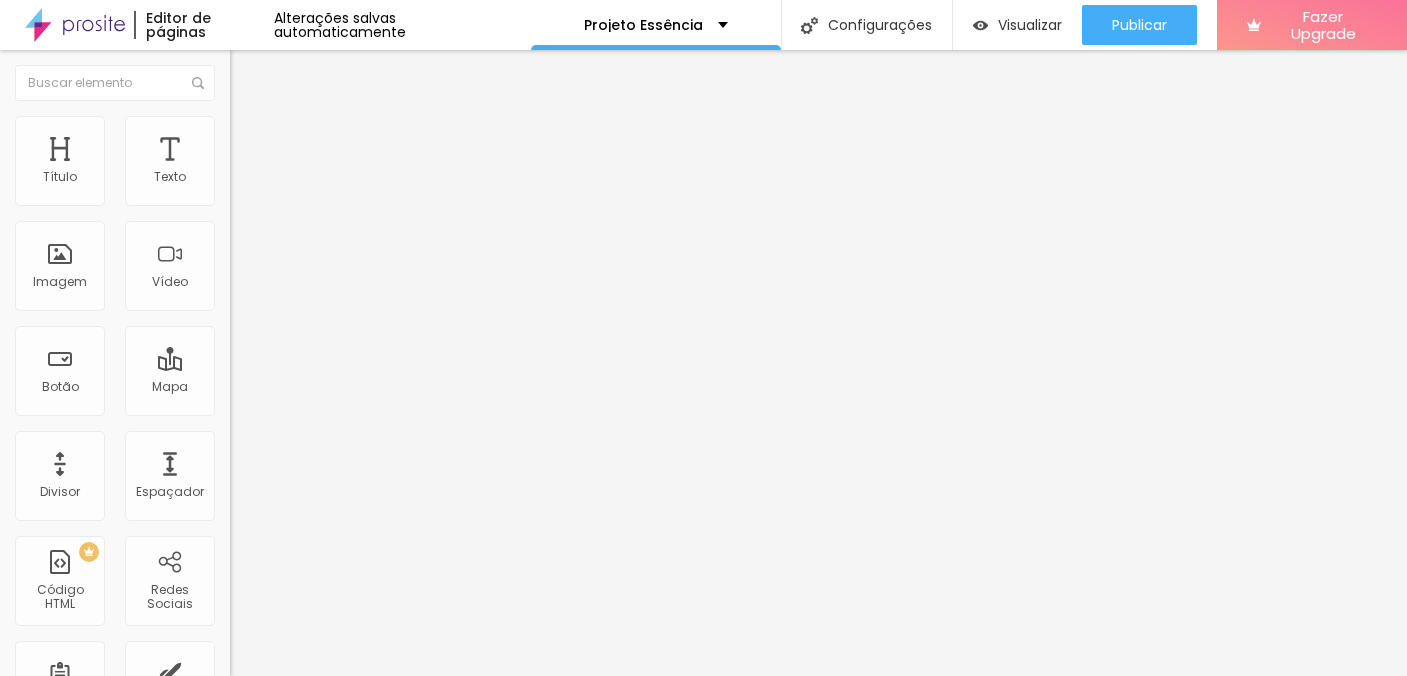 click at bounding box center (237, 232) 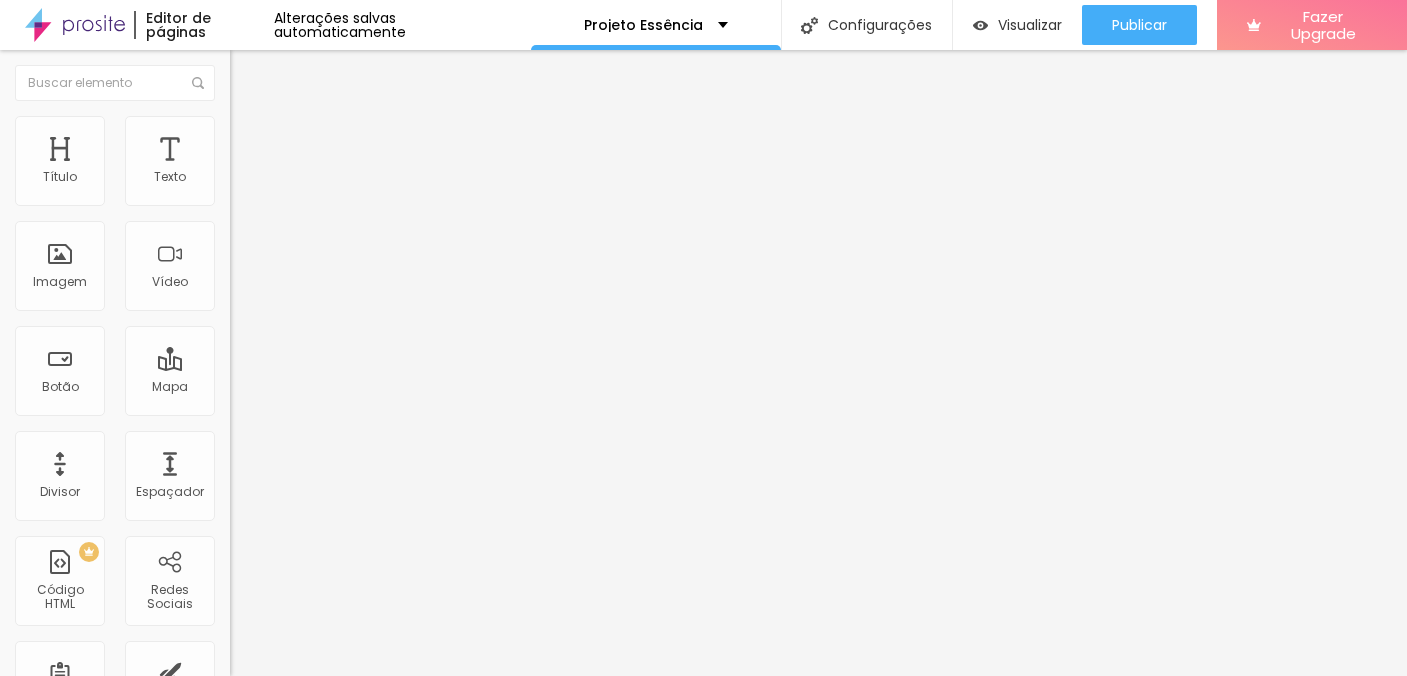 click on "Editar Título Estilo Avançado Tamanho Titulo 1 H1 Titulo 2 H2 Titulo 3 H3 Titulo 4 H4 Titulo 5 H5 Titulo 6 H6 Tipografia Voltar ao padrão Sombra DESATIVADO Voltar ao padrão" at bounding box center (345, 363) 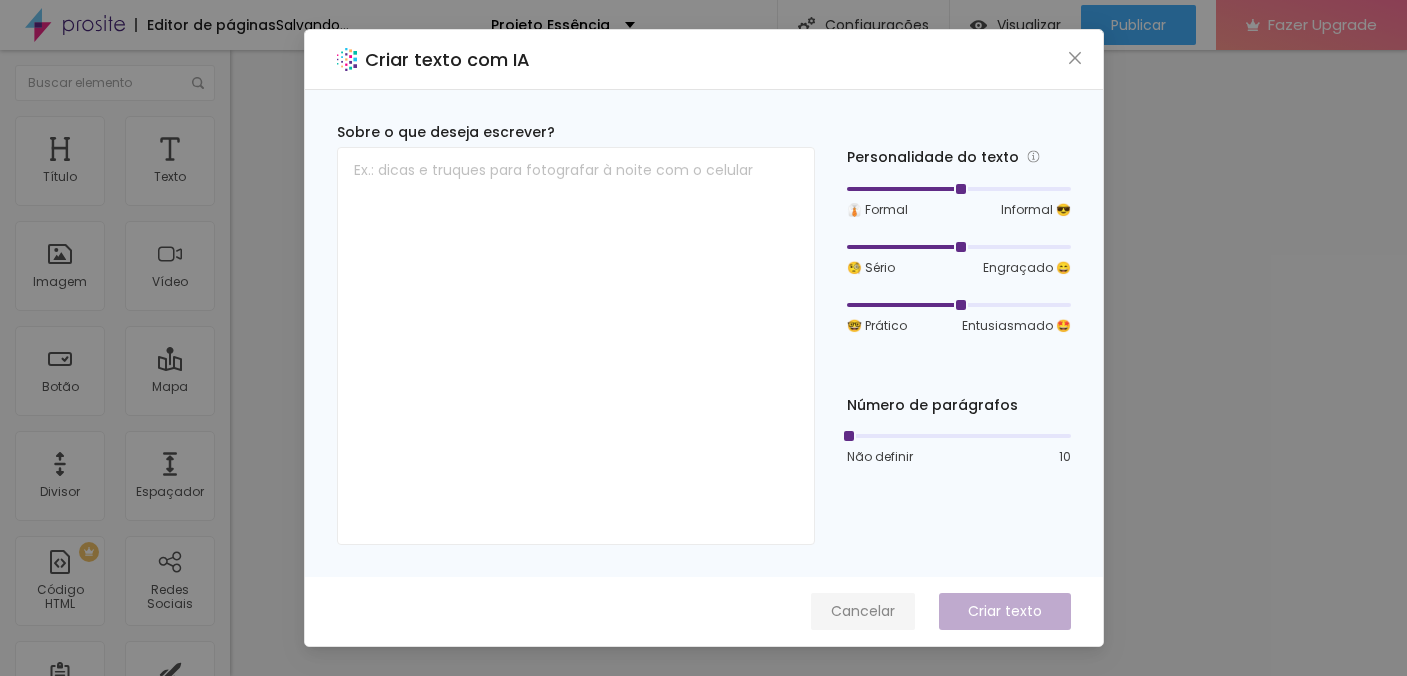 click on "Cancelar" at bounding box center (863, 611) 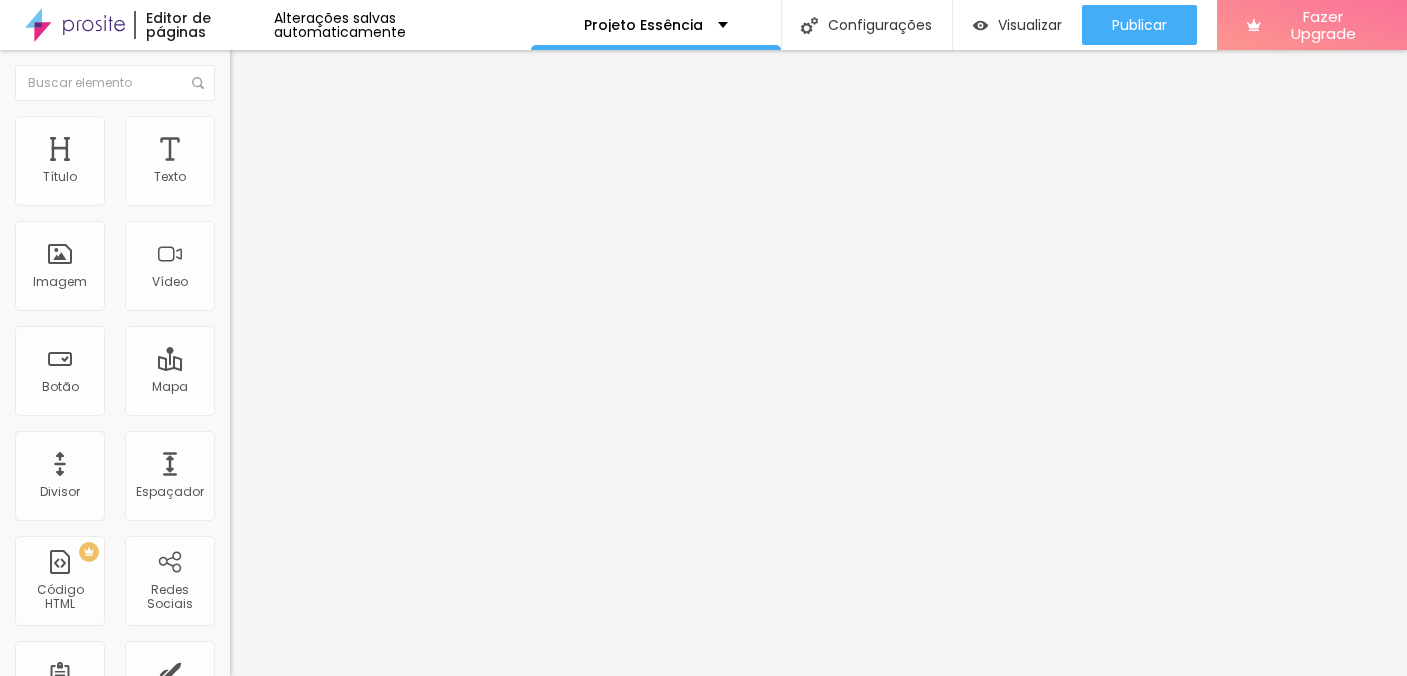 click on "Editar Texto Estilo Avançado Tipografia Voltar ao padrão Sombra DESATIVADO Voltar ao padrão" at bounding box center (345, 363) 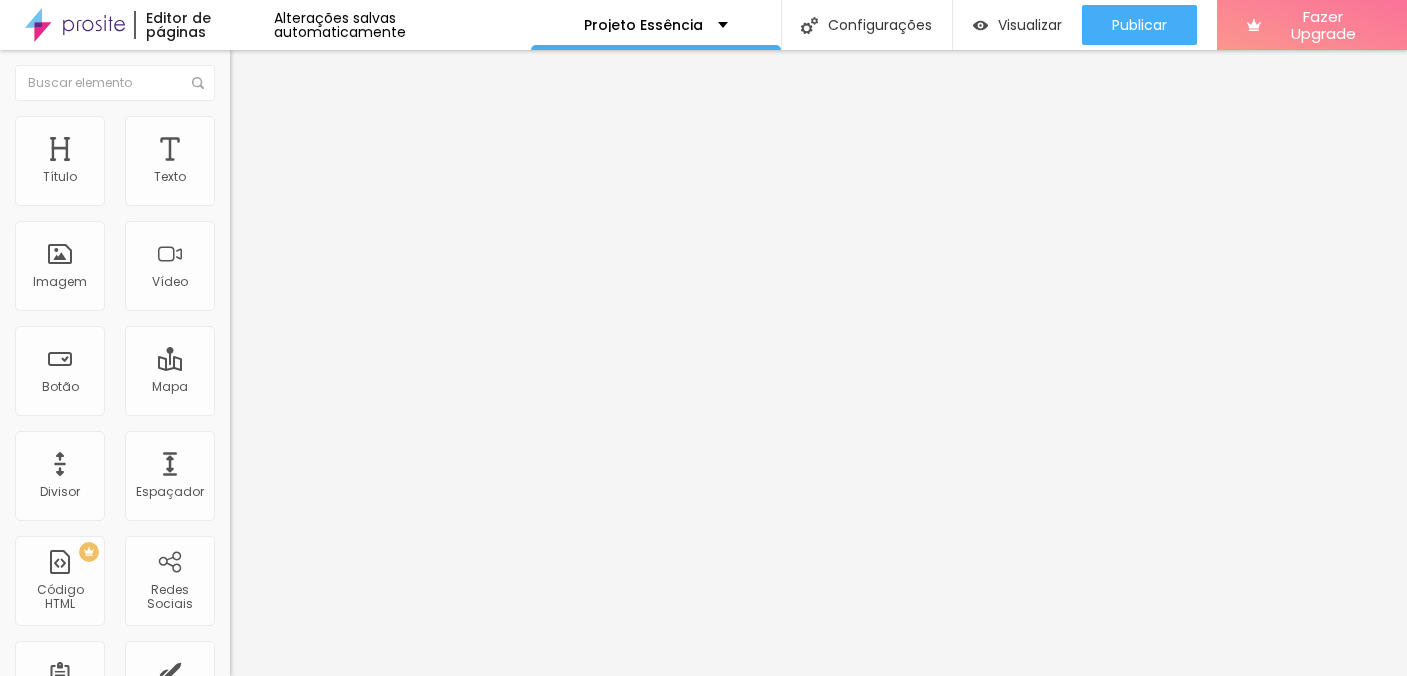 click on "Click me" at bounding box center (350, 178) 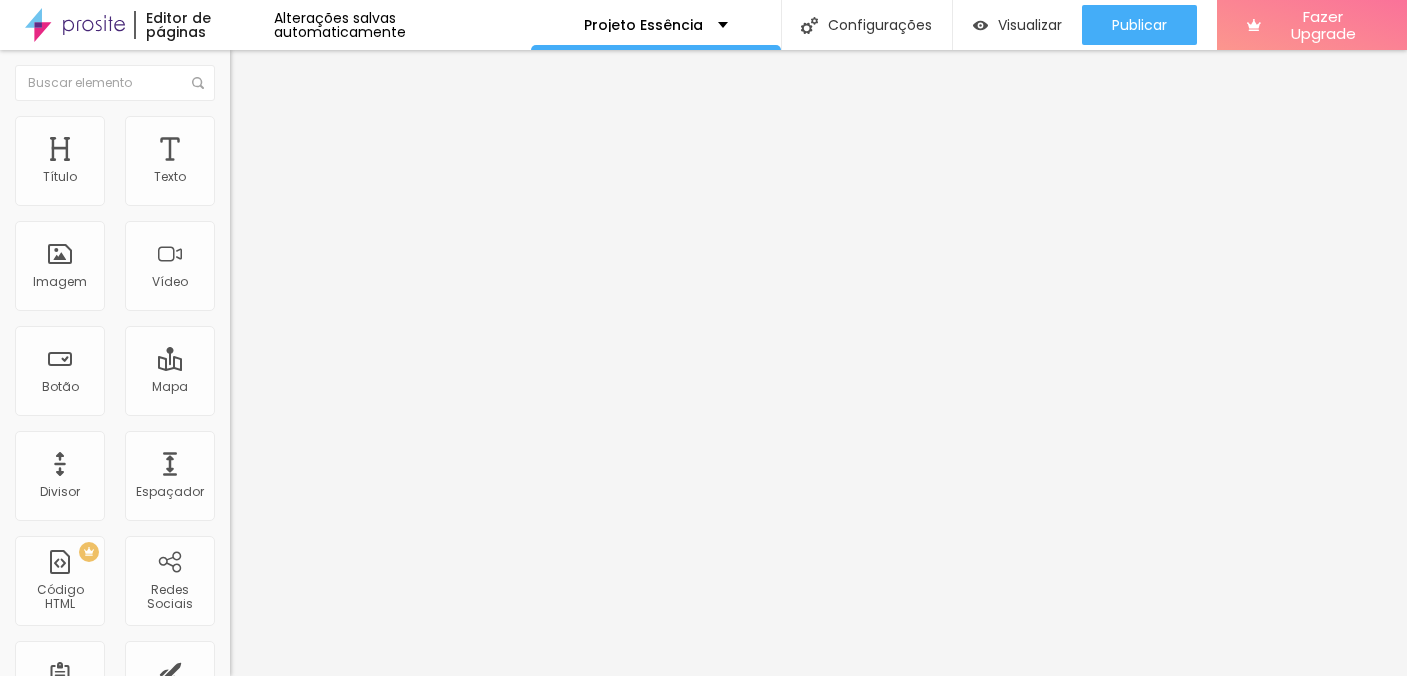 click on "https://" at bounding box center [350, 402] 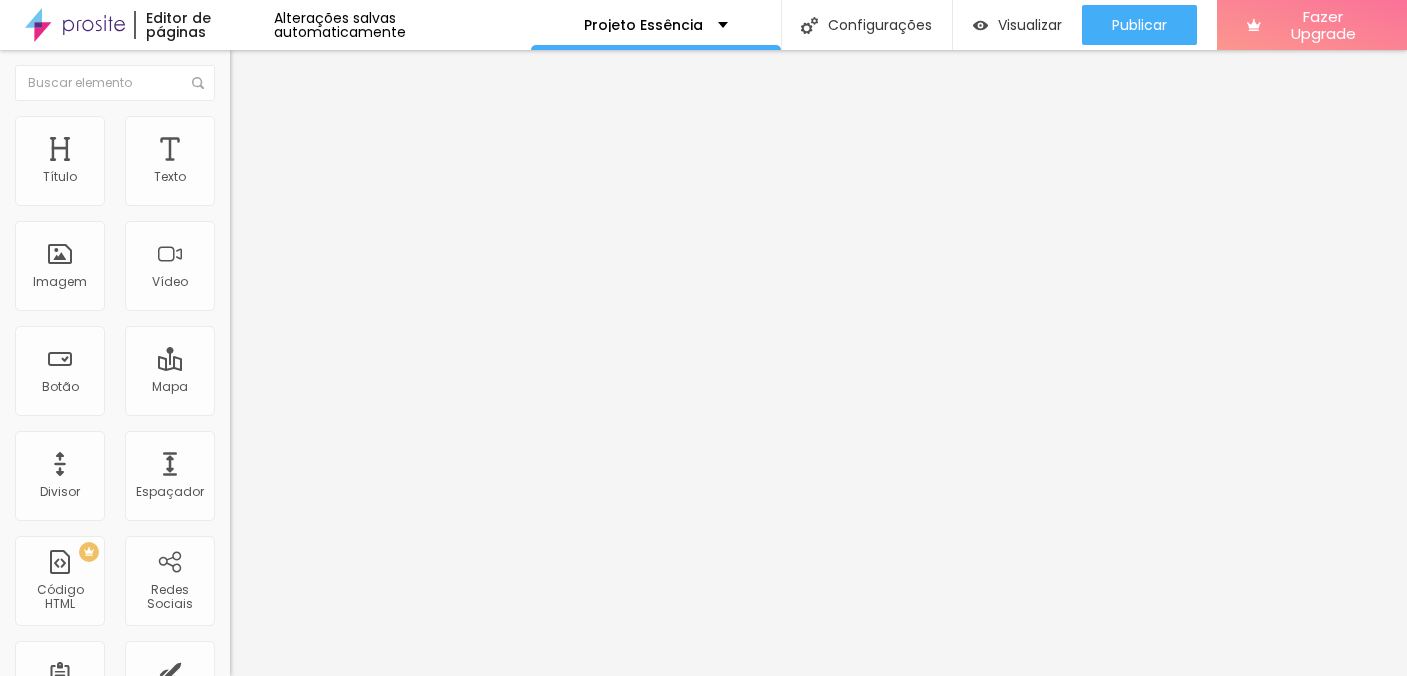click on "https://" at bounding box center [350, 402] 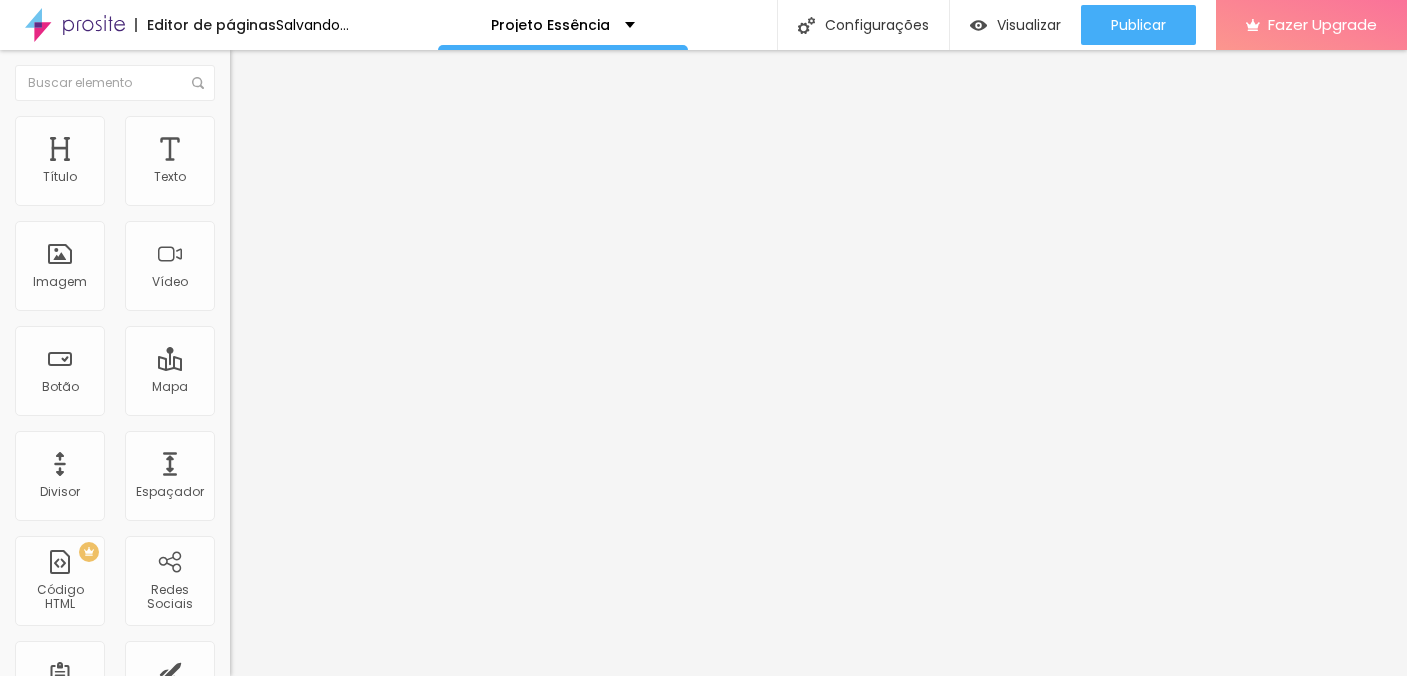 scroll, scrollTop: 0, scrollLeft: 0, axis: both 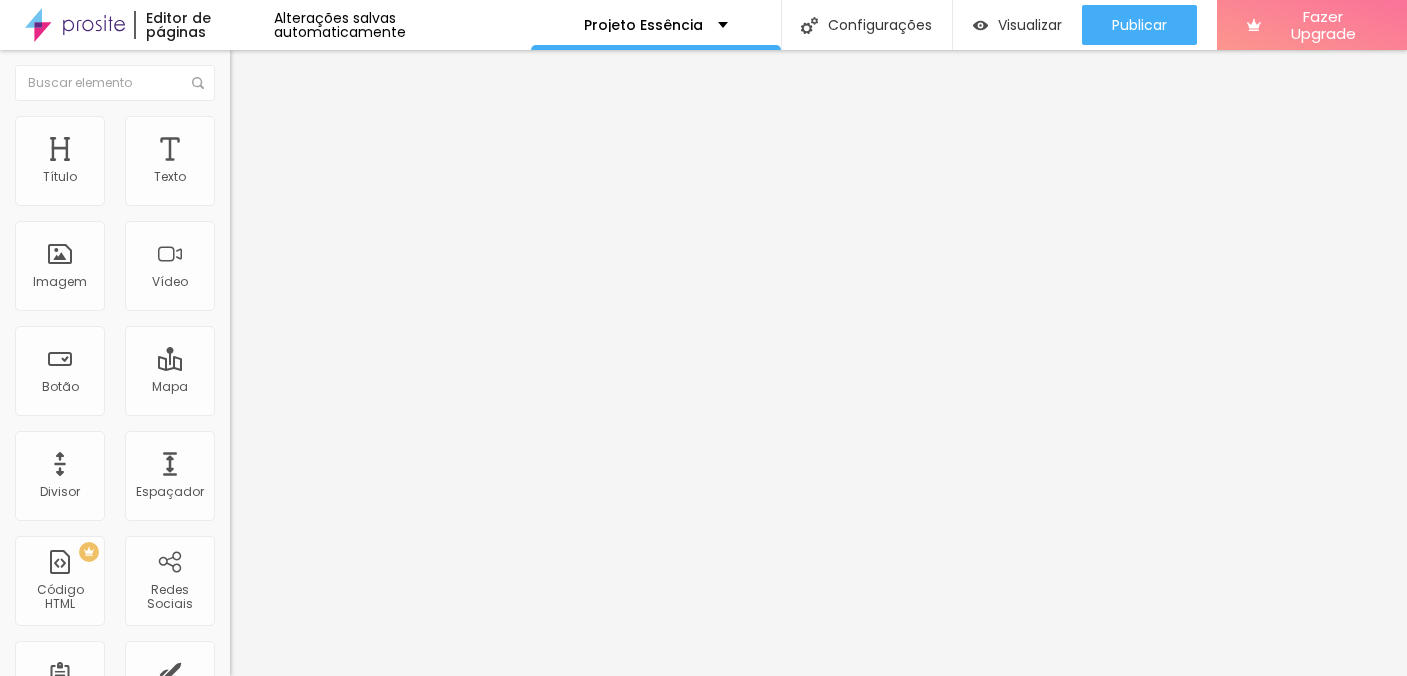 paste on "[DOMAIN_NAME][URL]" 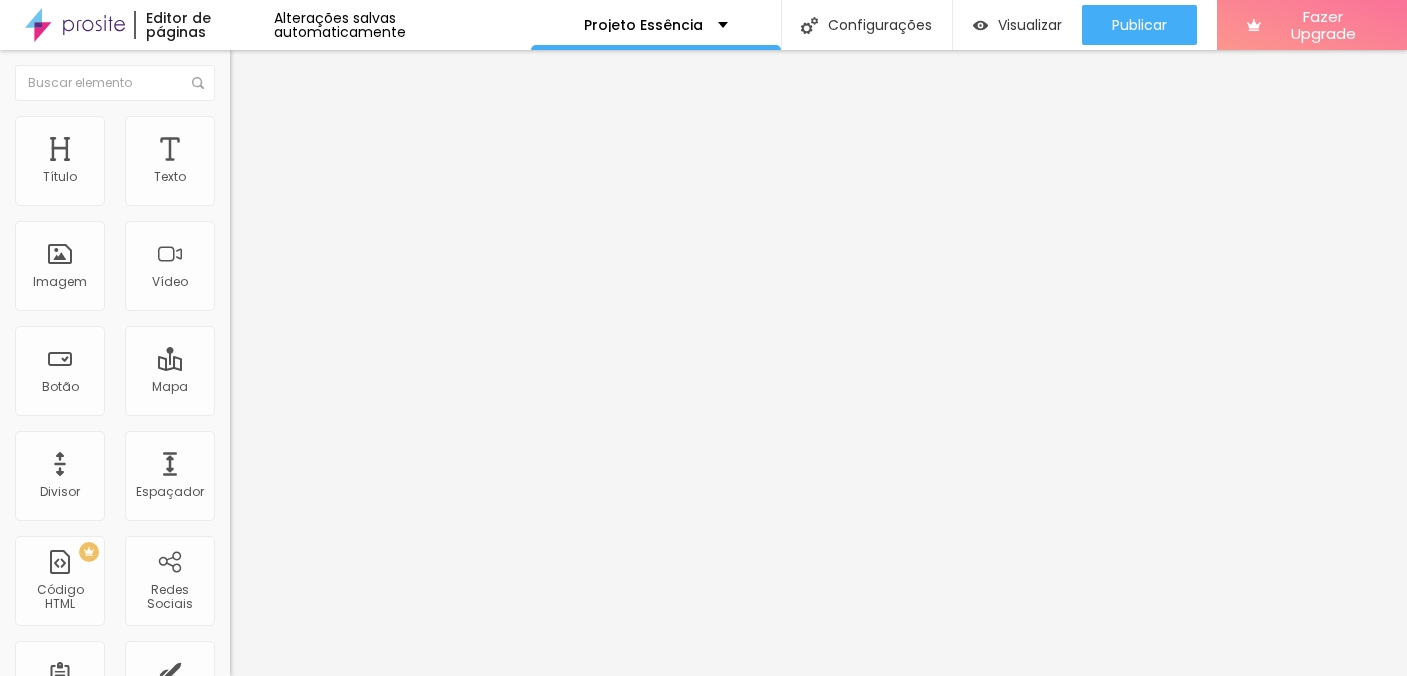 scroll, scrollTop: 0, scrollLeft: 251, axis: horizontal 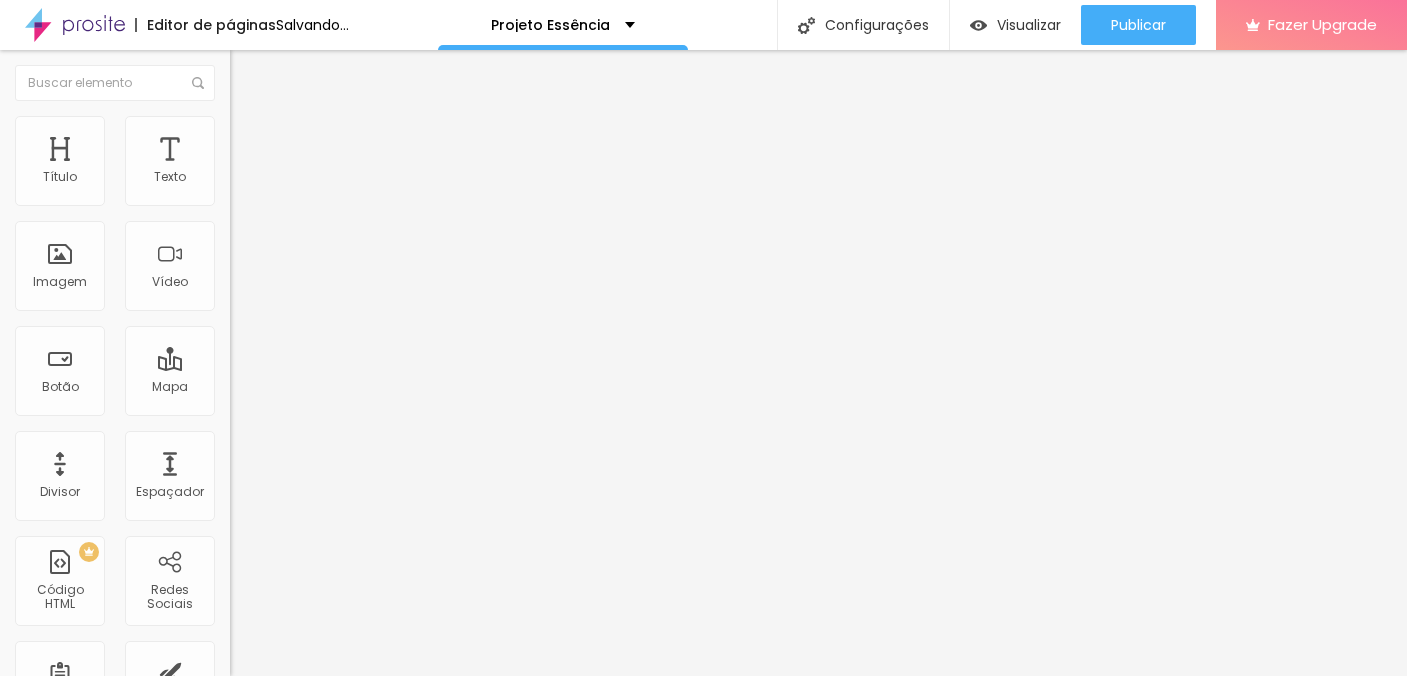 click on "Editar Botão Conteúdo Estilo Avançado Texto Click me Alinhamento Tamanho Normal Pequeno Normal Grande Link URL [URL][DOMAIN_NAME] Abrir em uma nova aba" at bounding box center [345, 363] 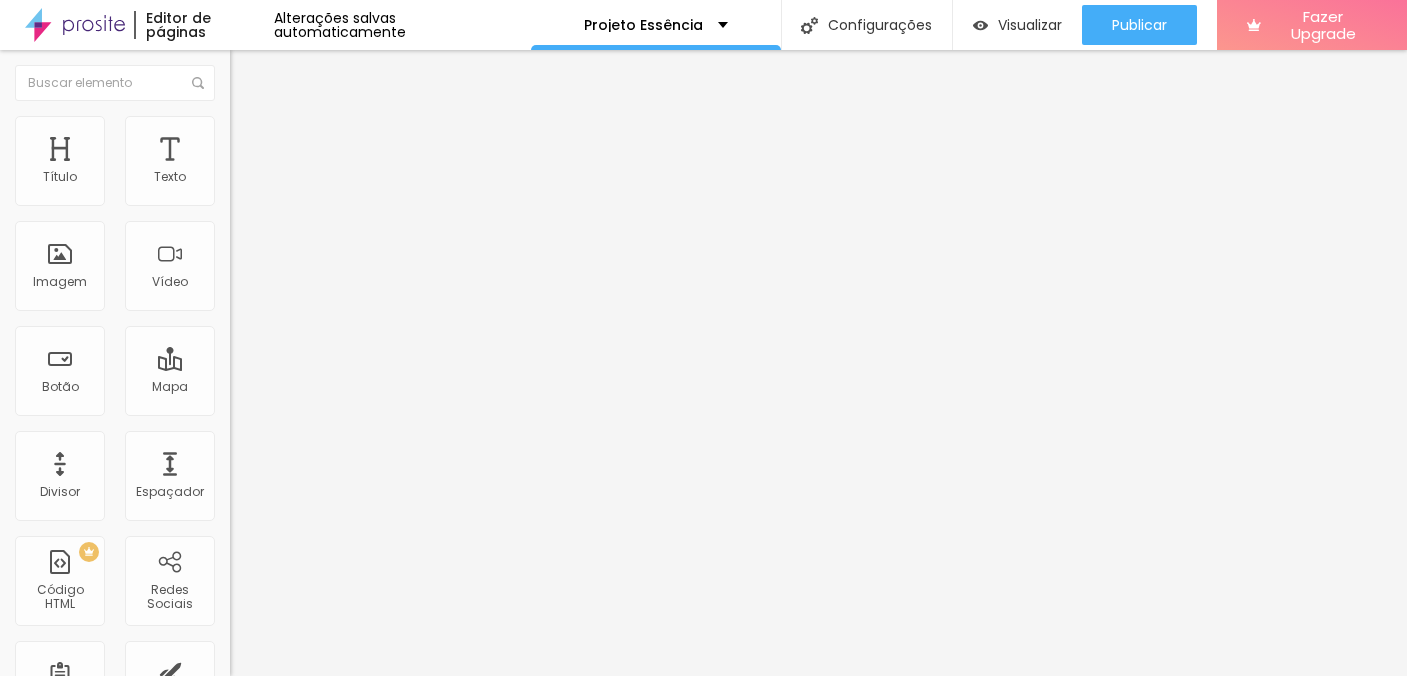 click on "Click me" at bounding box center [350, 178] 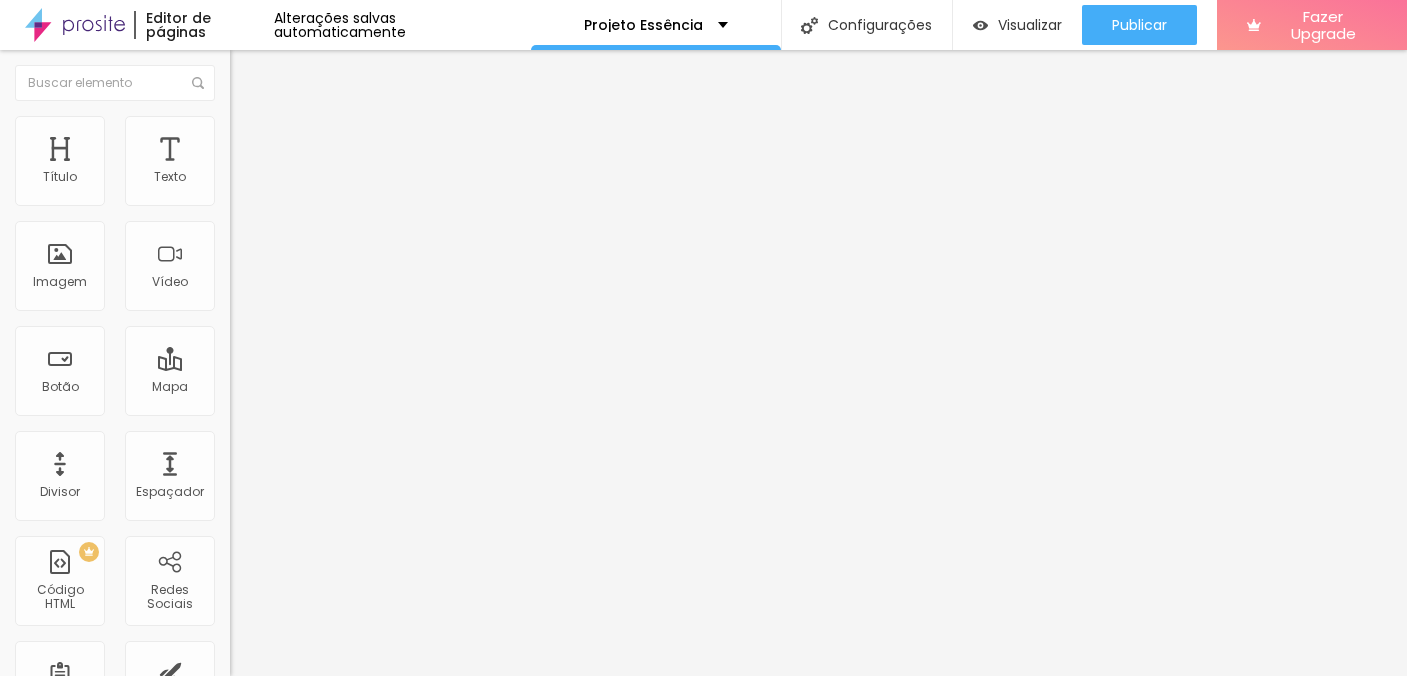 drag, startPoint x: 180, startPoint y: 225, endPoint x: -33, endPoint y: 212, distance: 213.39635 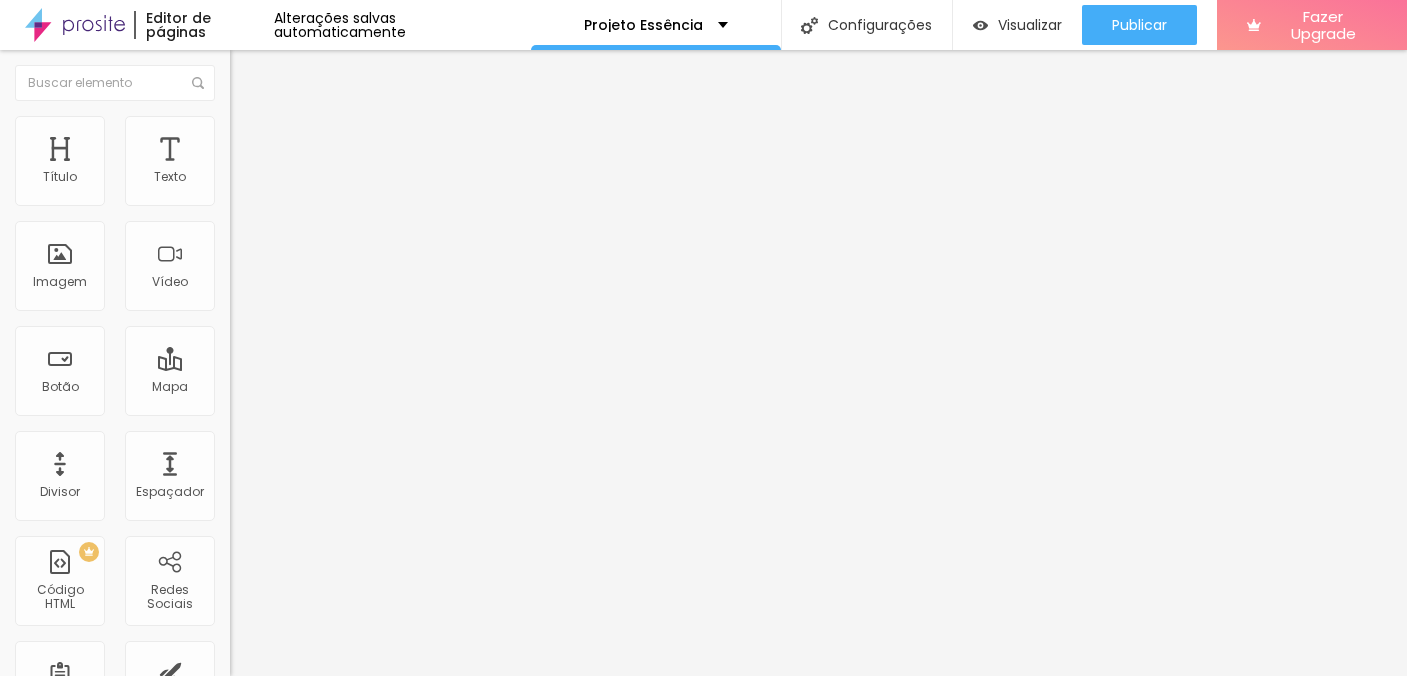 click on "Editor de páginas Alterações salvas automaticamente Projeto Essência Configurações Configurações da página Clique para editar as configurações desta página como: Informações para compartilhamento, SEO, URL e layout. Visualizar Pre-visualização Clique para visualizar esta página antes de publicar. Publicar Publicar alterações Clique para publicar as ultimas alterações reaizadas Visualizar página   Fazer Upgrade Título Texto Imagem Vídeo Botão Mapa Divisor Espaçador   PREMIUM Código HTML Redes Sociais Formulário Ícone Perguntas frequentes Timer Botão de pagamento Botão do WhatsApp Novo Google Reviews Outros CRM Comentários do Facebook Antes/Depois Editar Botão Conteúdo Estilo Avançado Texto Click aqui para pagar. Alinhamento Tamanho Normal Pequeno Normal Grande Link URL [URL][DOMAIN_NAME] Abrir em uma nova aba
Criar texto com IA Sobre o que deseja escrever? Personalidade do texto 10" at bounding box center (703, 338) 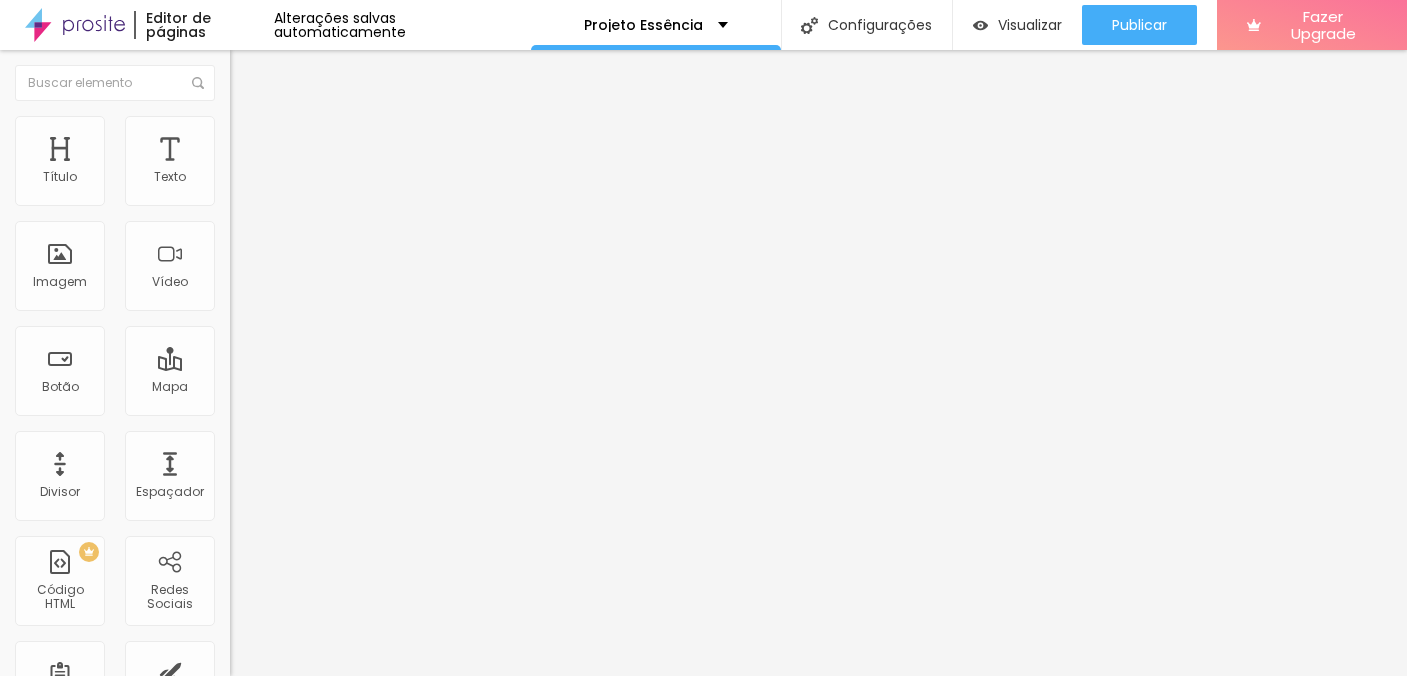 click on "Estilo" at bounding box center [263, 129] 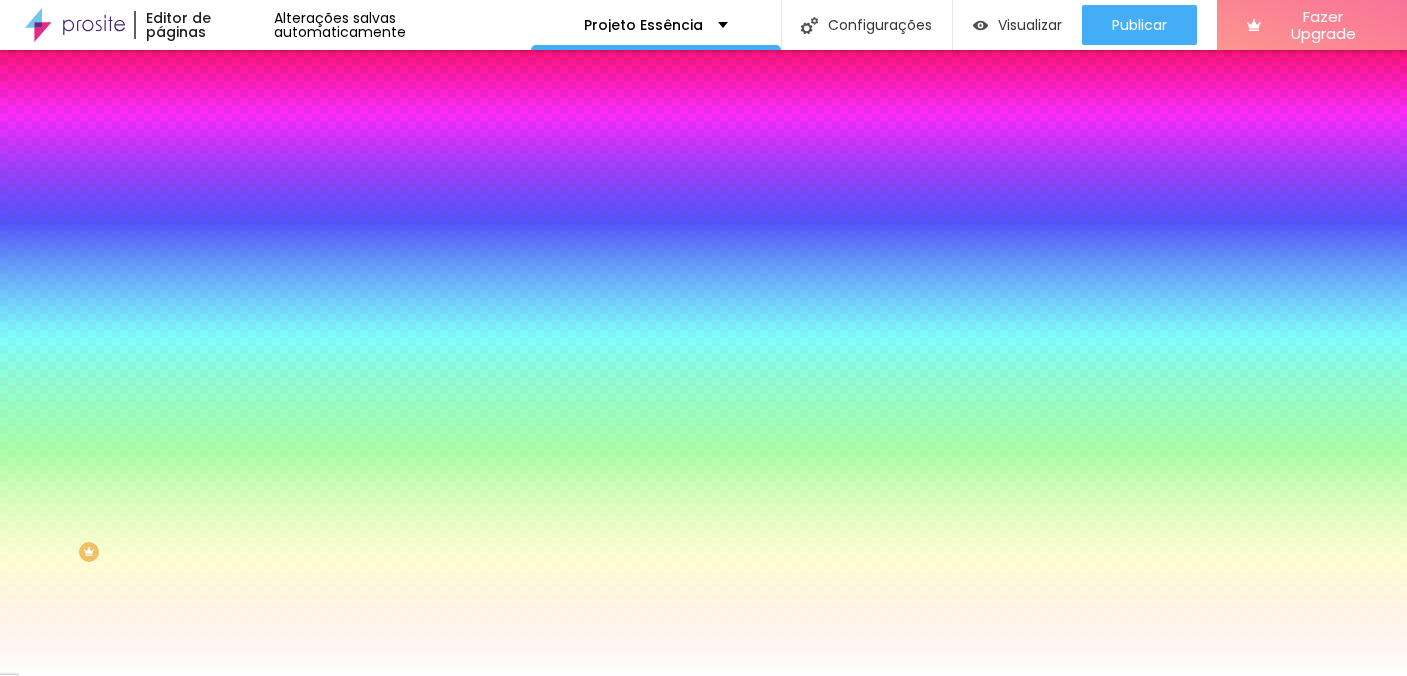 scroll, scrollTop: 50, scrollLeft: 0, axis: vertical 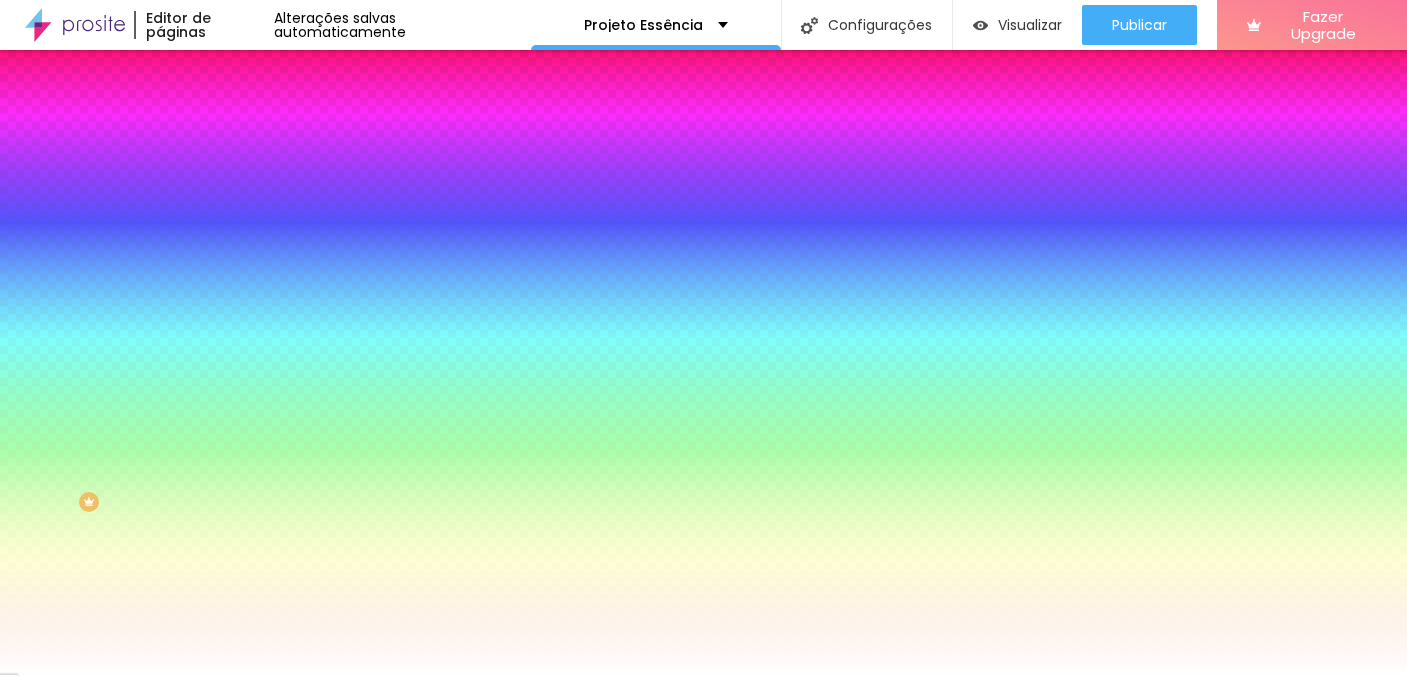 click 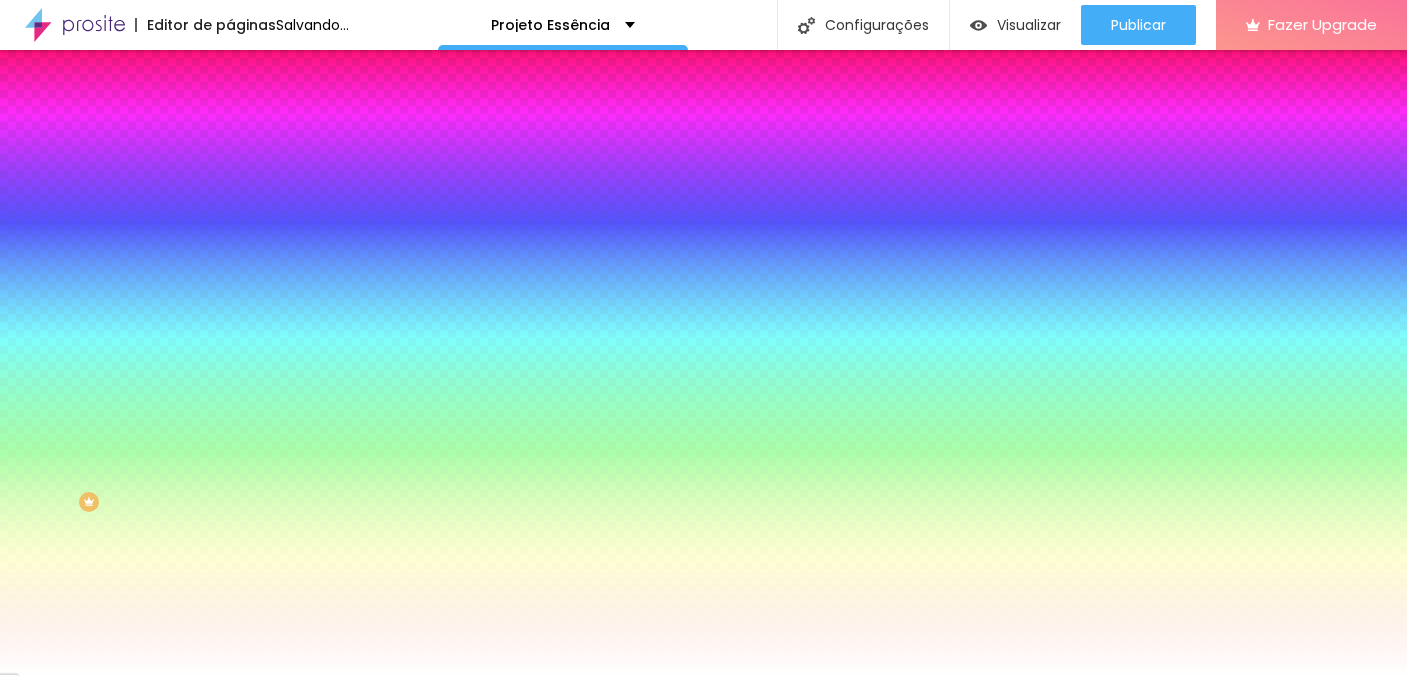 click at bounding box center (703, 338) 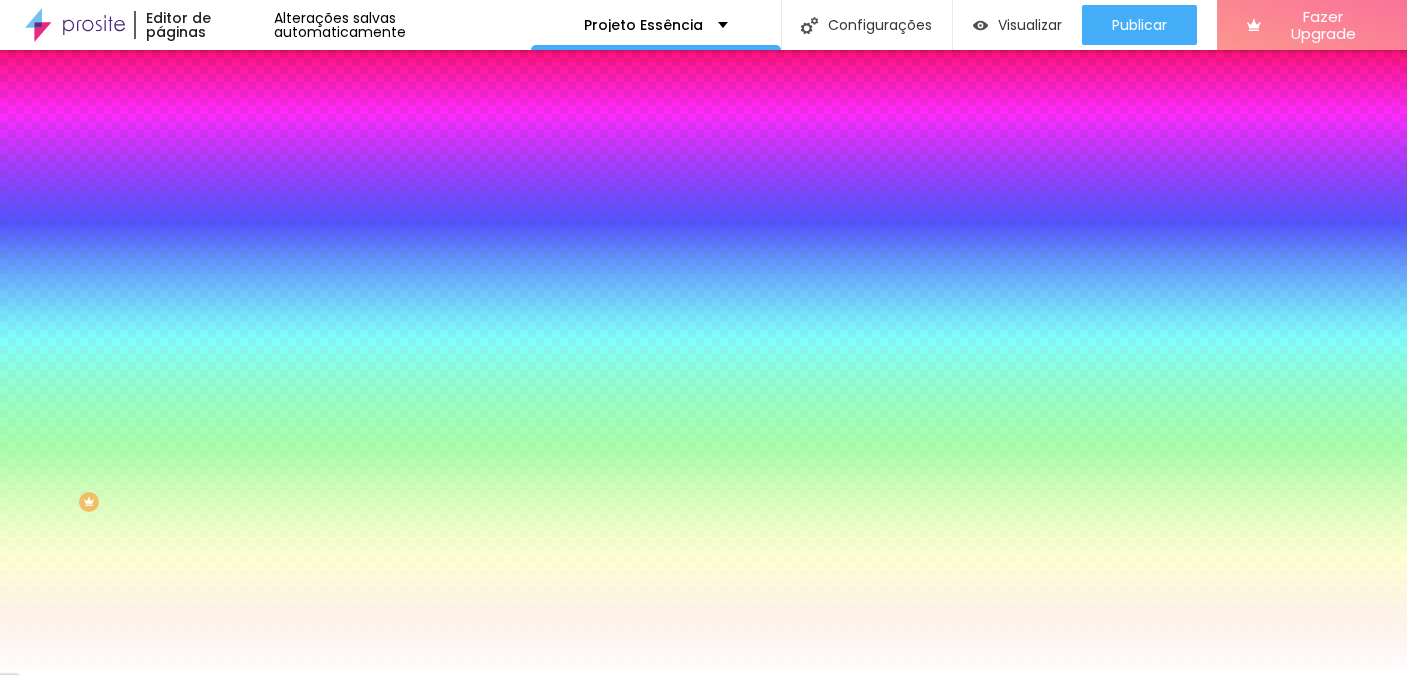 click at bounding box center [703, 338] 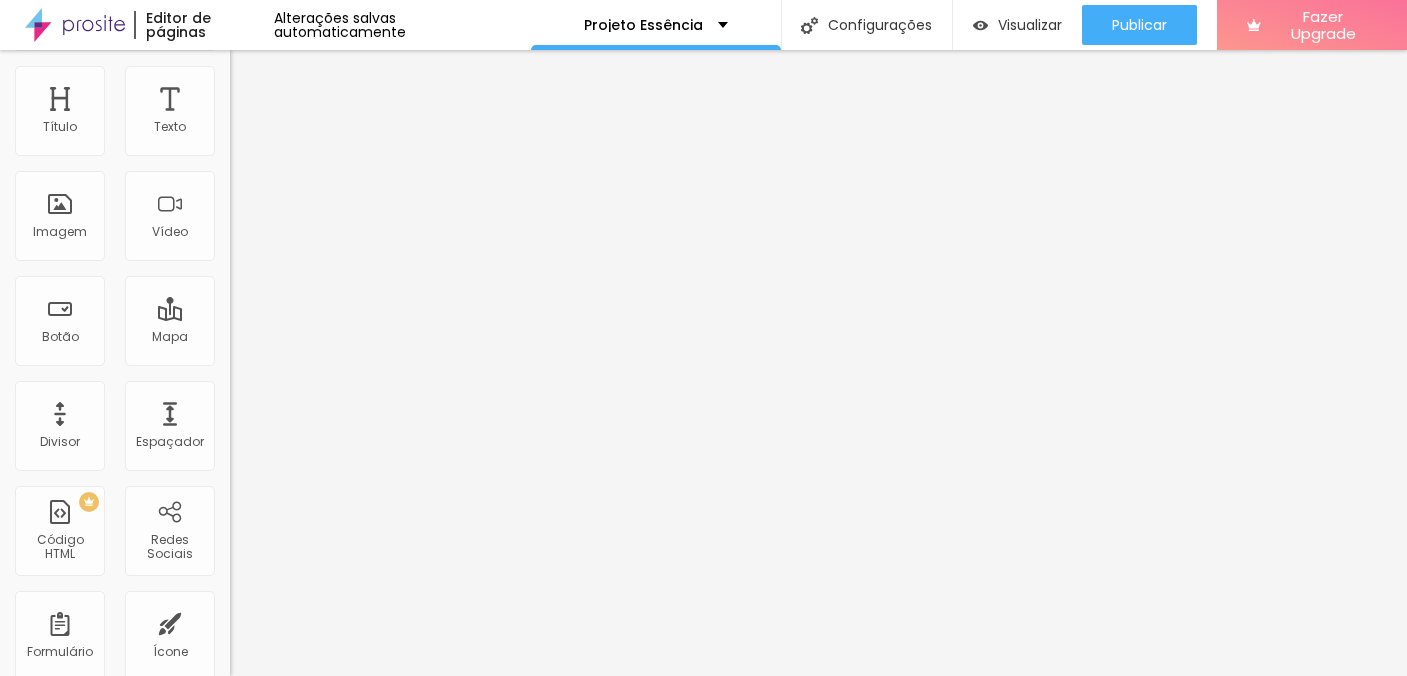 scroll, scrollTop: 0, scrollLeft: 0, axis: both 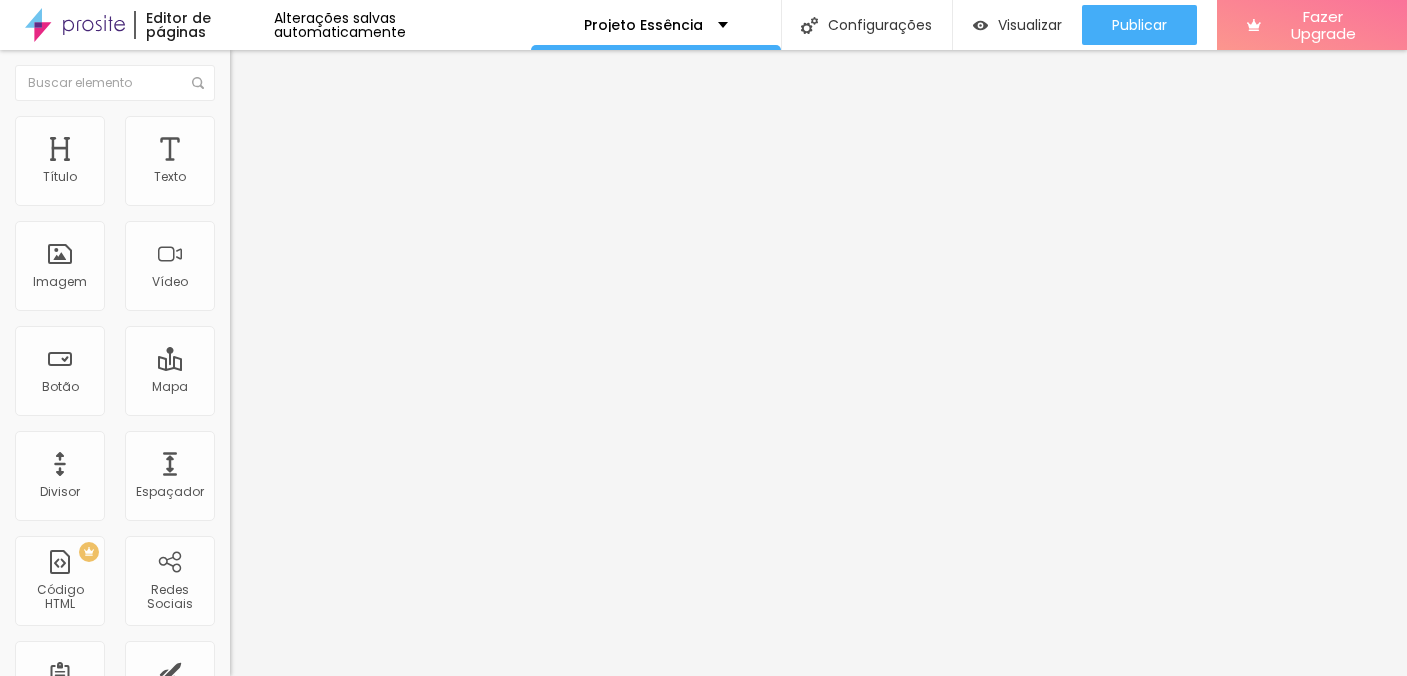 click on "Estilo" at bounding box center [345, 126] 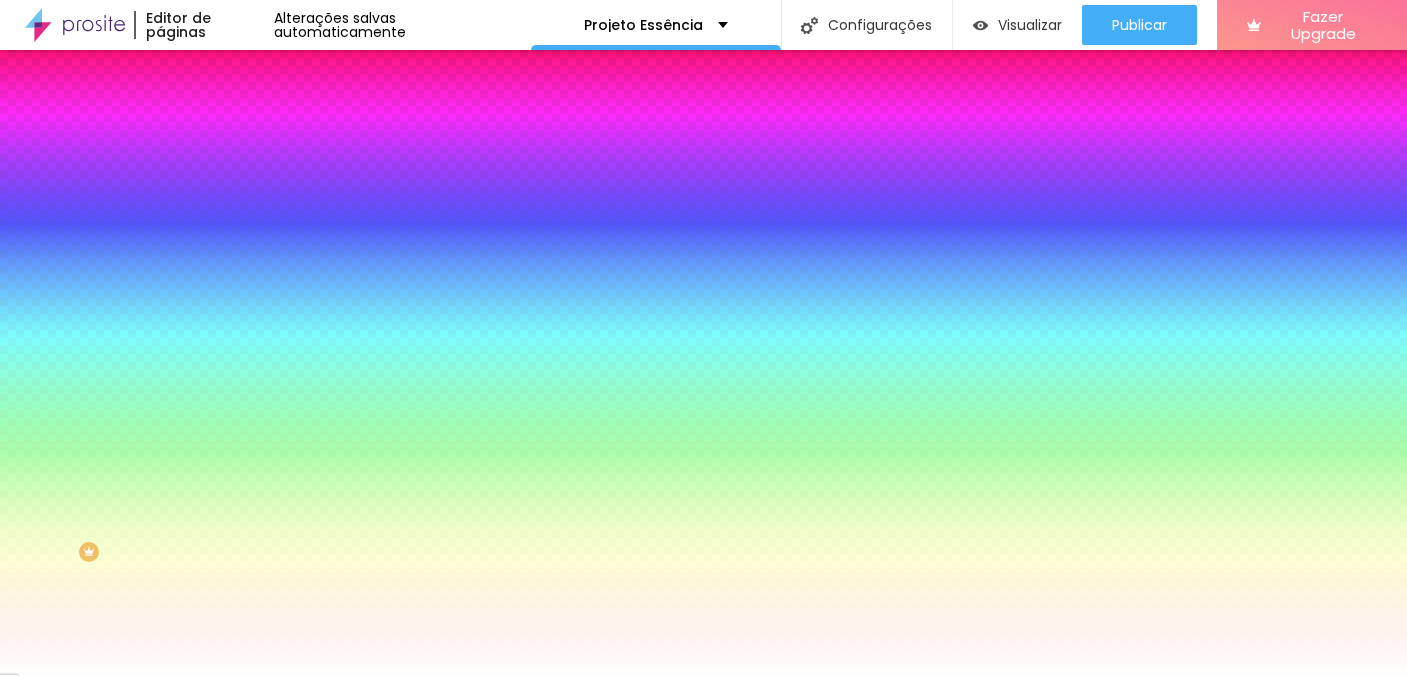 click on "Conteúdo" at bounding box center (279, 109) 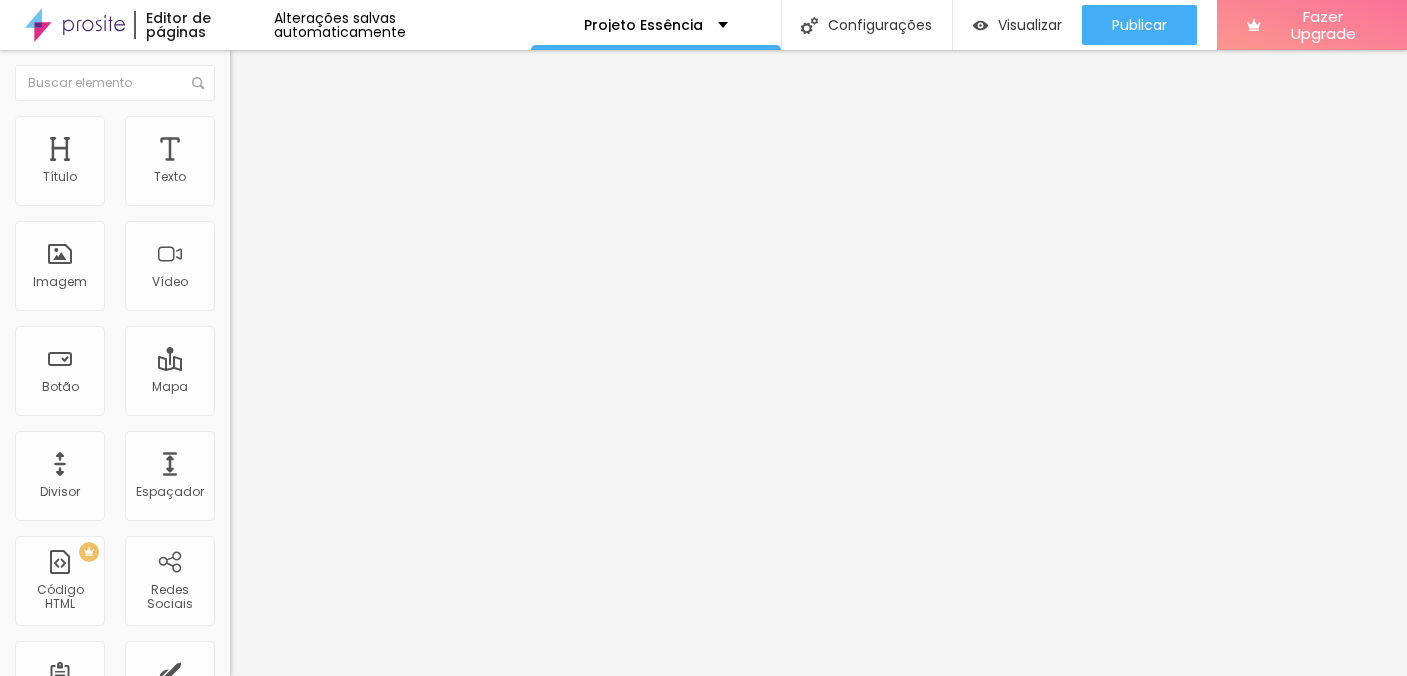 click on "Estilo" at bounding box center [263, 129] 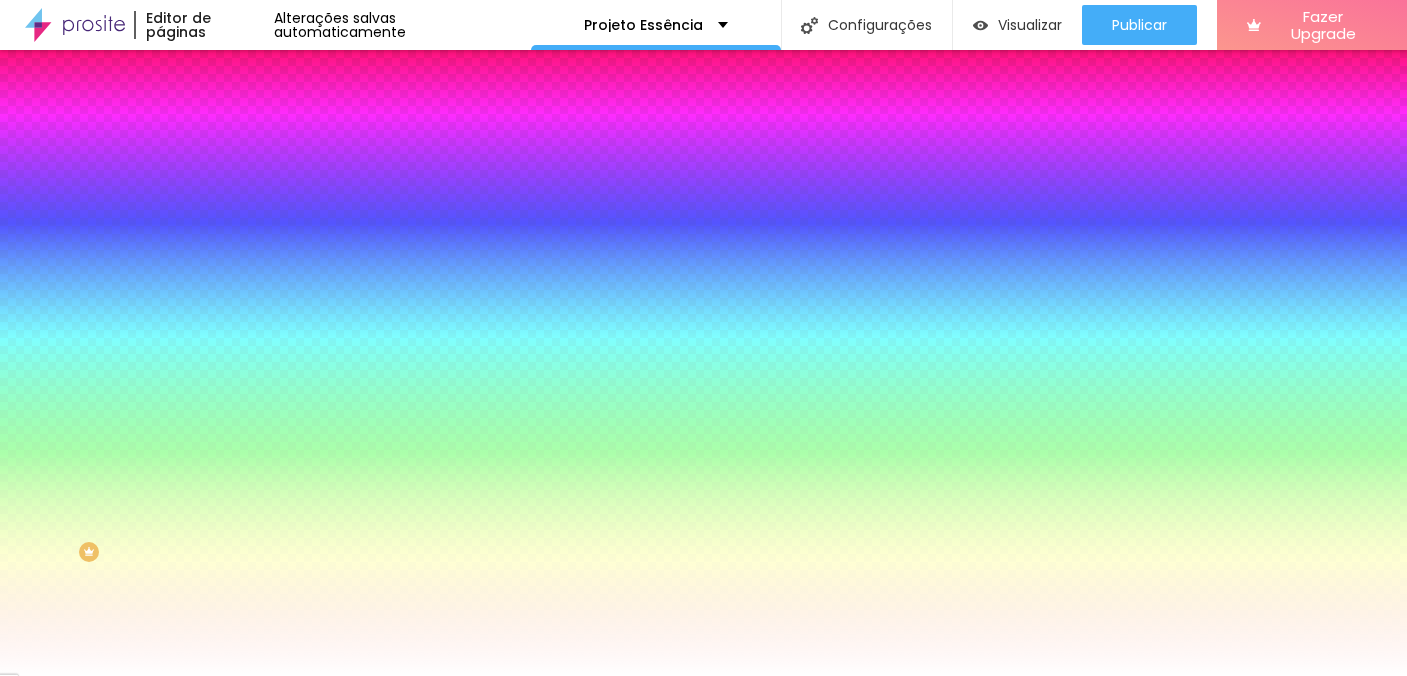 click on "Estilo" at bounding box center (345, 126) 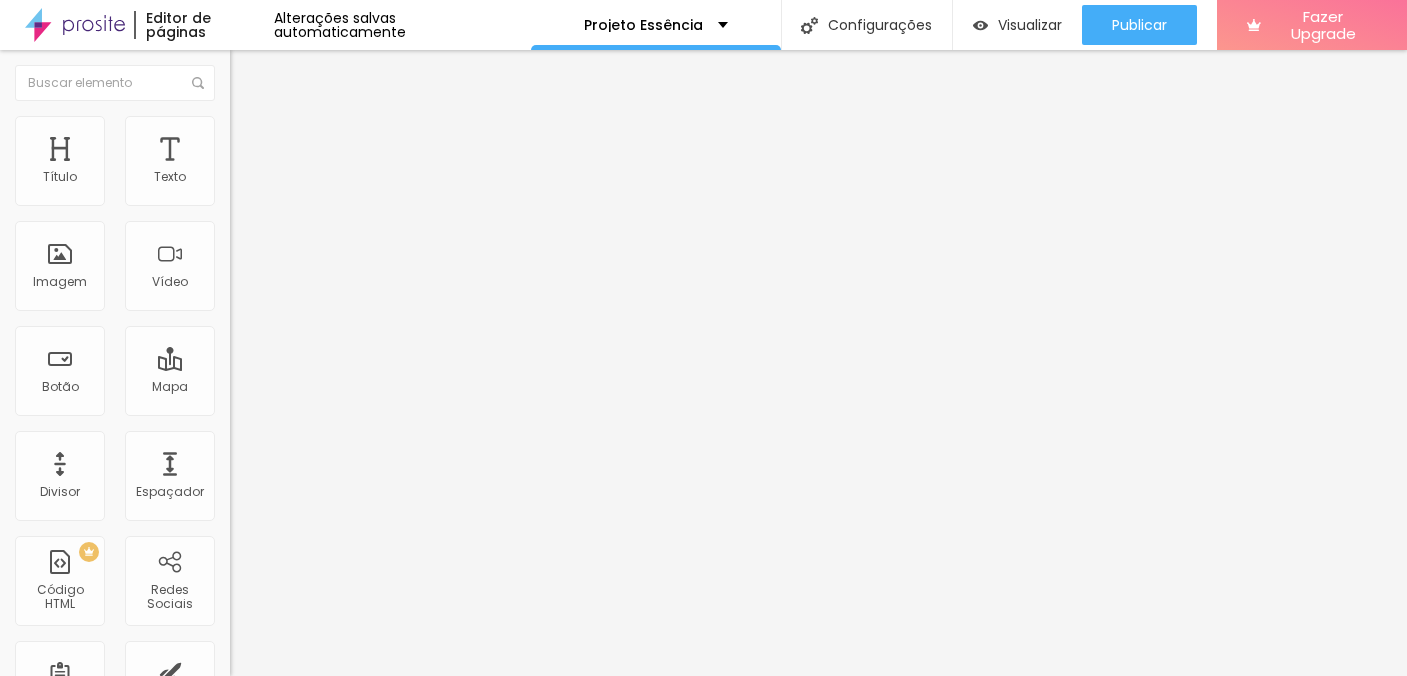 click at bounding box center (236, 208) 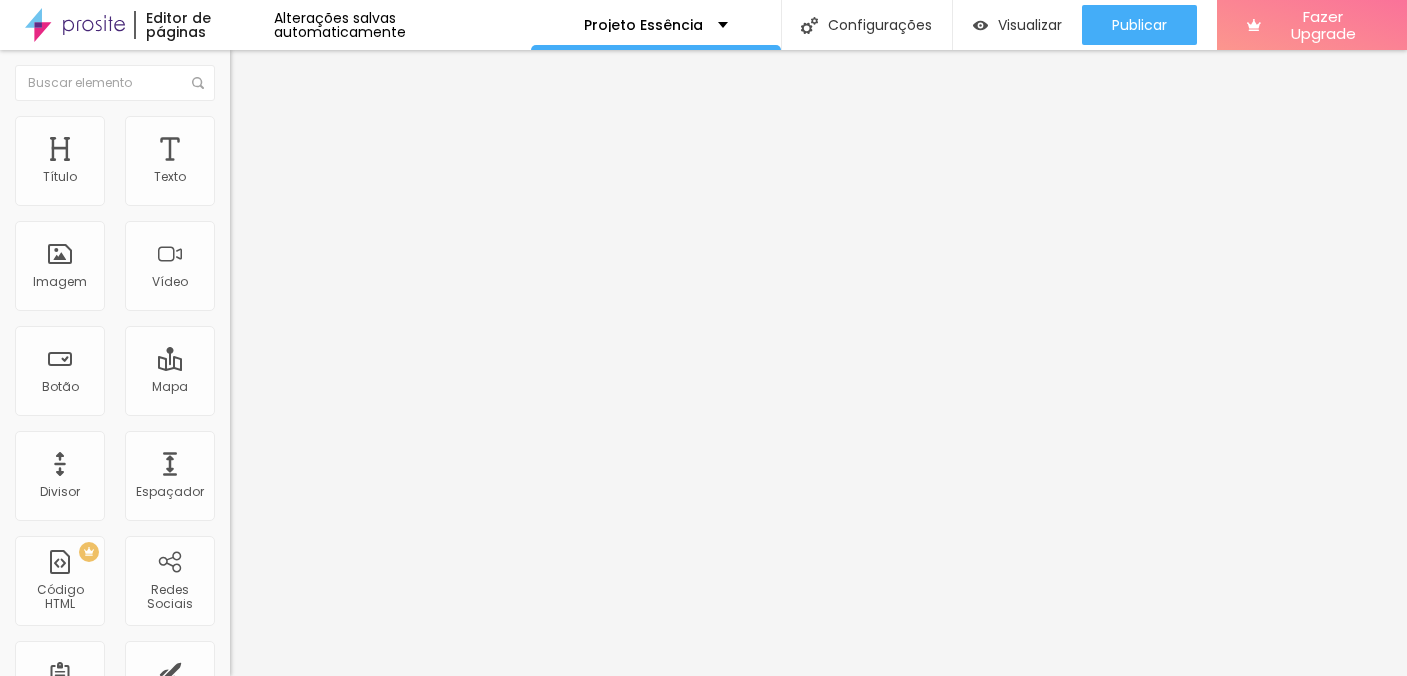 click on "[URL][DOMAIN_NAME][PHONE_NUMBER]" at bounding box center (350, 402) 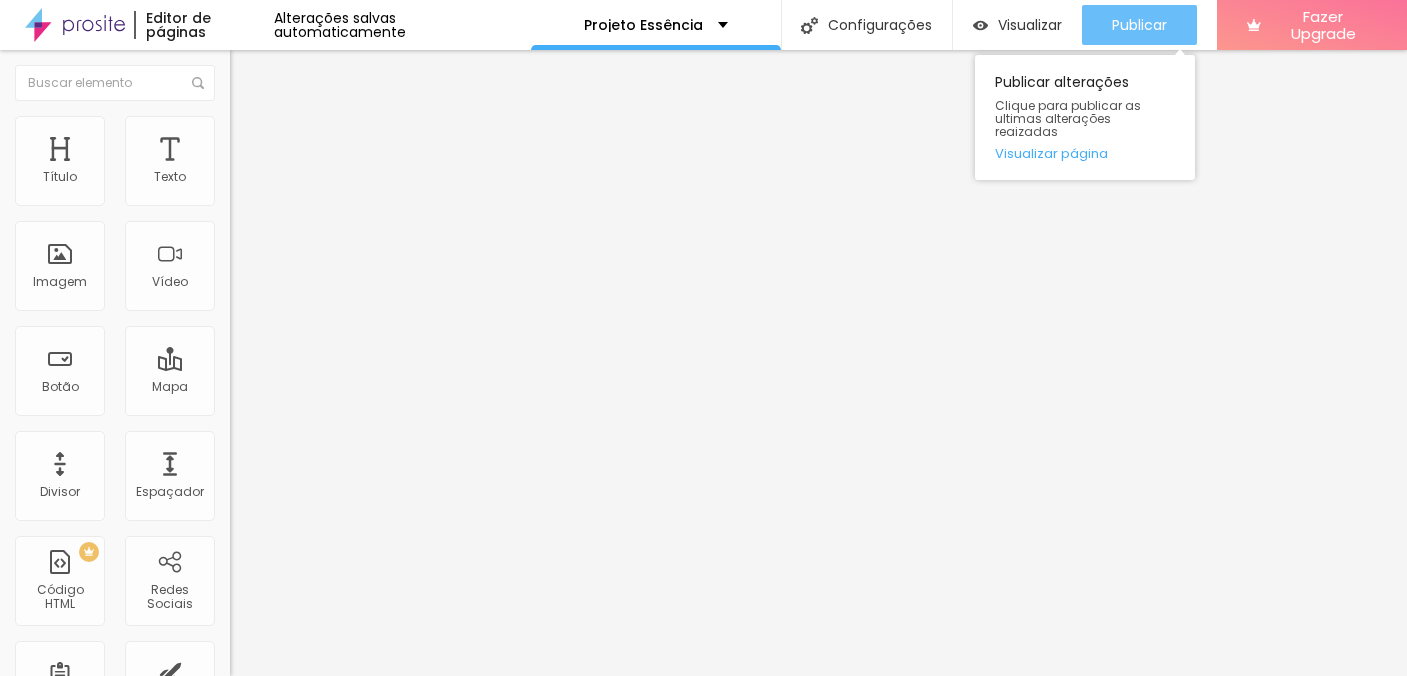 click on "Publicar" at bounding box center [1139, 25] 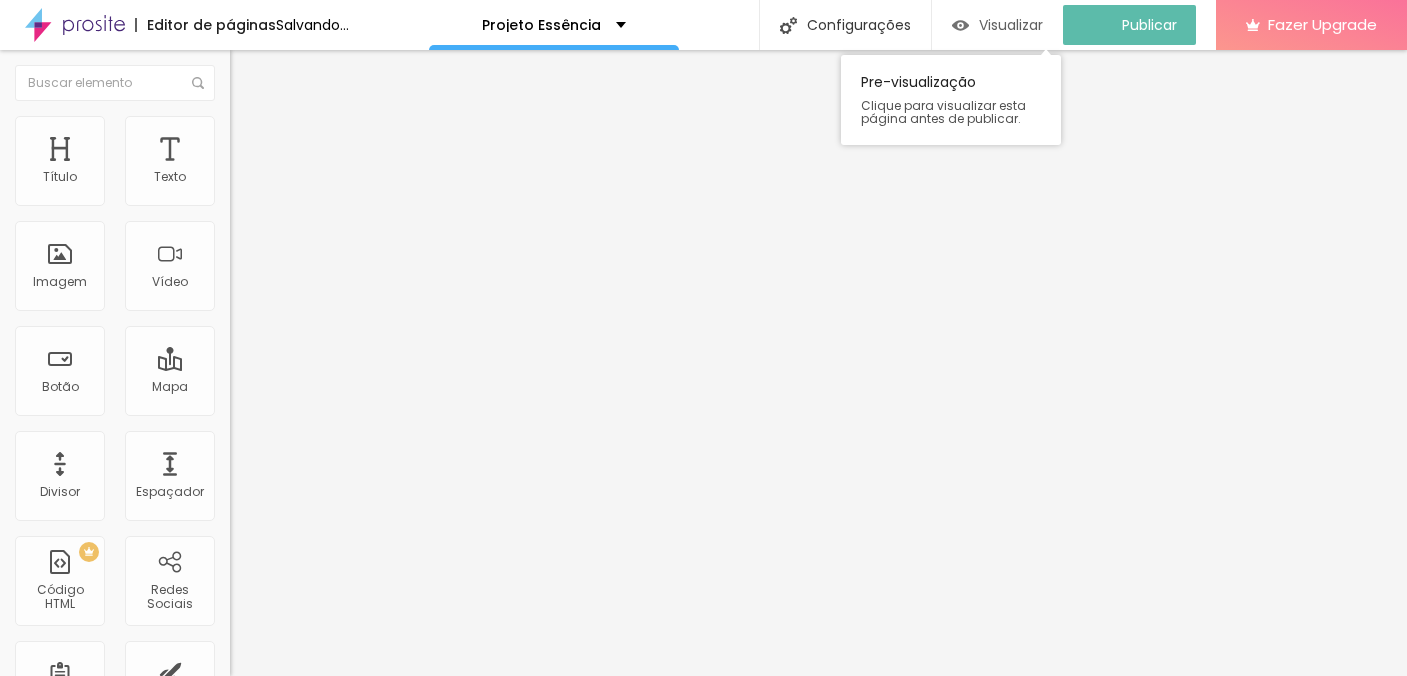 click on "Visualizar" at bounding box center (1011, 25) 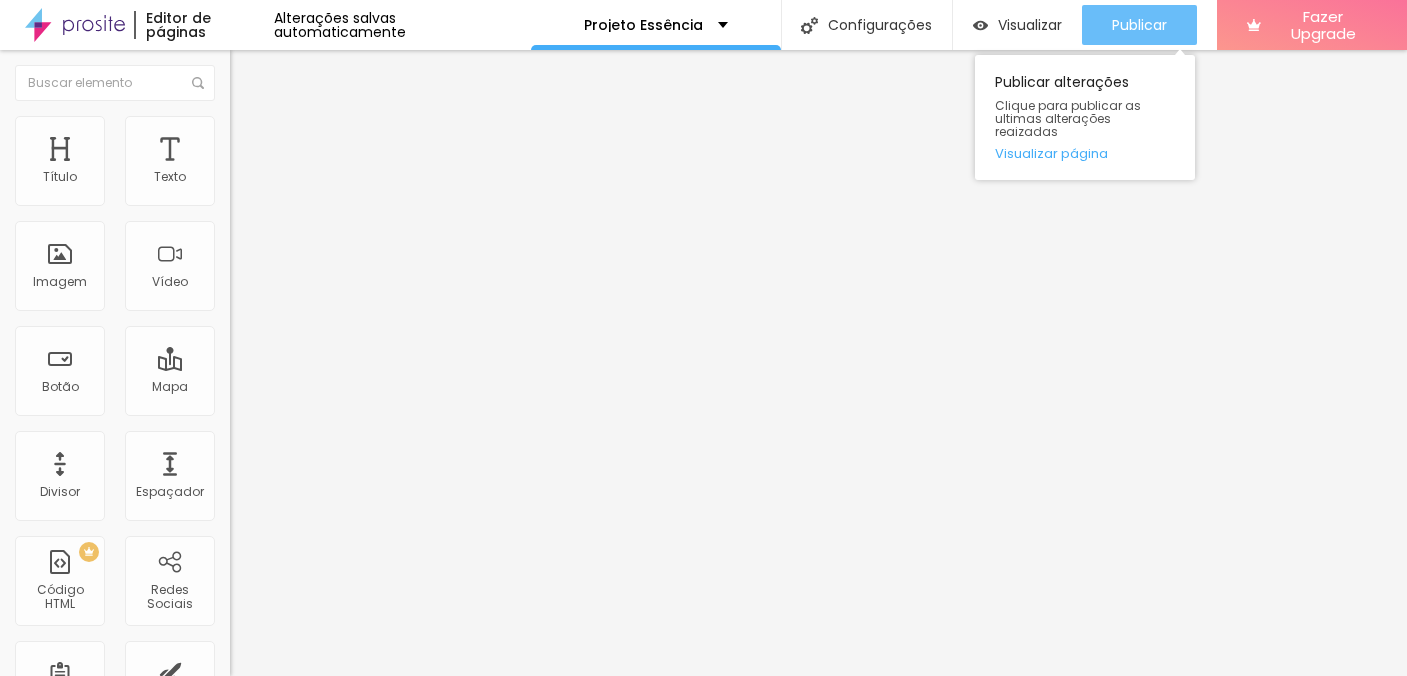 click on "Publicar" at bounding box center [1139, 25] 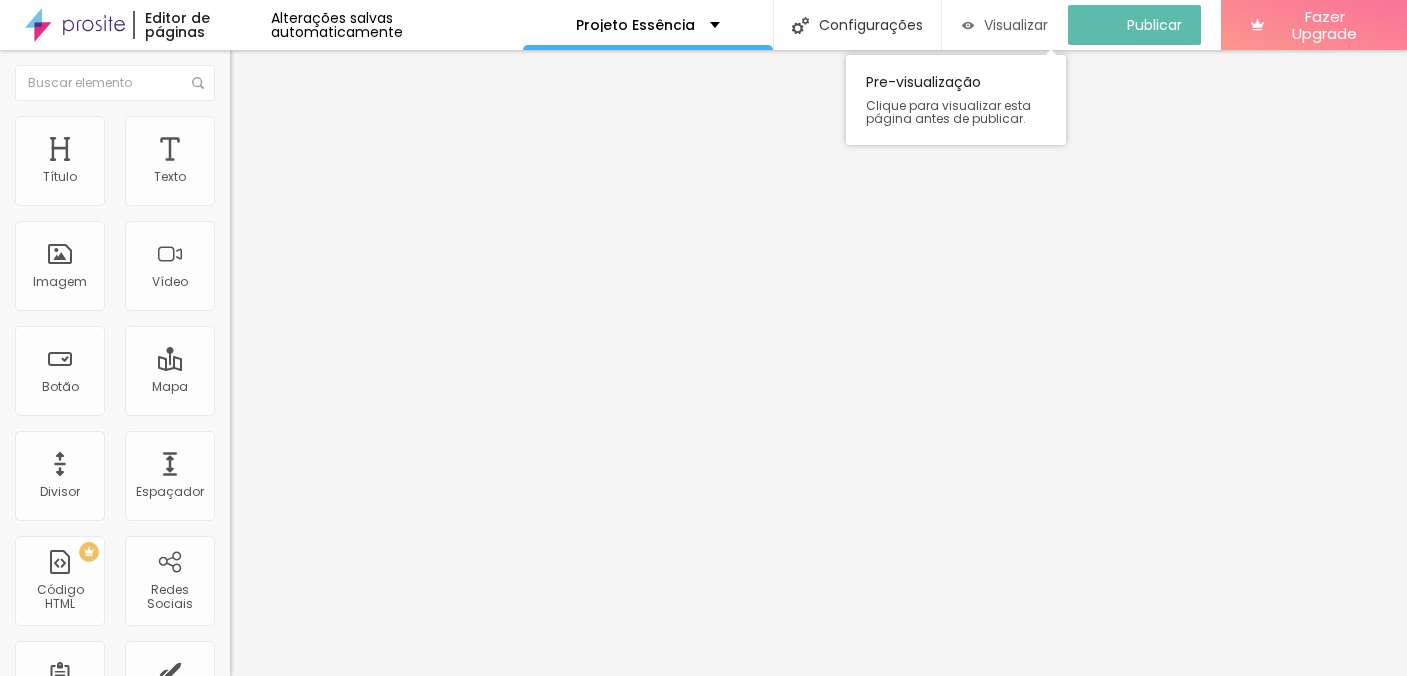 click on "Visualizar" at bounding box center (1016, 25) 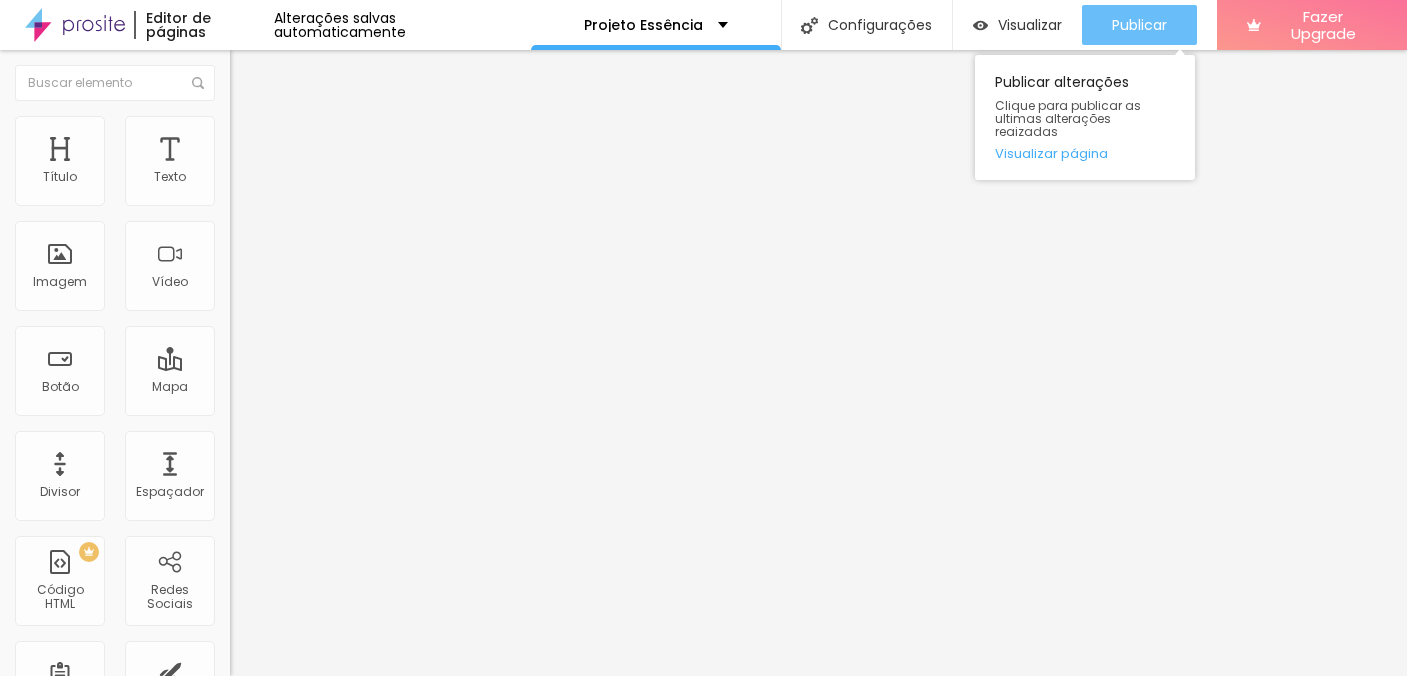 click on "Publicar" at bounding box center (1139, 25) 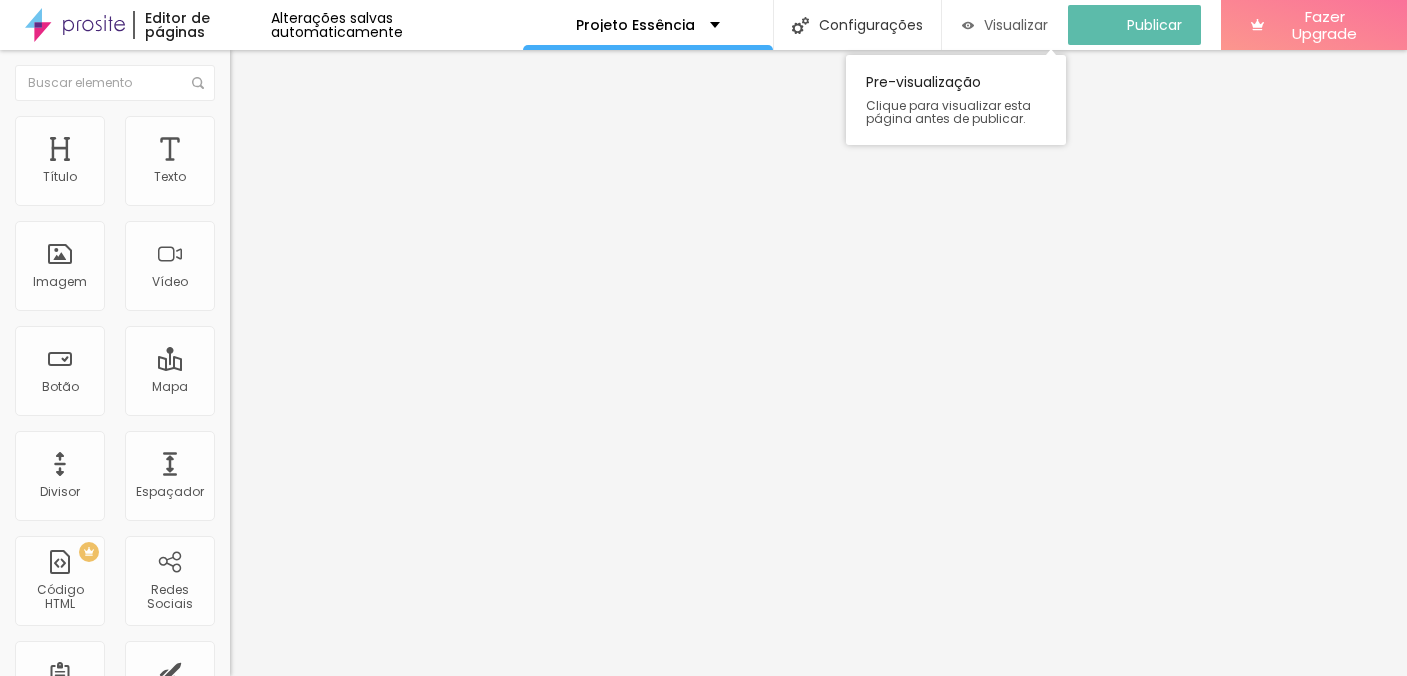 click on "Visualizar" at bounding box center [1016, 25] 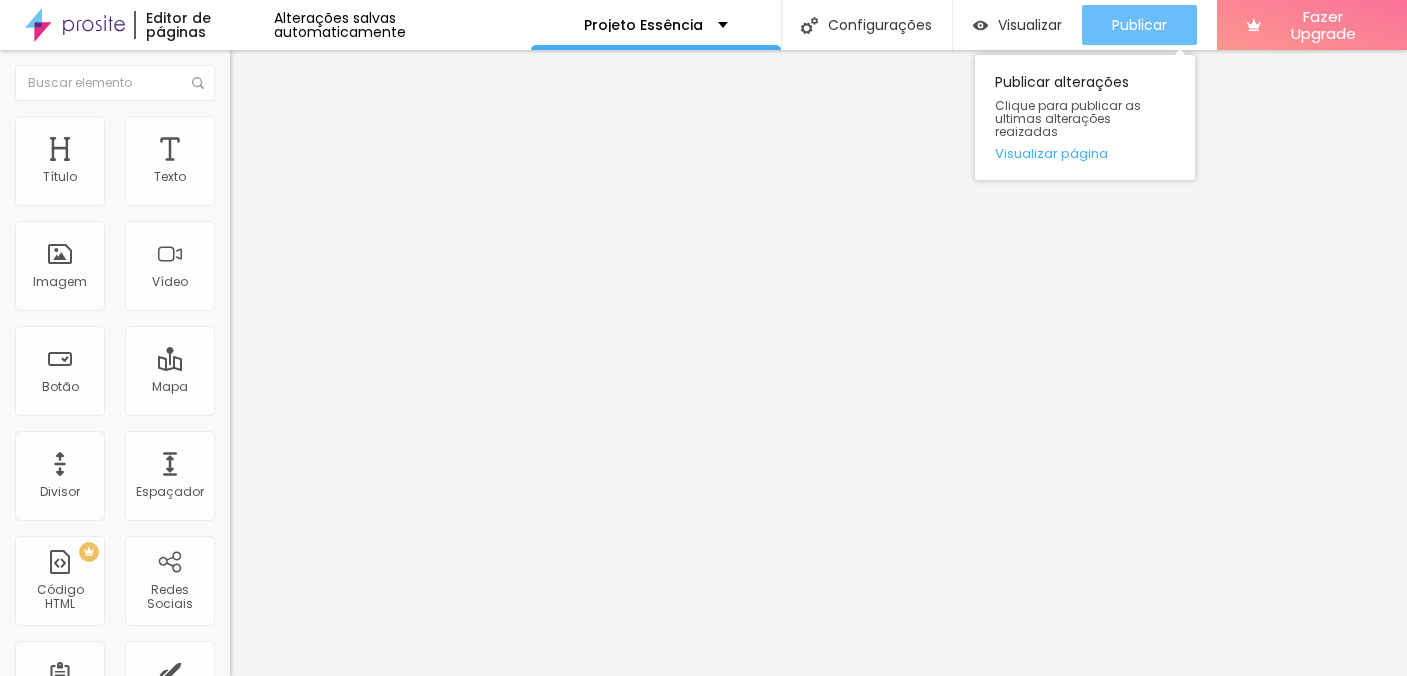 click on "Publicar" at bounding box center [1139, 25] 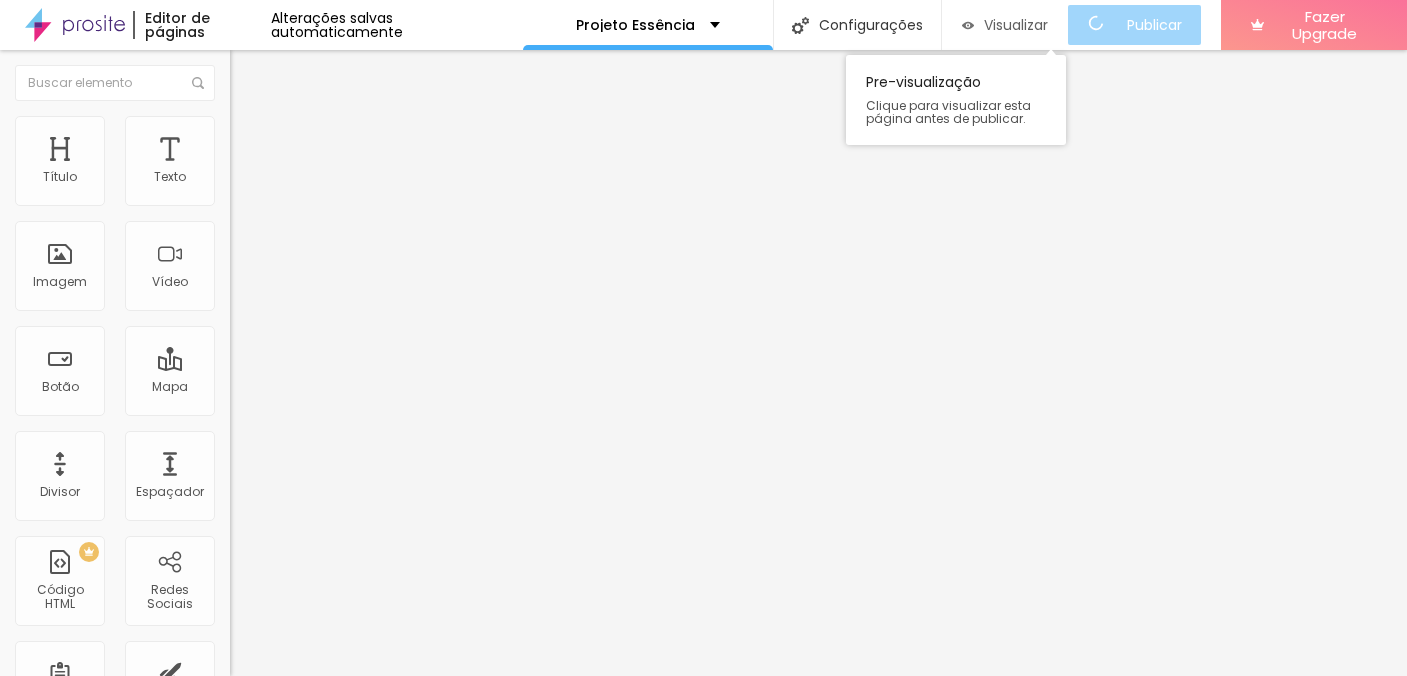 click on "Visualizar" at bounding box center (1016, 25) 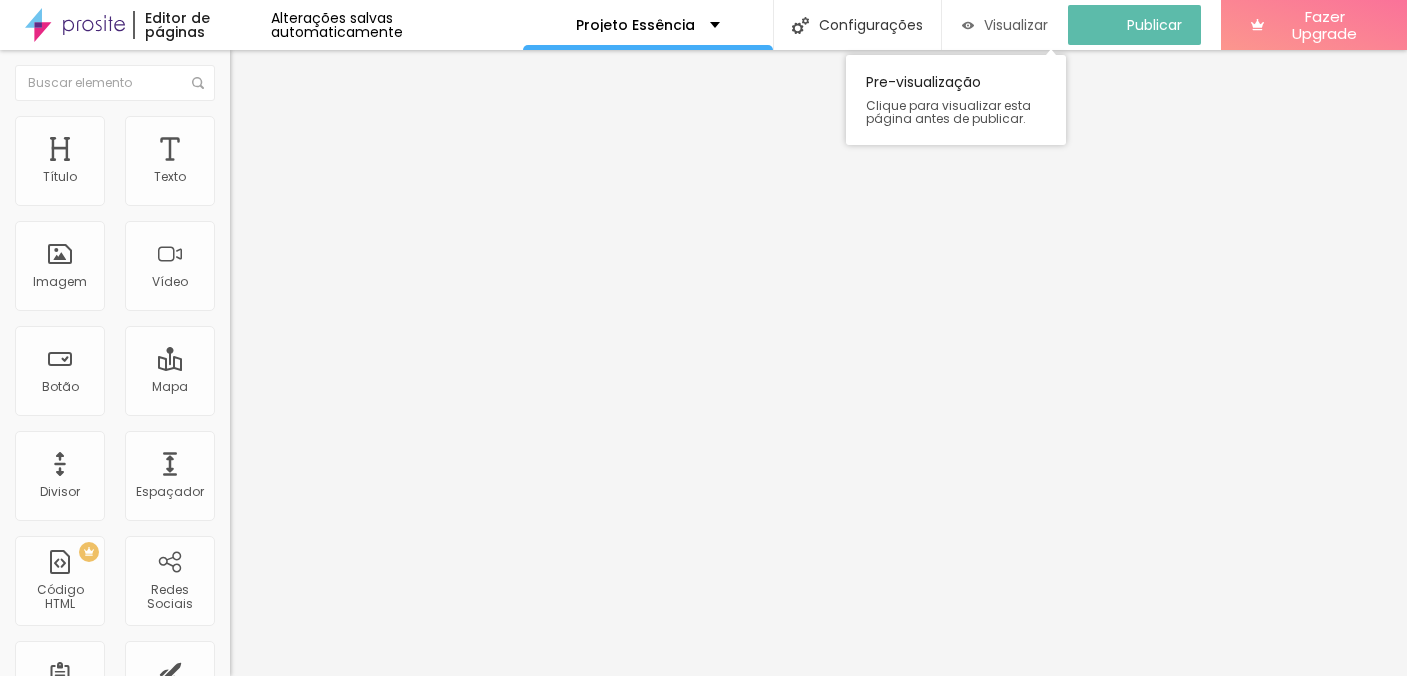 click on "Visualizar" at bounding box center (1016, 25) 